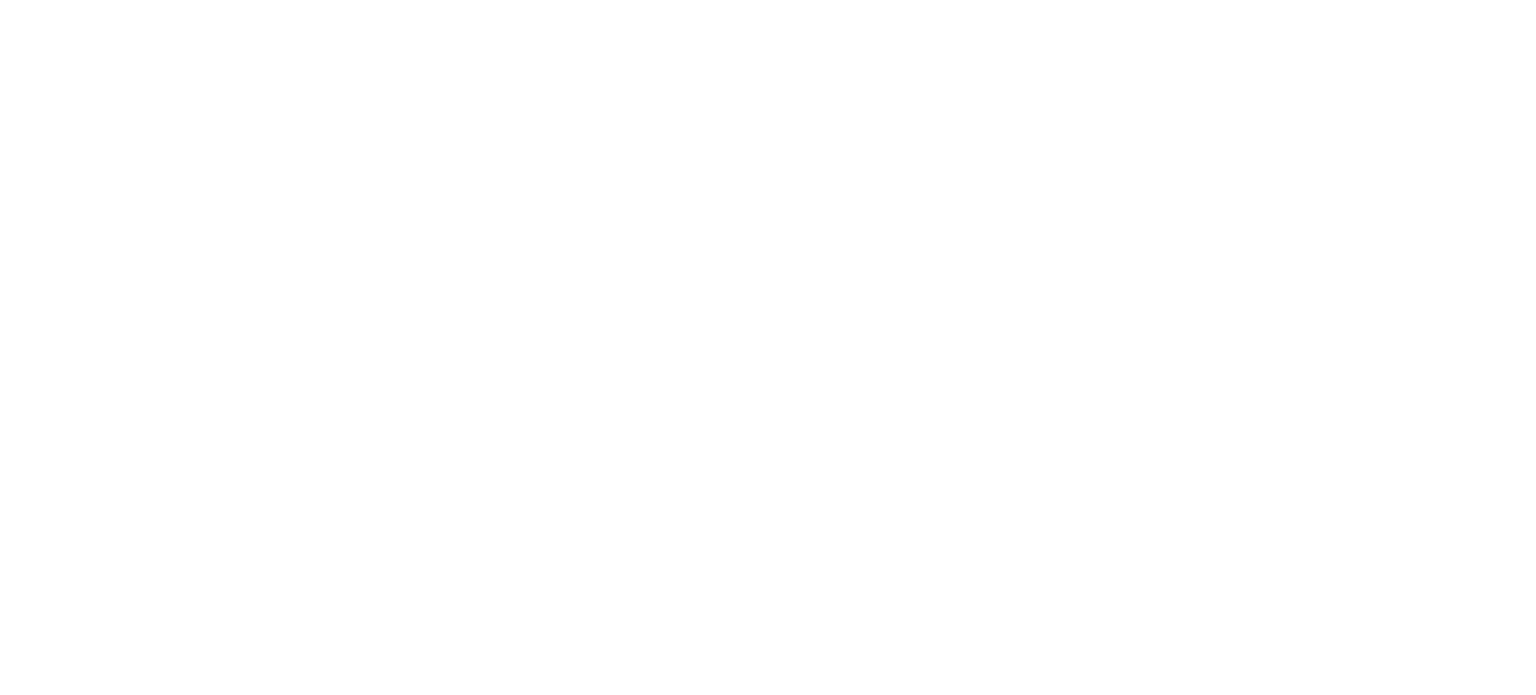 scroll, scrollTop: 0, scrollLeft: 0, axis: both 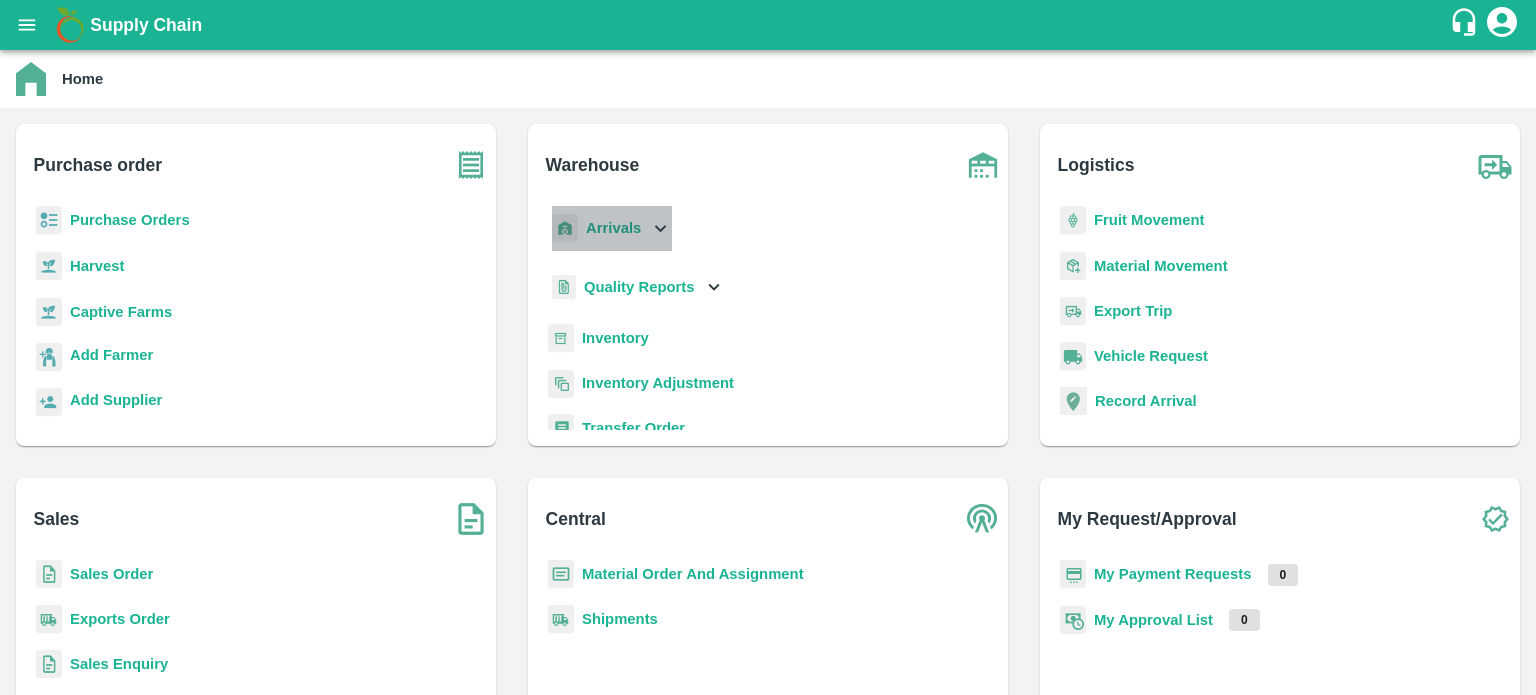 click 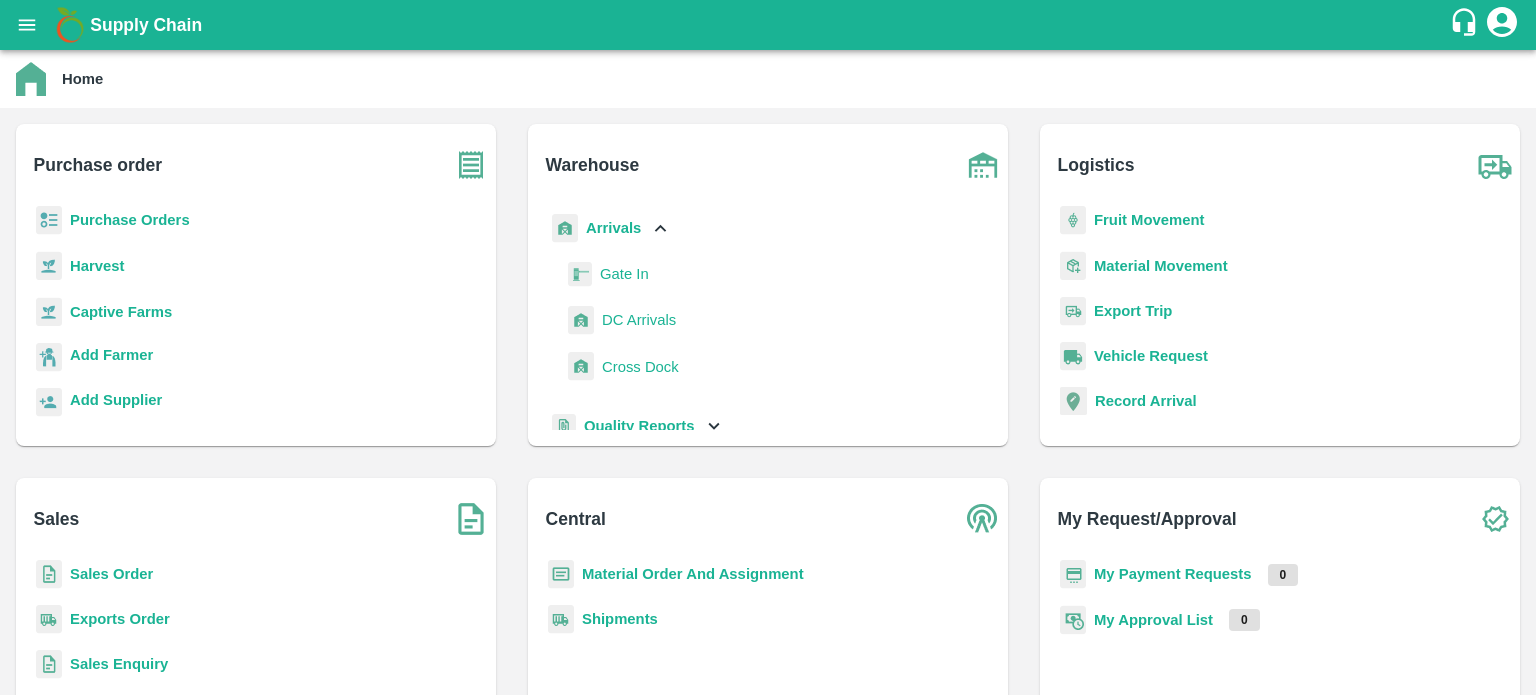 click on "DC Arrivals" at bounding box center (639, 320) 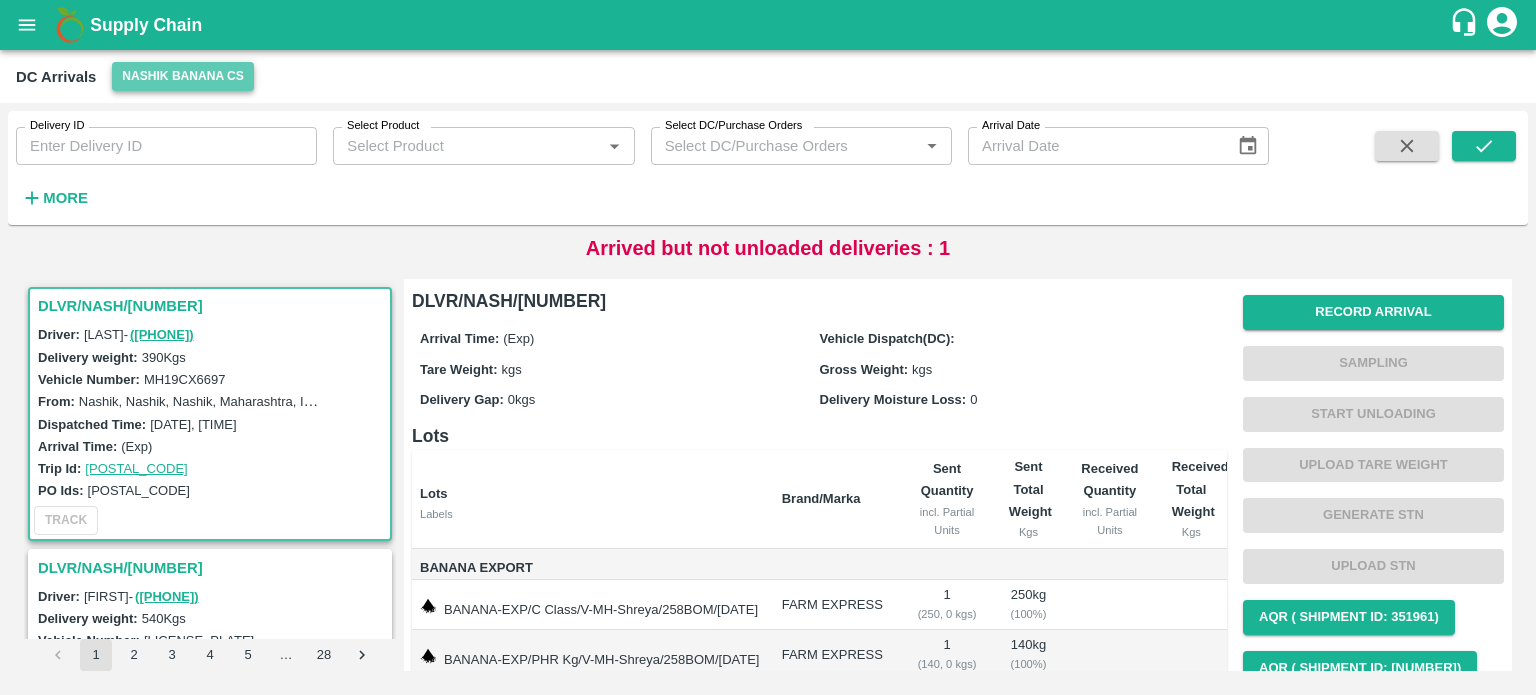 click on "Nashik Banana CS" at bounding box center [183, 76] 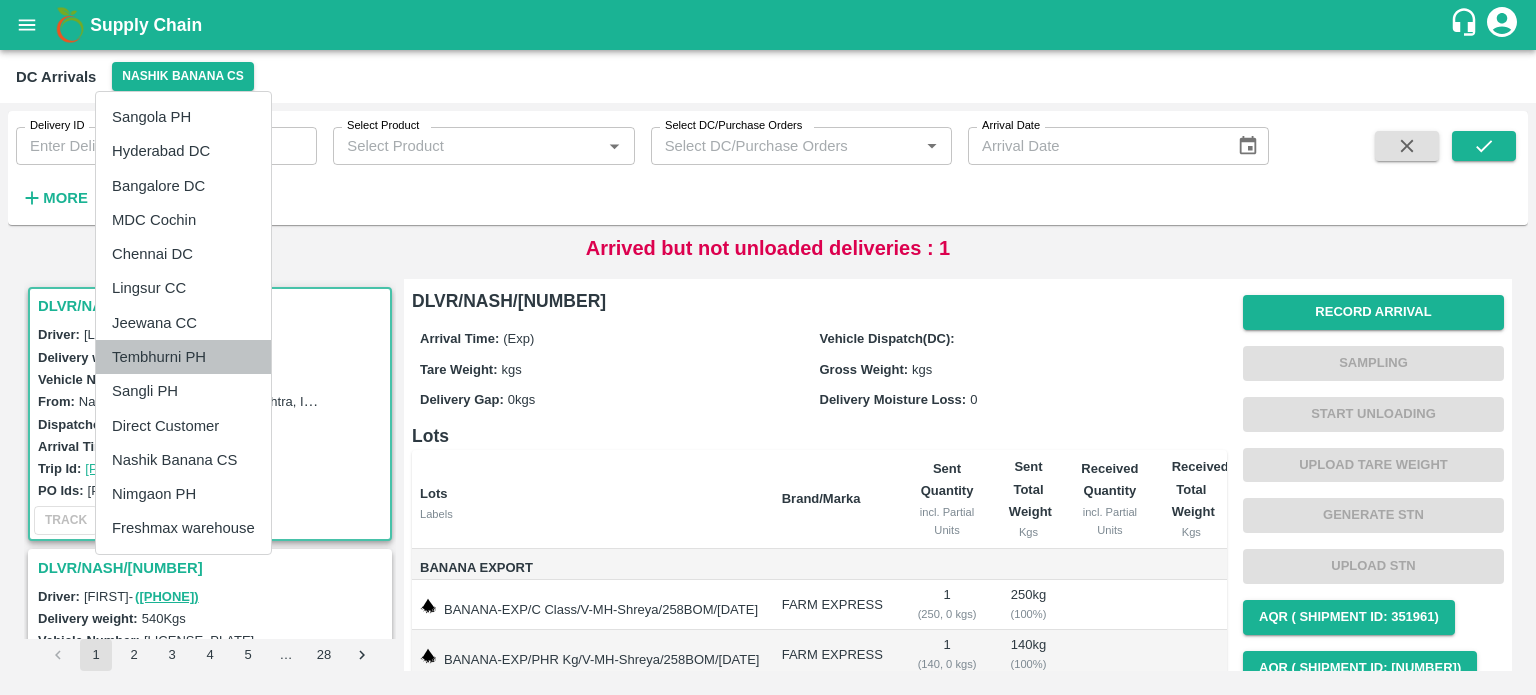 click on "Tembhurni PH" at bounding box center (183, 357) 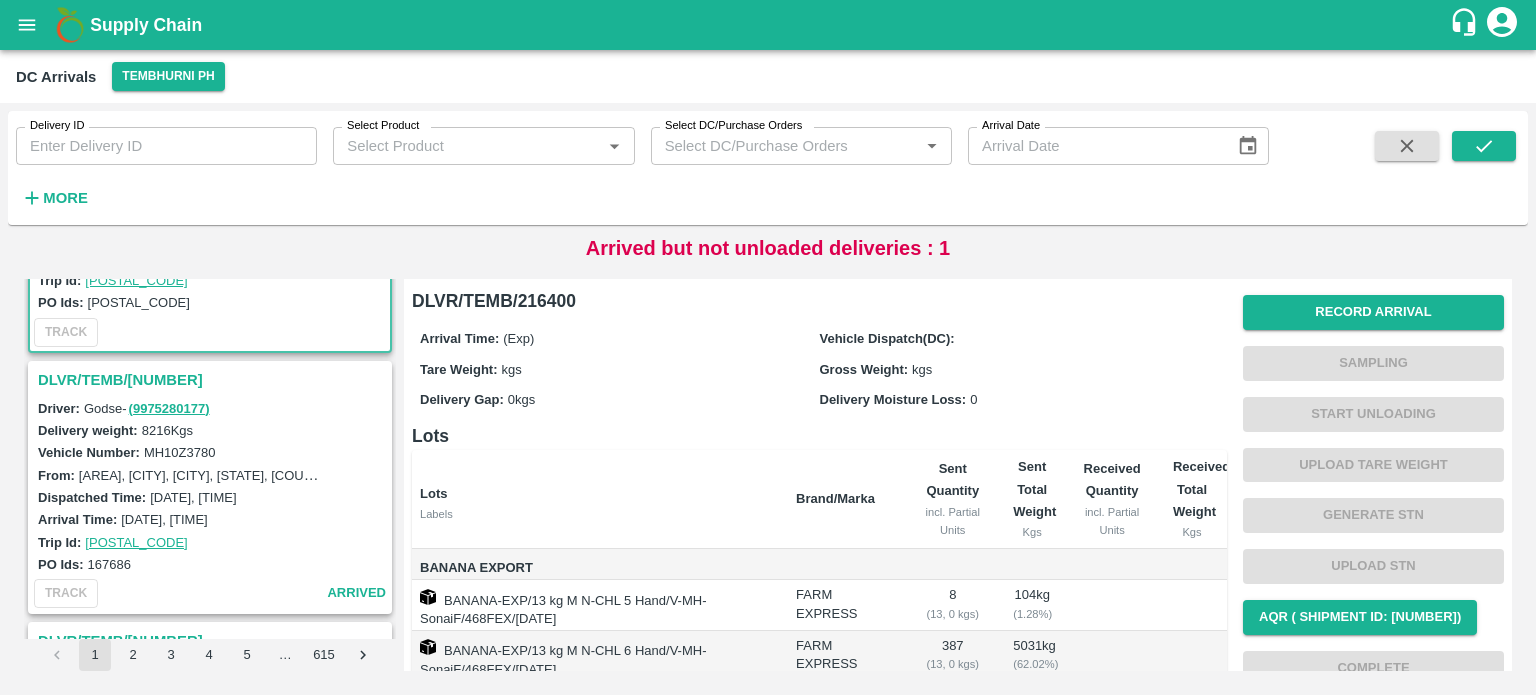 scroll, scrollTop: 187, scrollLeft: 0, axis: vertical 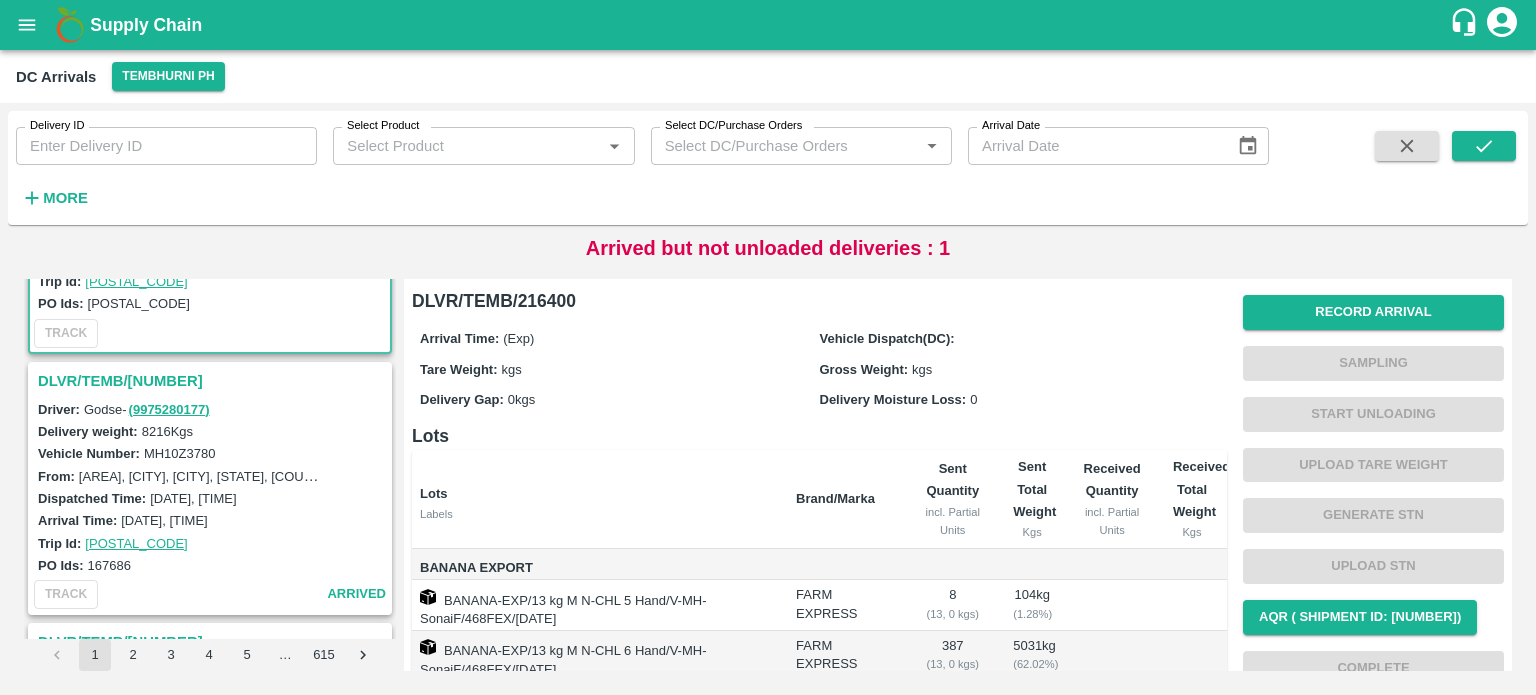 click on "DLVR/TEMB/[NUMBER]" at bounding box center [213, 381] 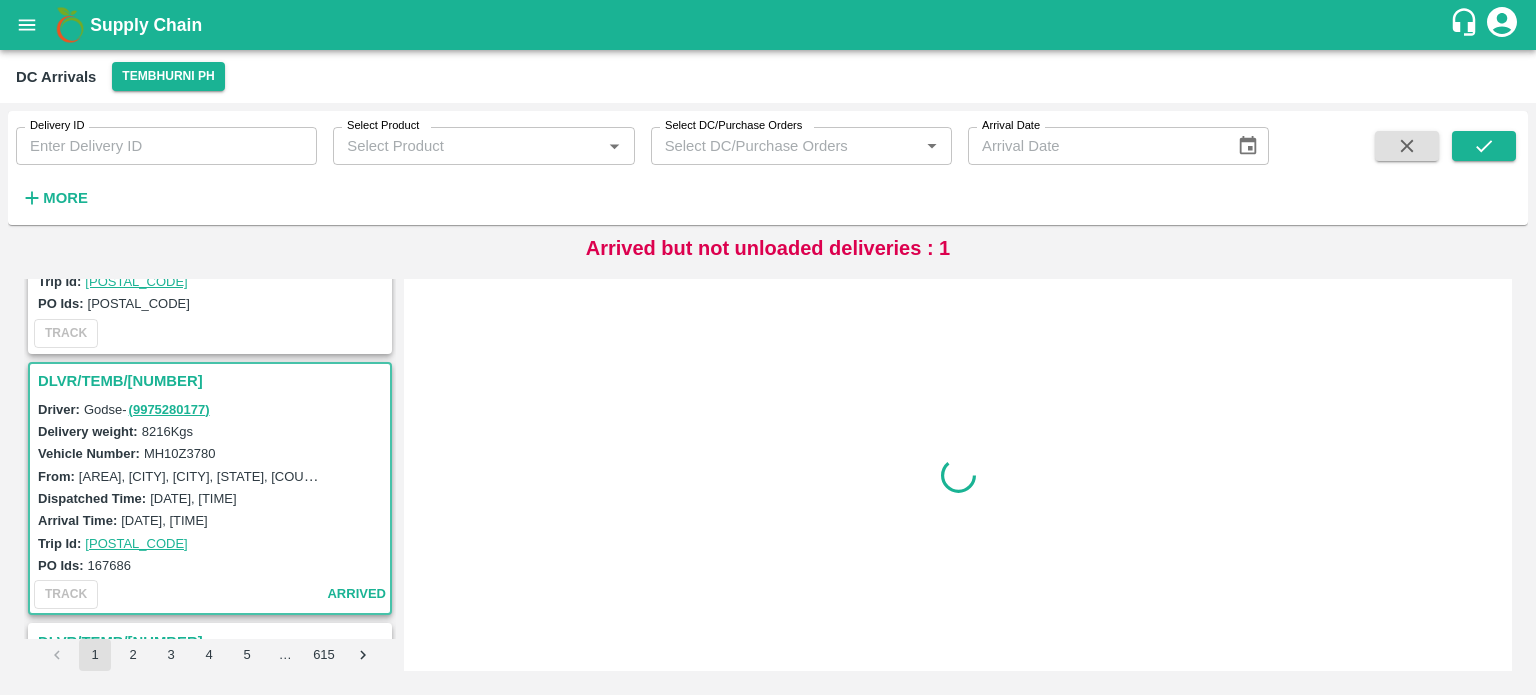 scroll, scrollTop: 268, scrollLeft: 0, axis: vertical 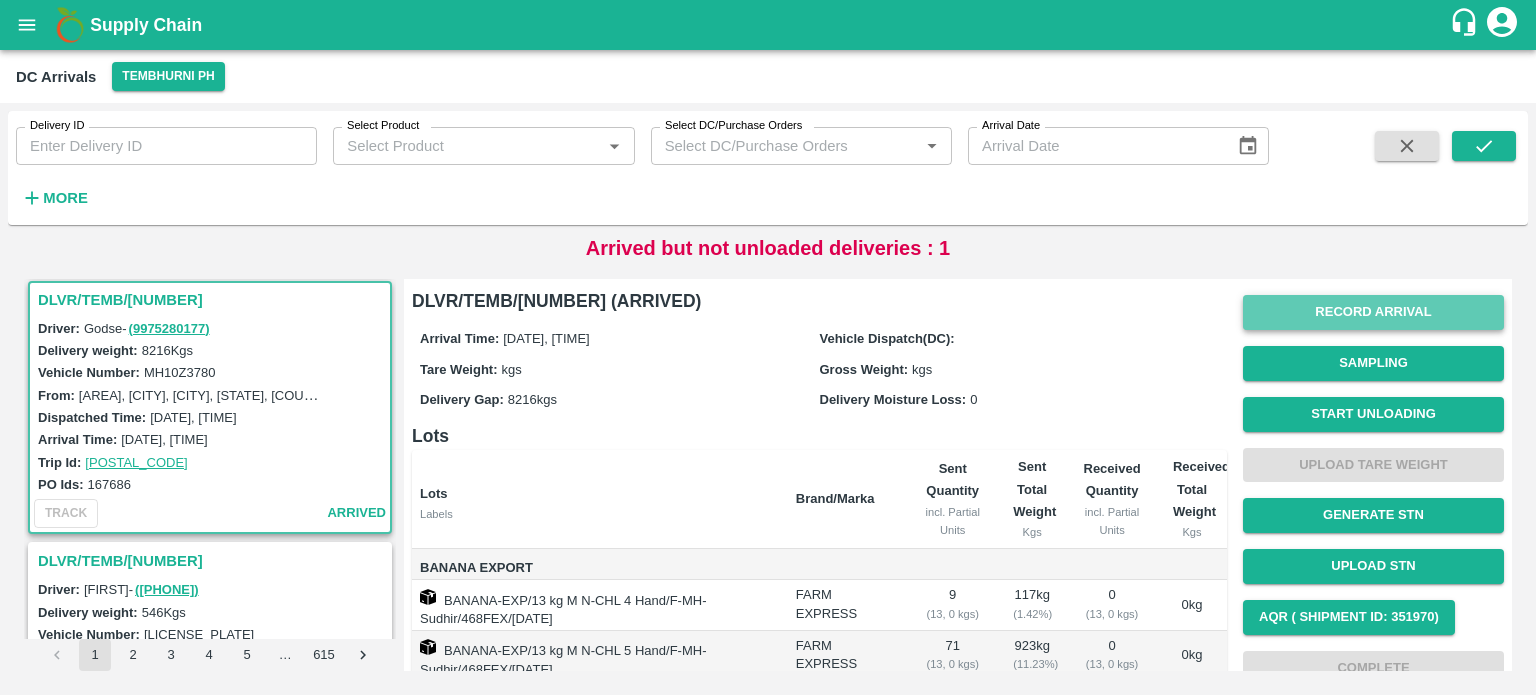 click on "Record Arrival" at bounding box center [1373, 312] 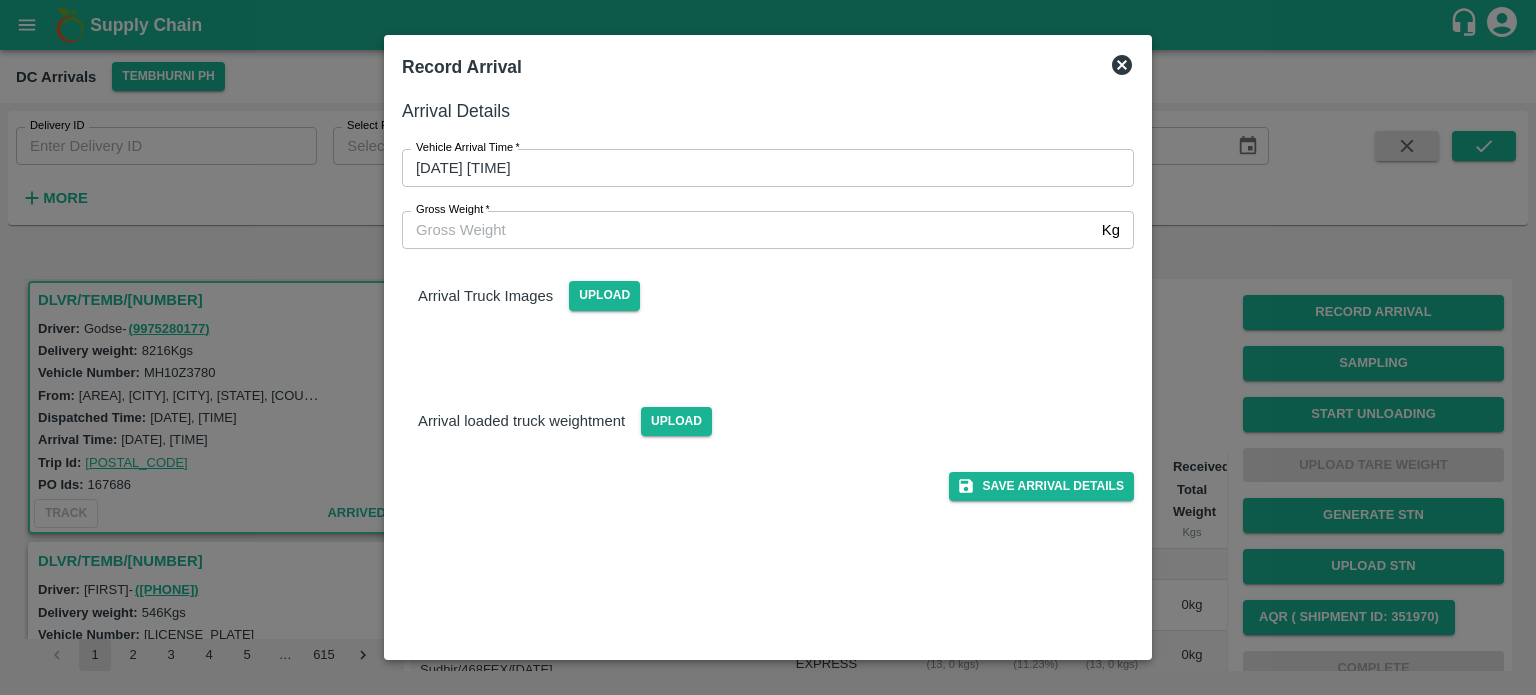 click 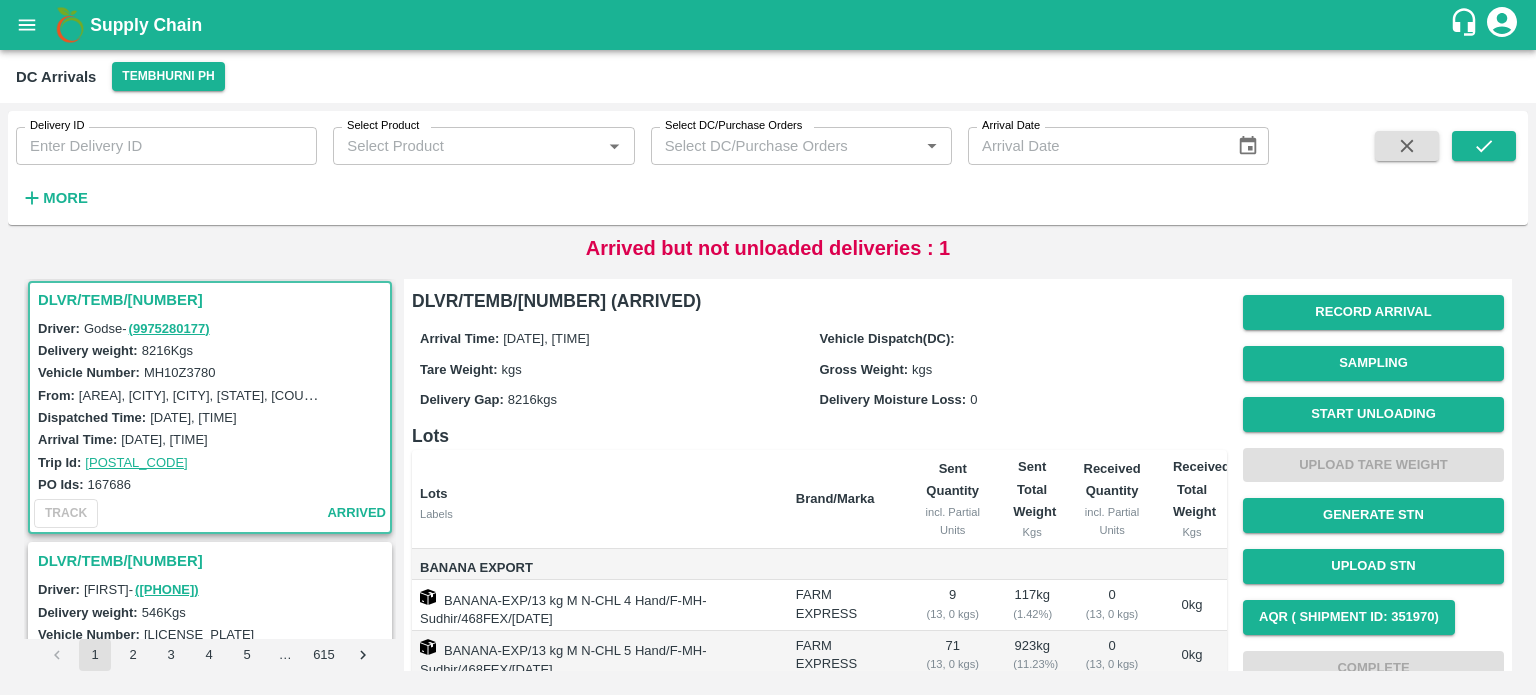 click on "MH10Z3780" at bounding box center [180, 372] 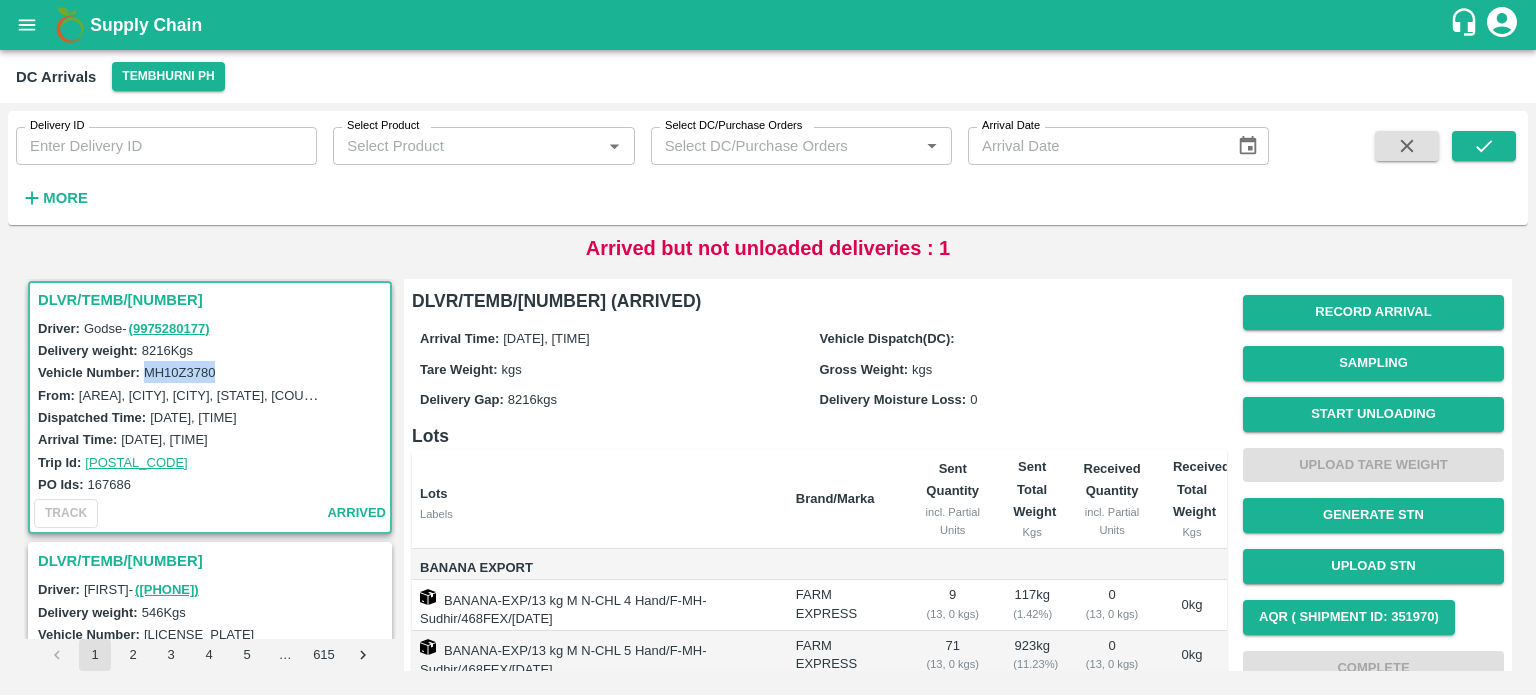 click on "MH10Z3780" at bounding box center [180, 372] 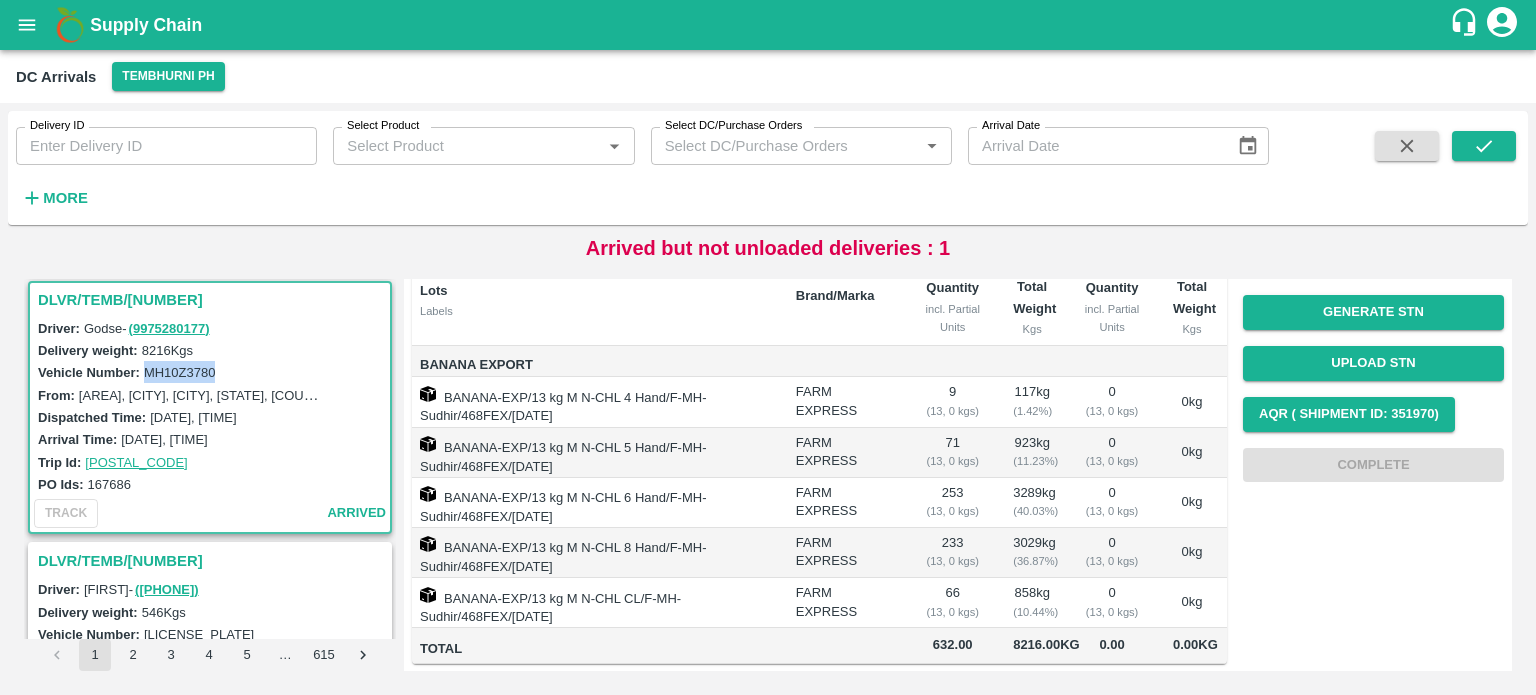 scroll, scrollTop: 0, scrollLeft: 0, axis: both 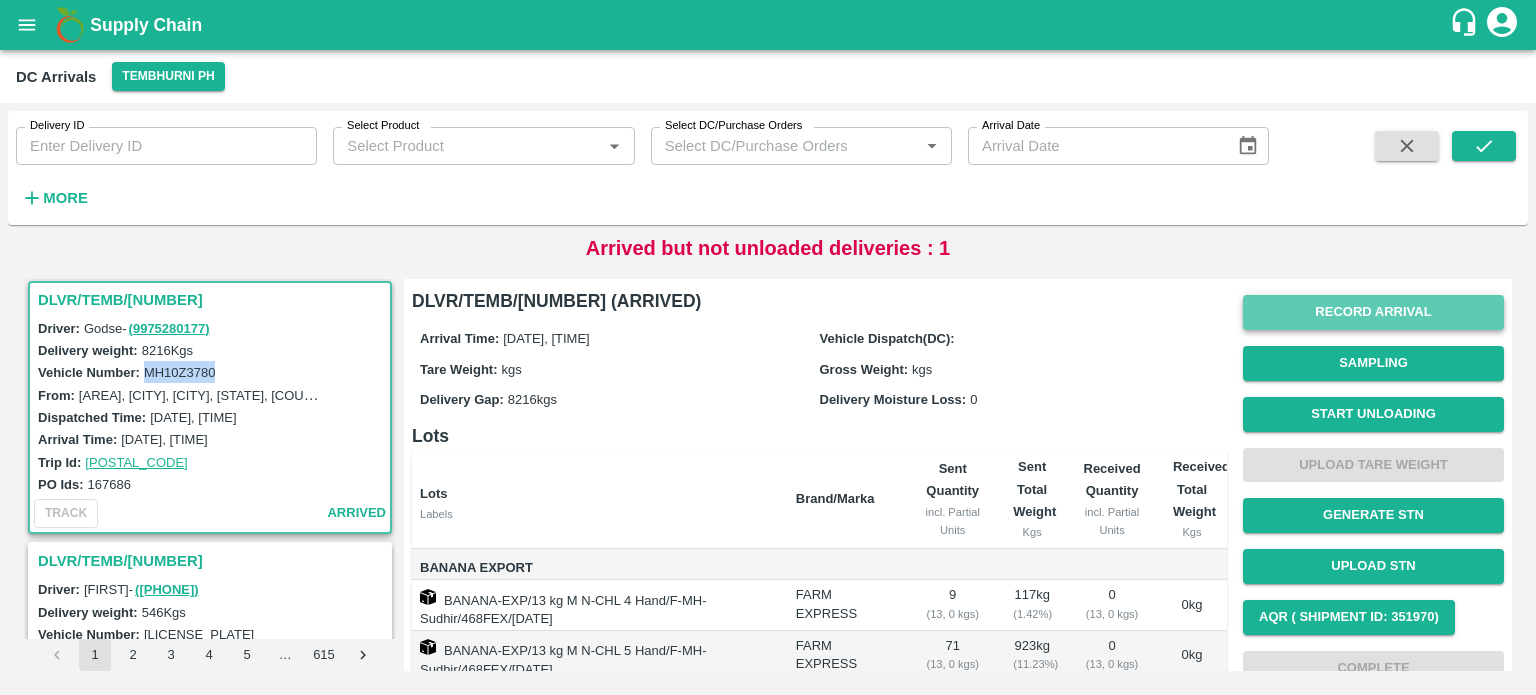 click on "Record Arrival" at bounding box center [1373, 312] 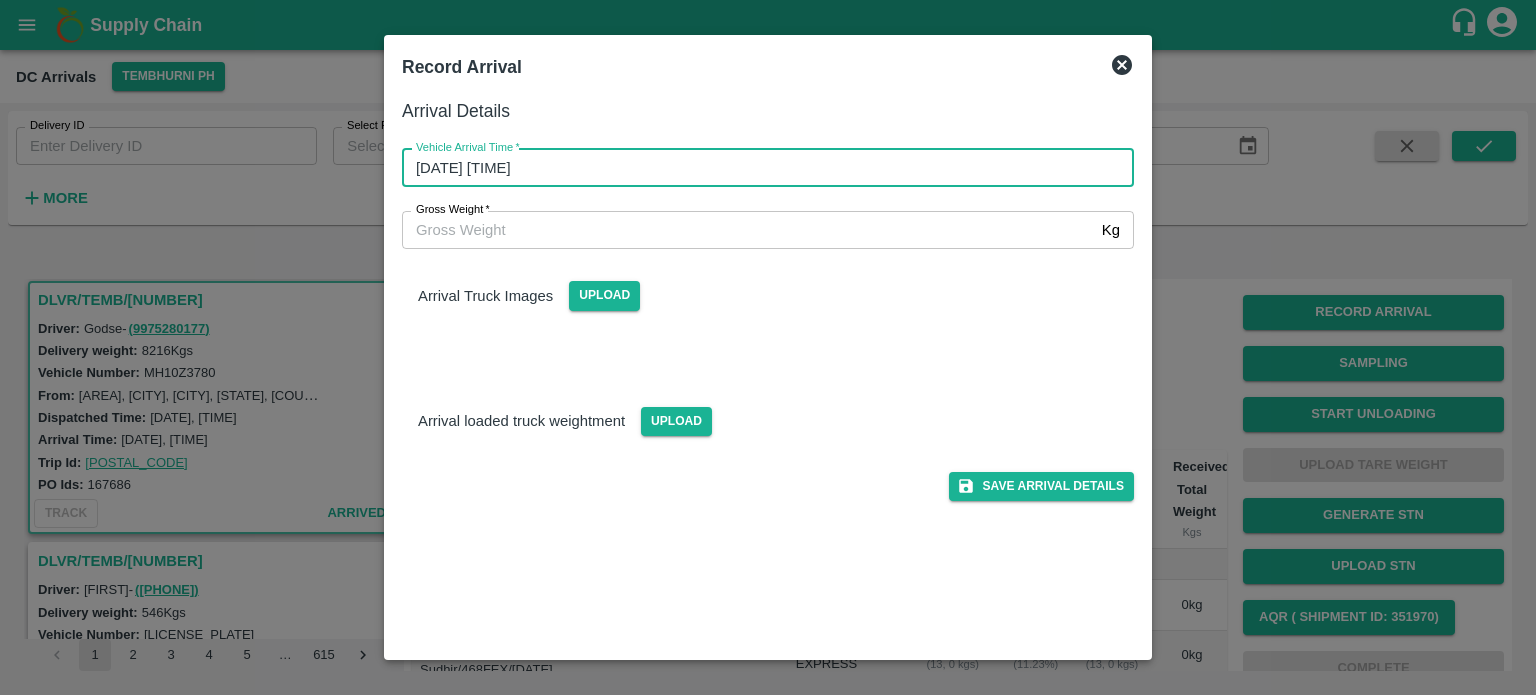 click on "[DATE] [TIME]" at bounding box center (761, 168) 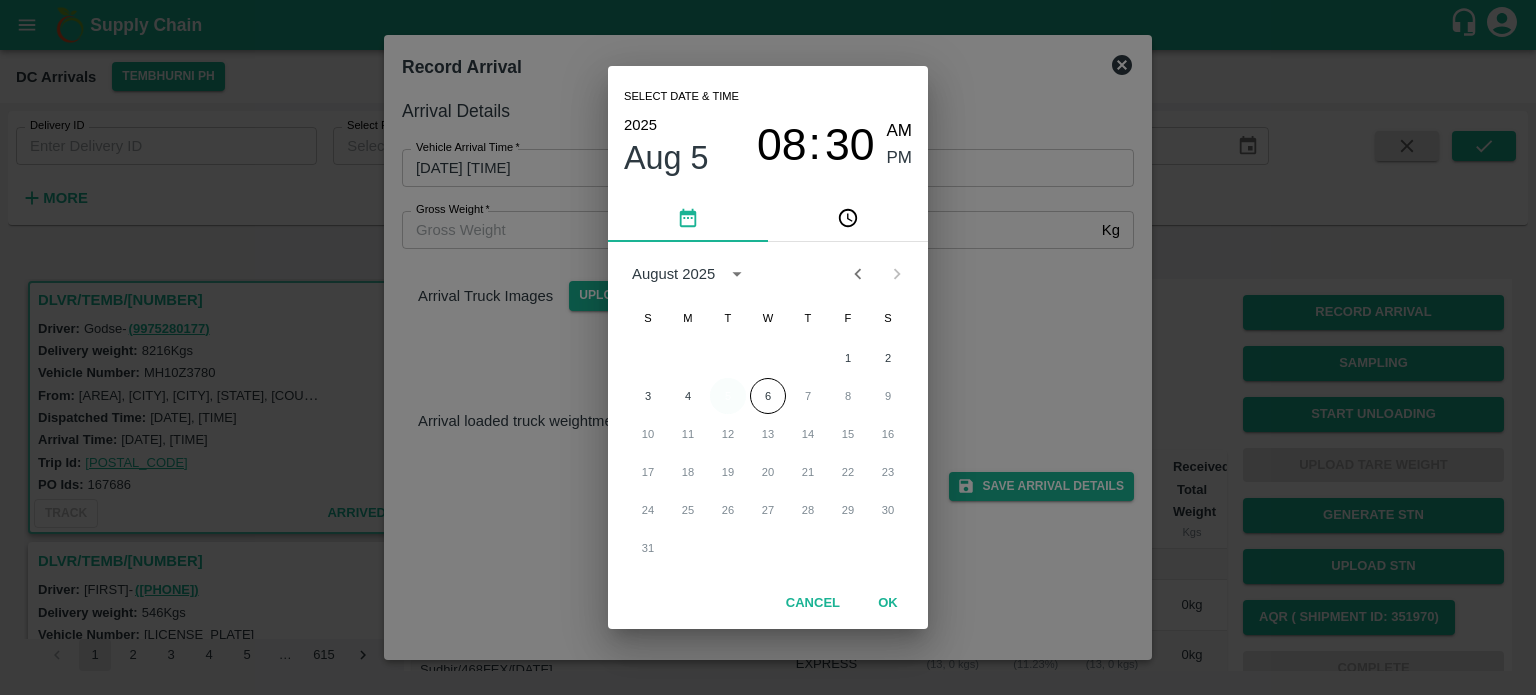 click on "5" at bounding box center [728, 396] 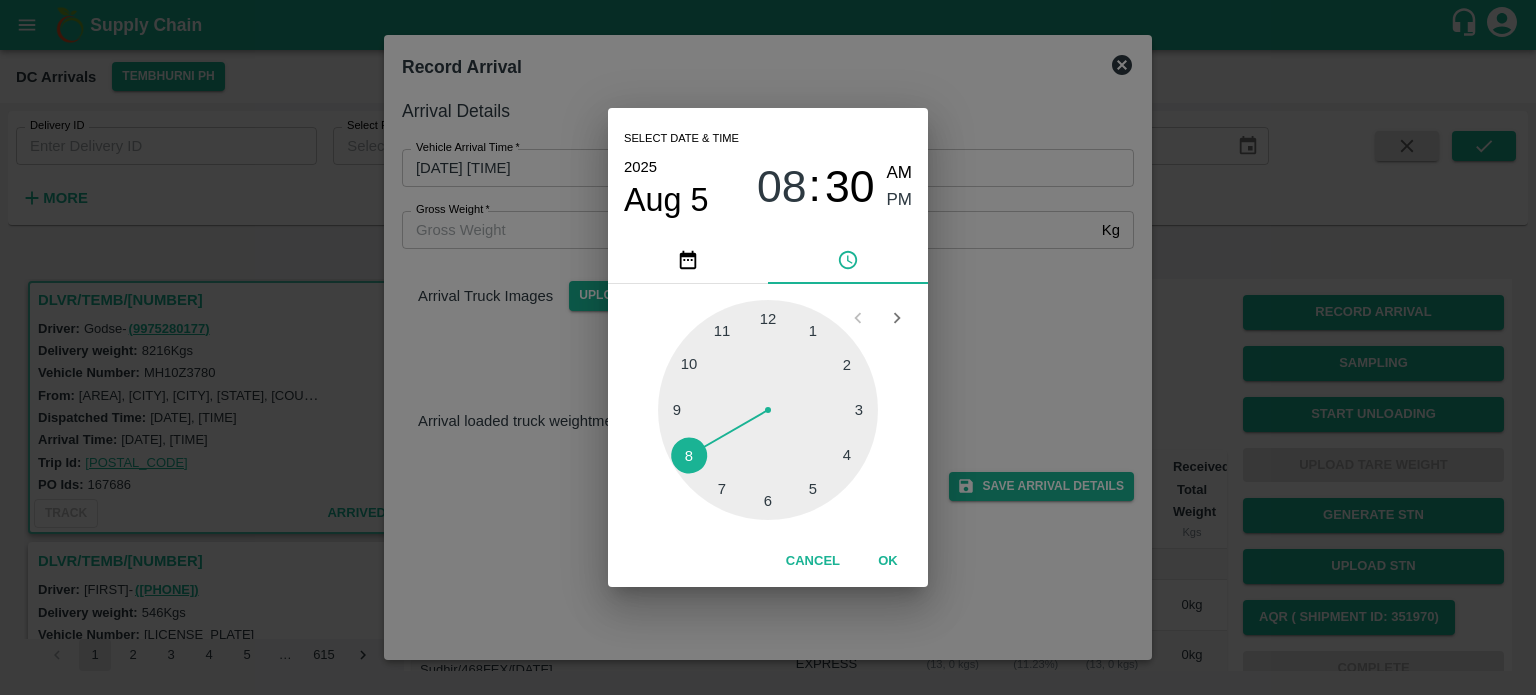click at bounding box center [768, 410] 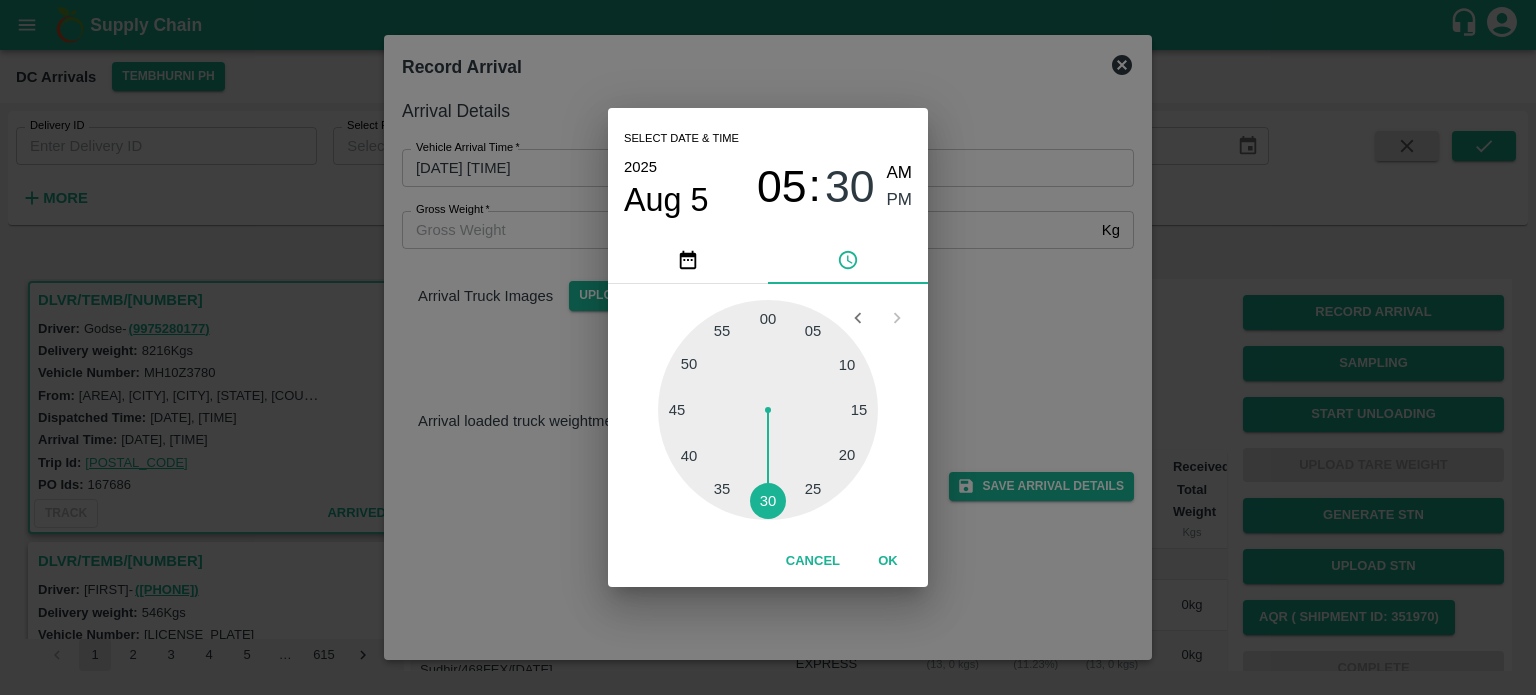 click at bounding box center [768, 410] 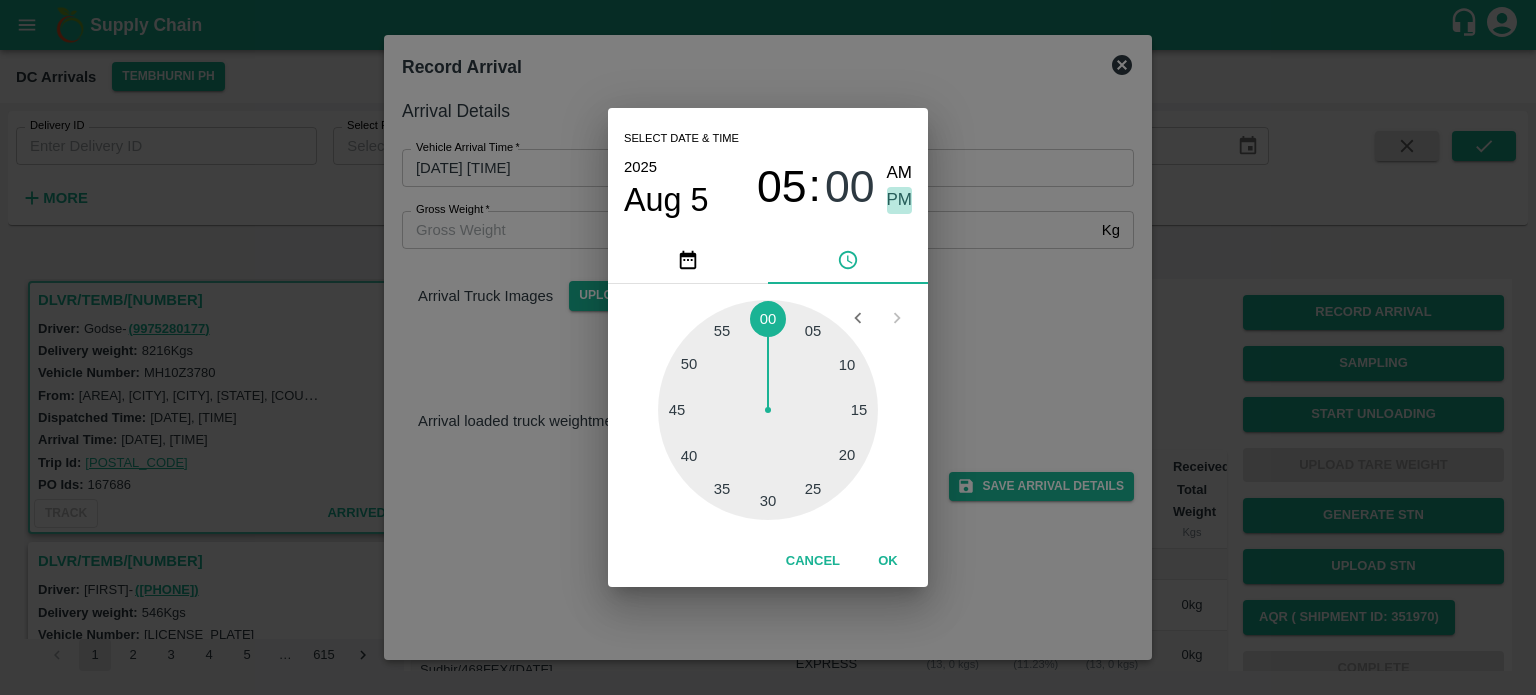 click on "PM" at bounding box center [900, 200] 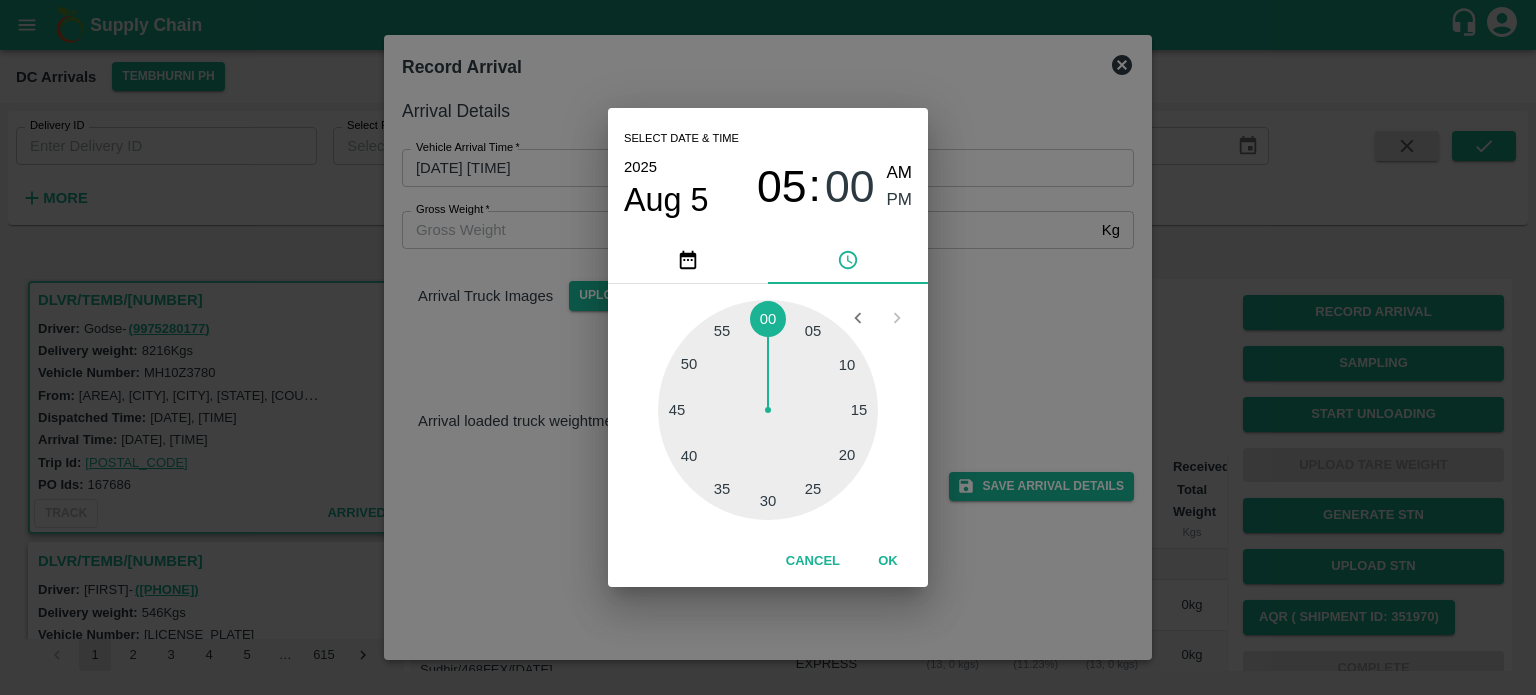 click on "Select date & time [DATE] [TIME] [TIME] Cancel OK" at bounding box center (768, 347) 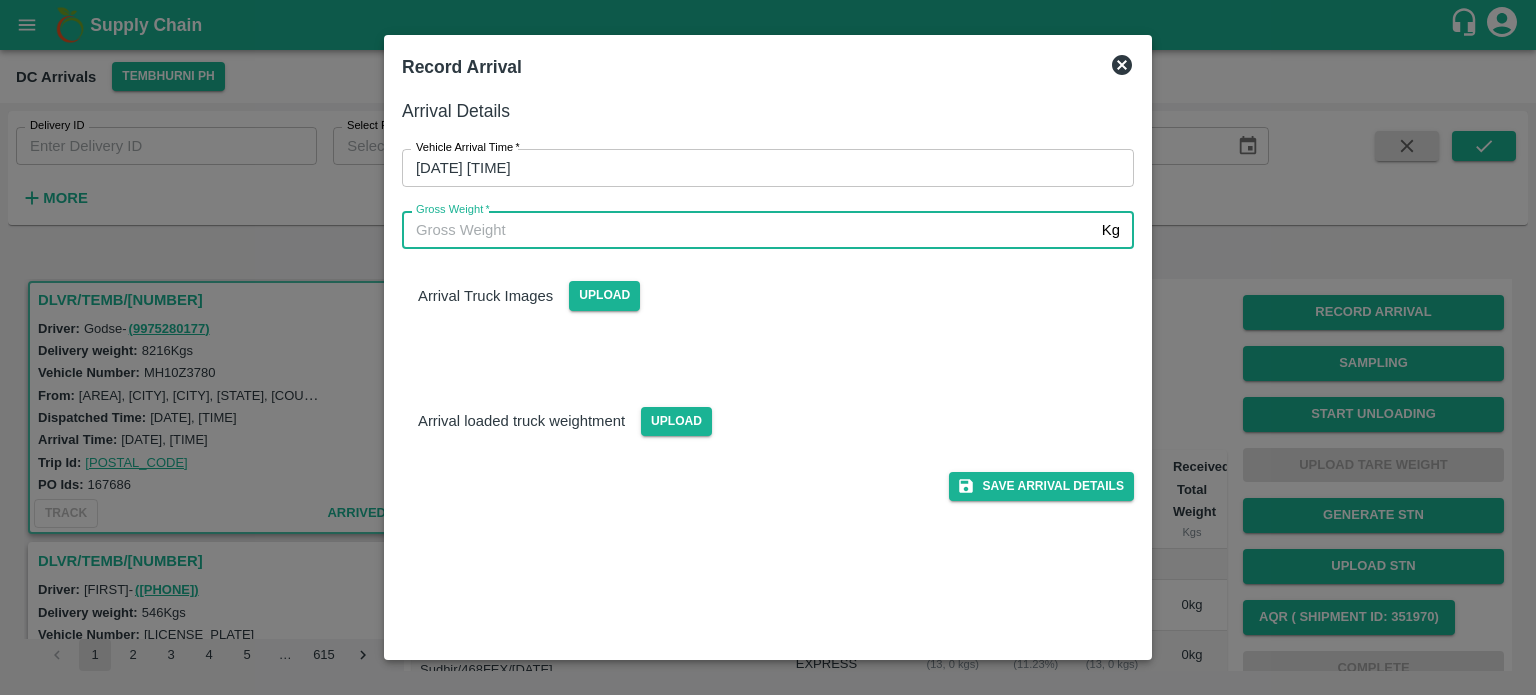 click on "Gross Weight   *" at bounding box center (748, 230) 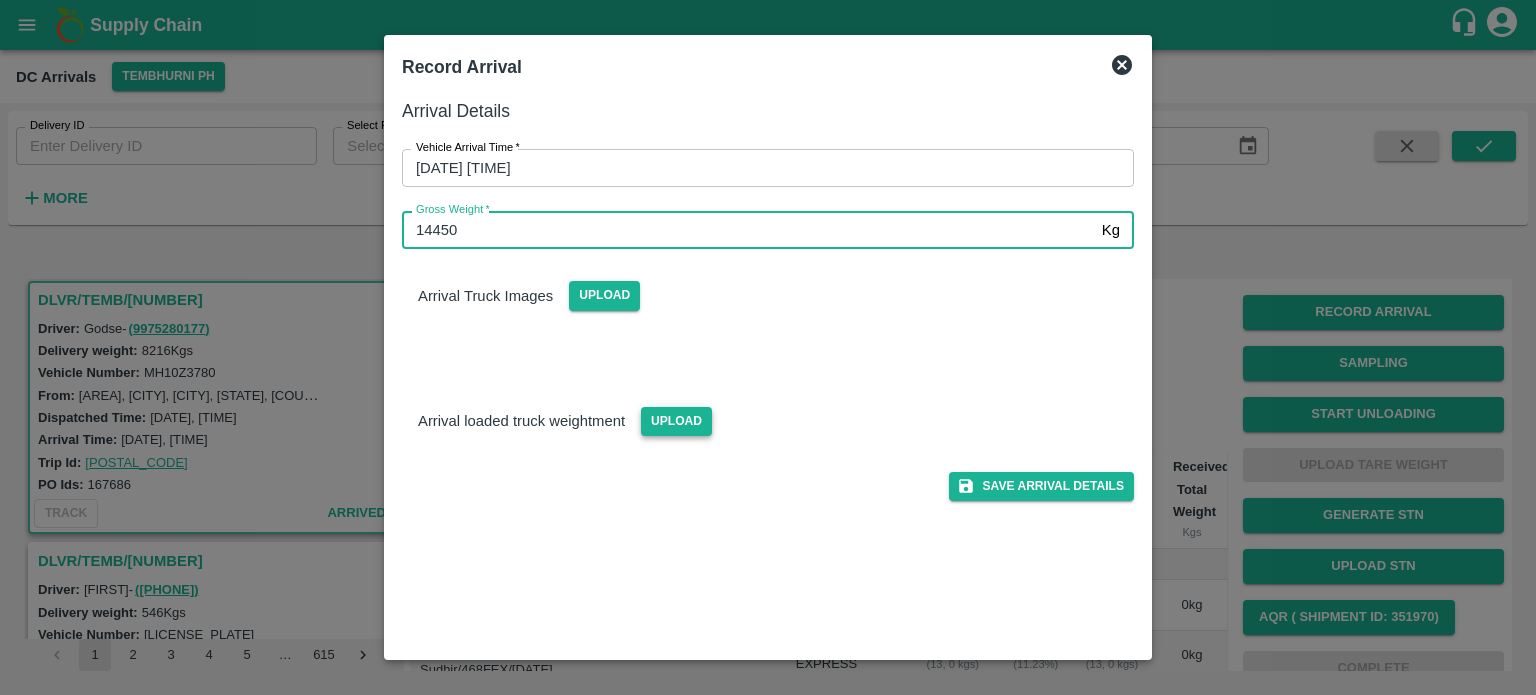 type on "14450" 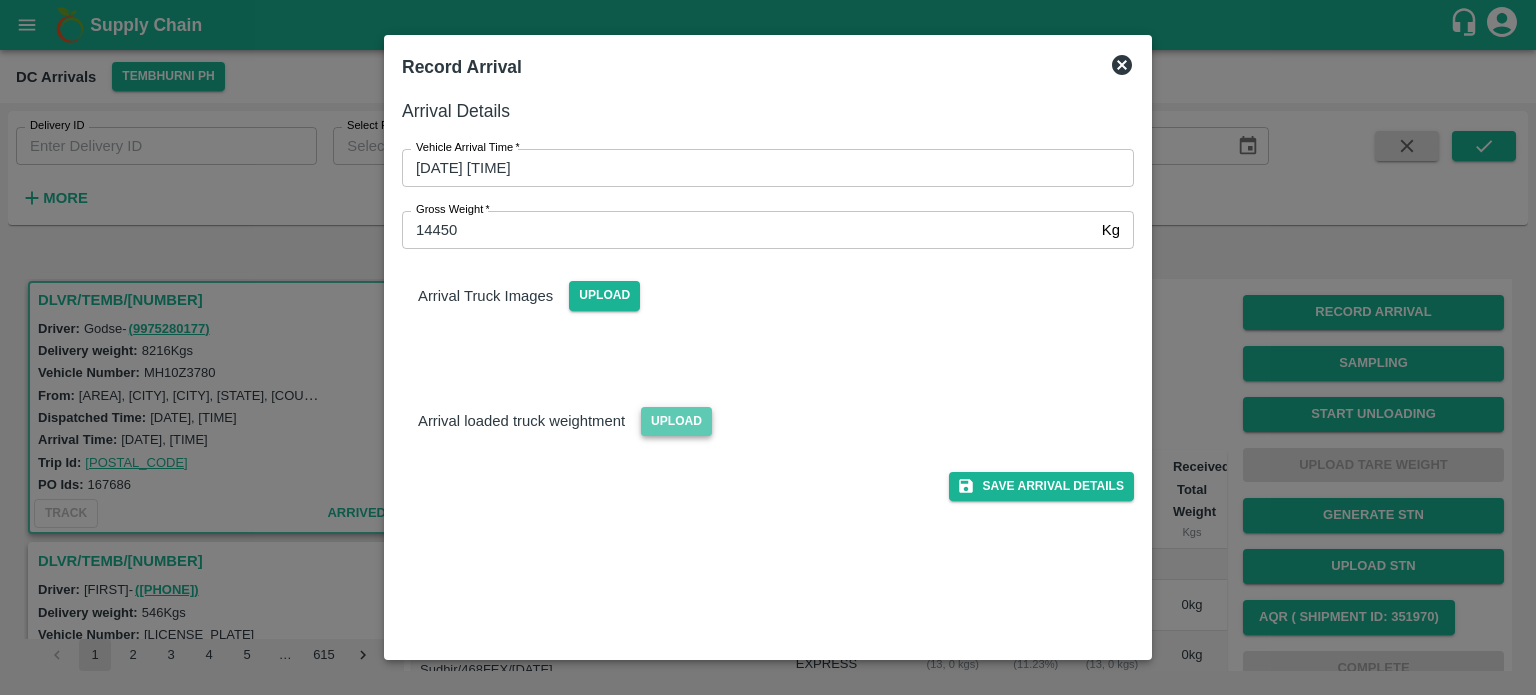 click on "Upload" at bounding box center (676, 421) 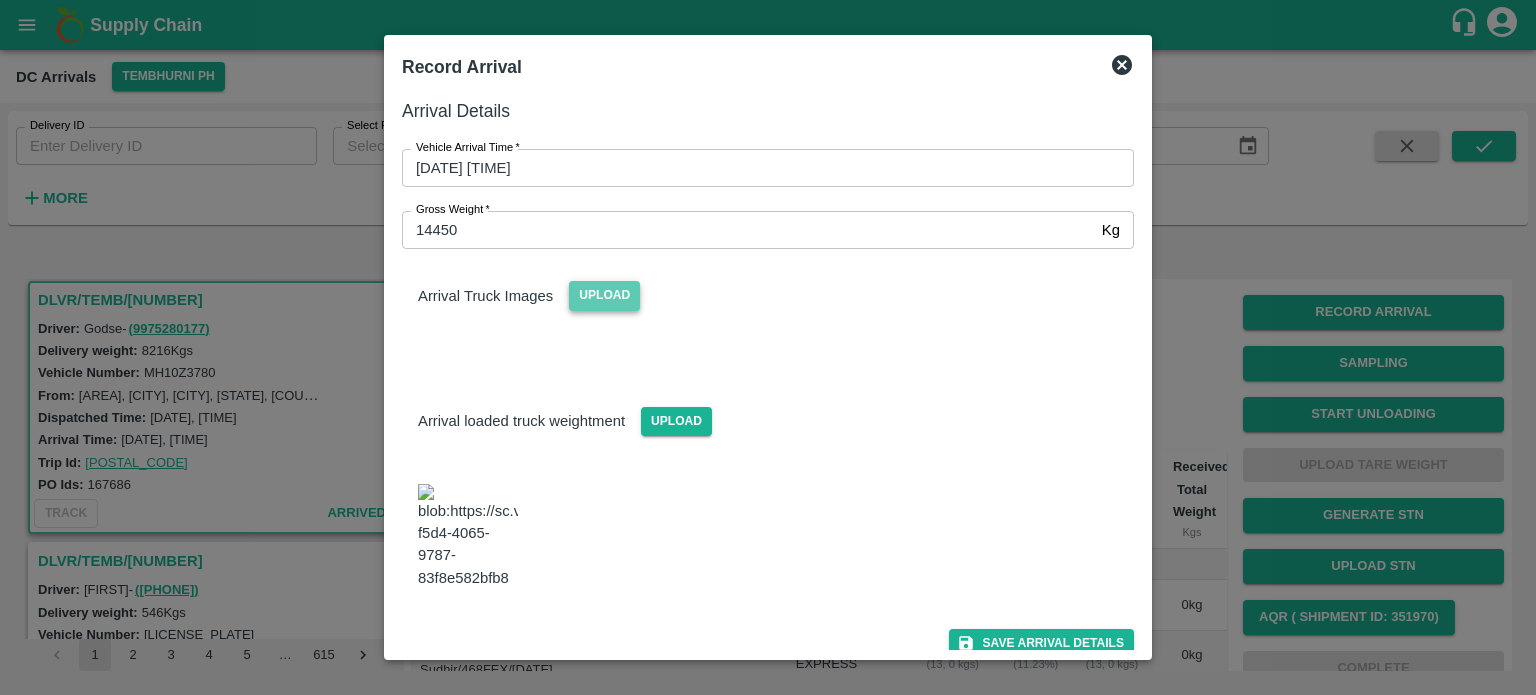 click on "Upload" at bounding box center (604, 295) 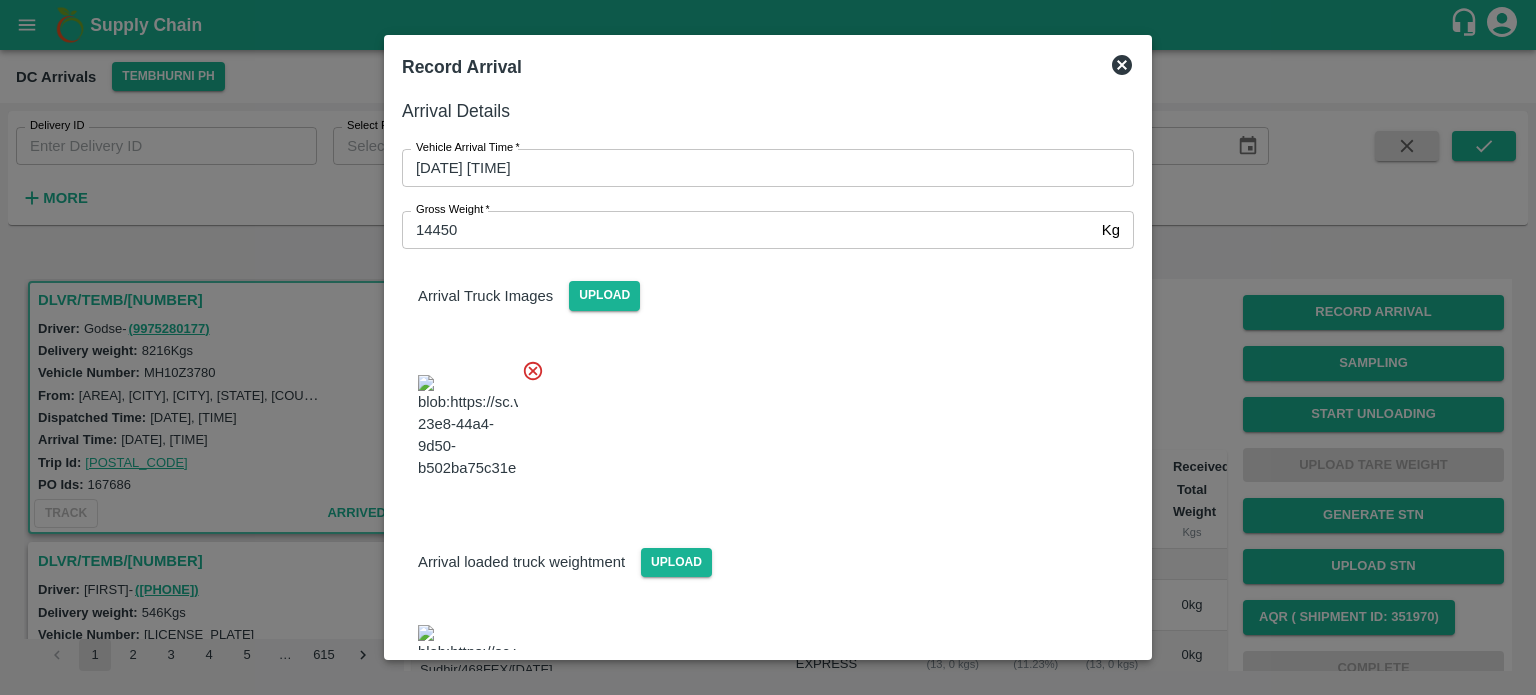 click at bounding box center [760, 421] 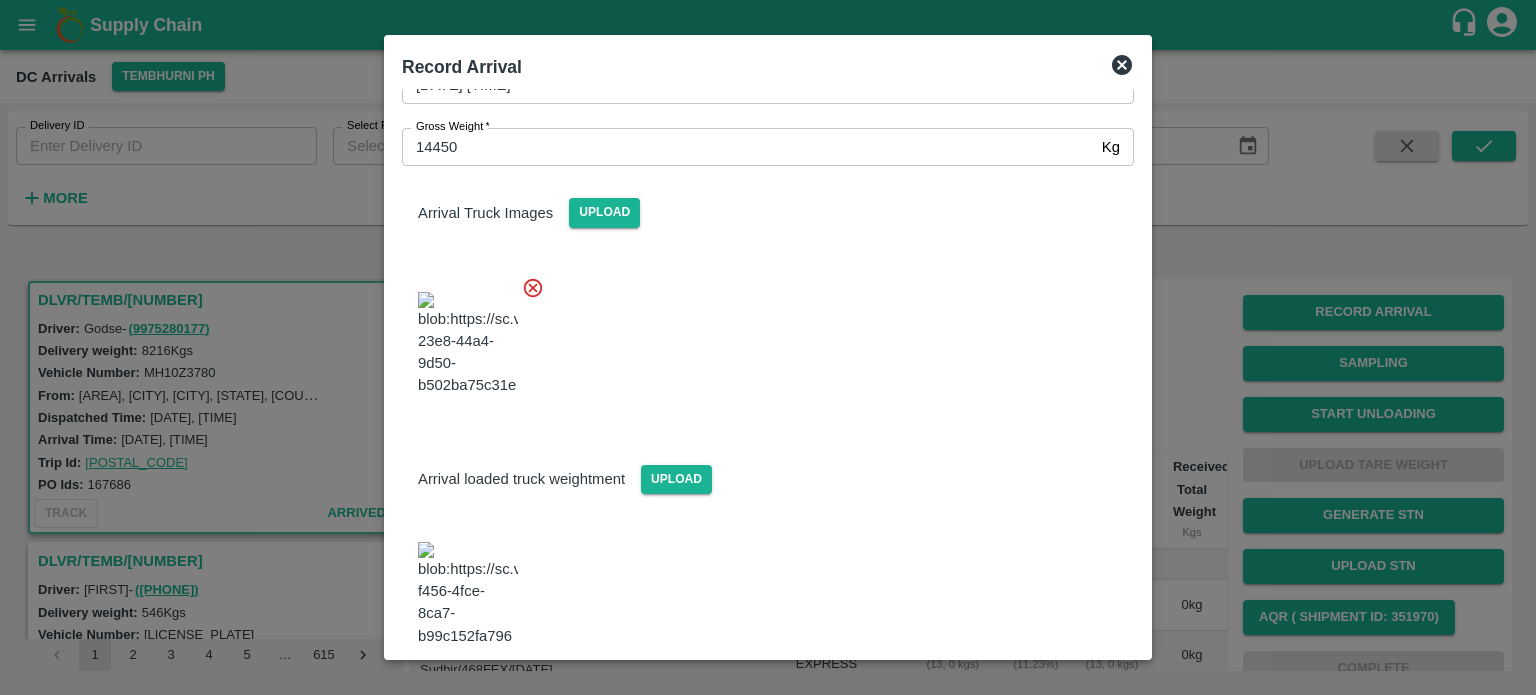 click on "Save Arrival Details" at bounding box center [1041, 701] 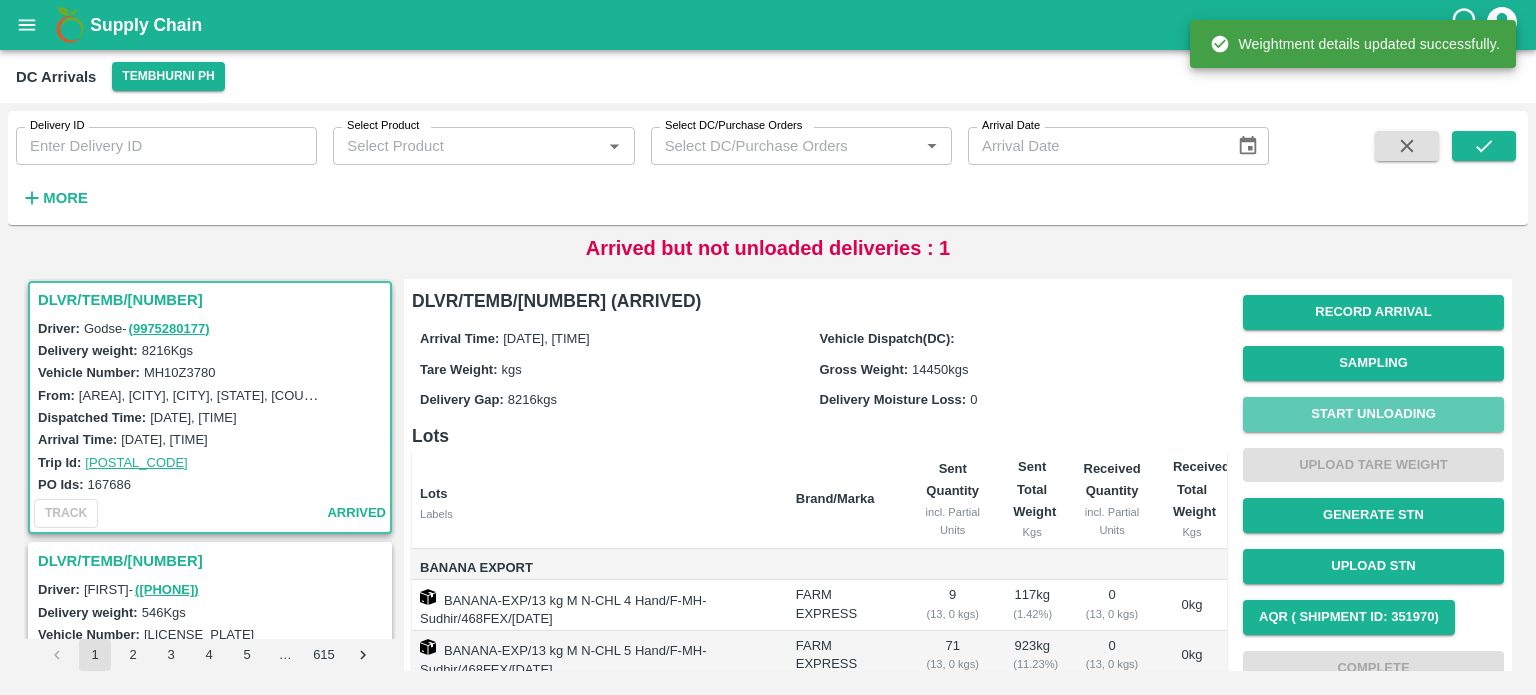click on "Start Unloading" at bounding box center [1373, 414] 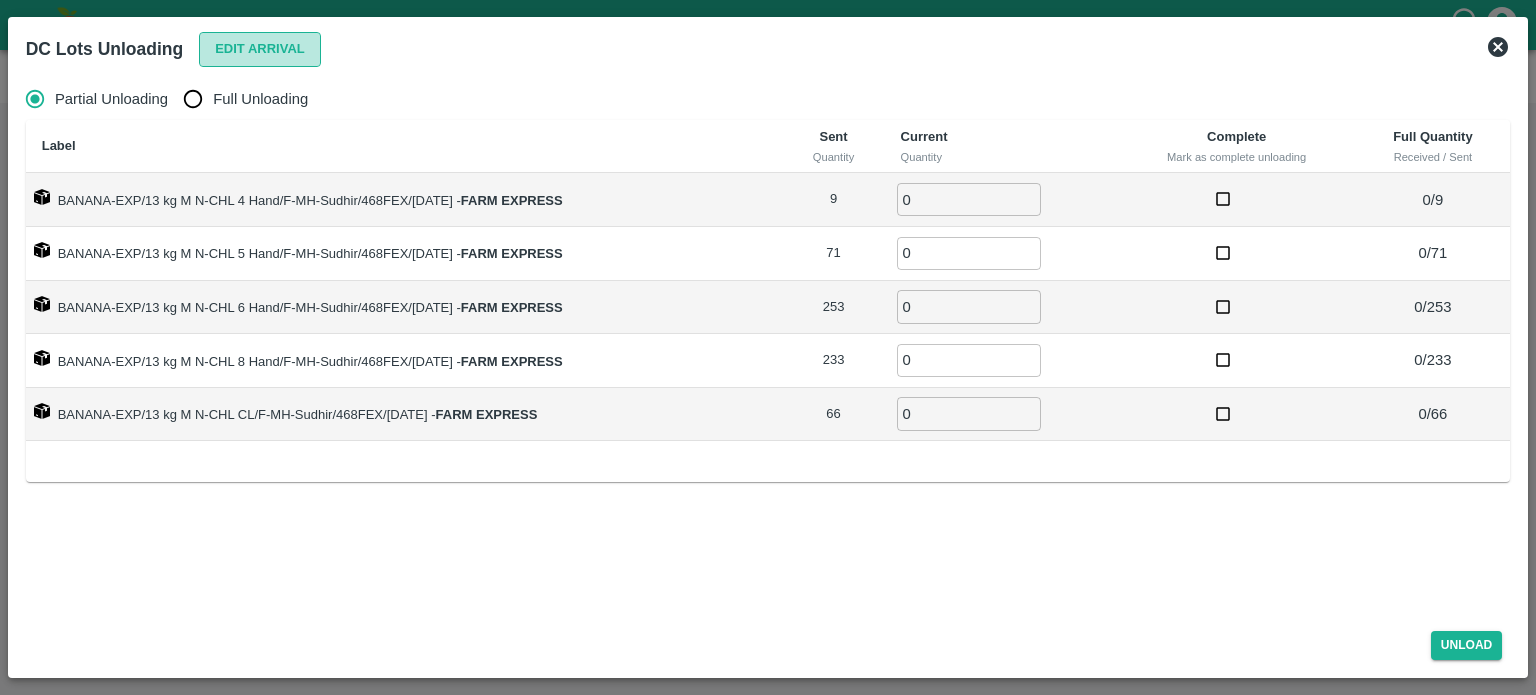 click on "Edit Arrival" at bounding box center (260, 49) 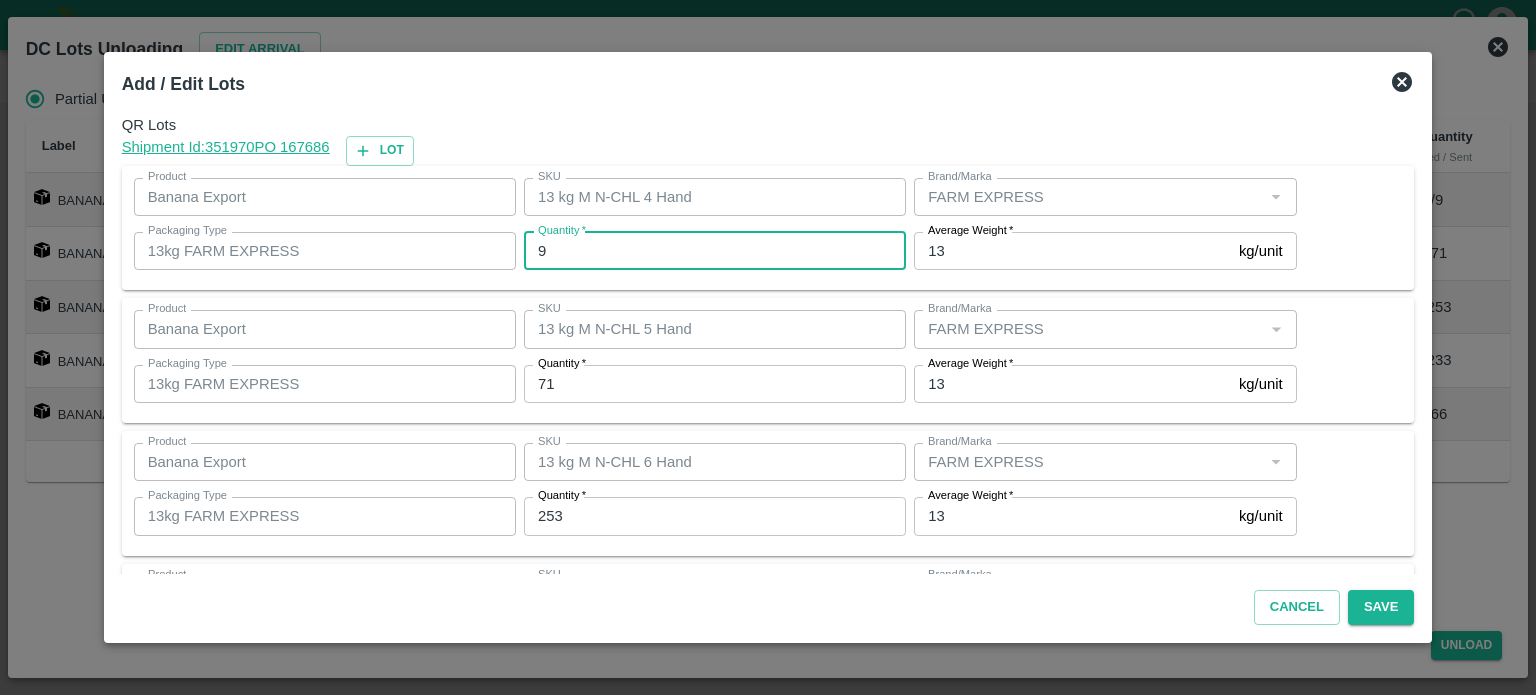 click on "9" at bounding box center [715, 251] 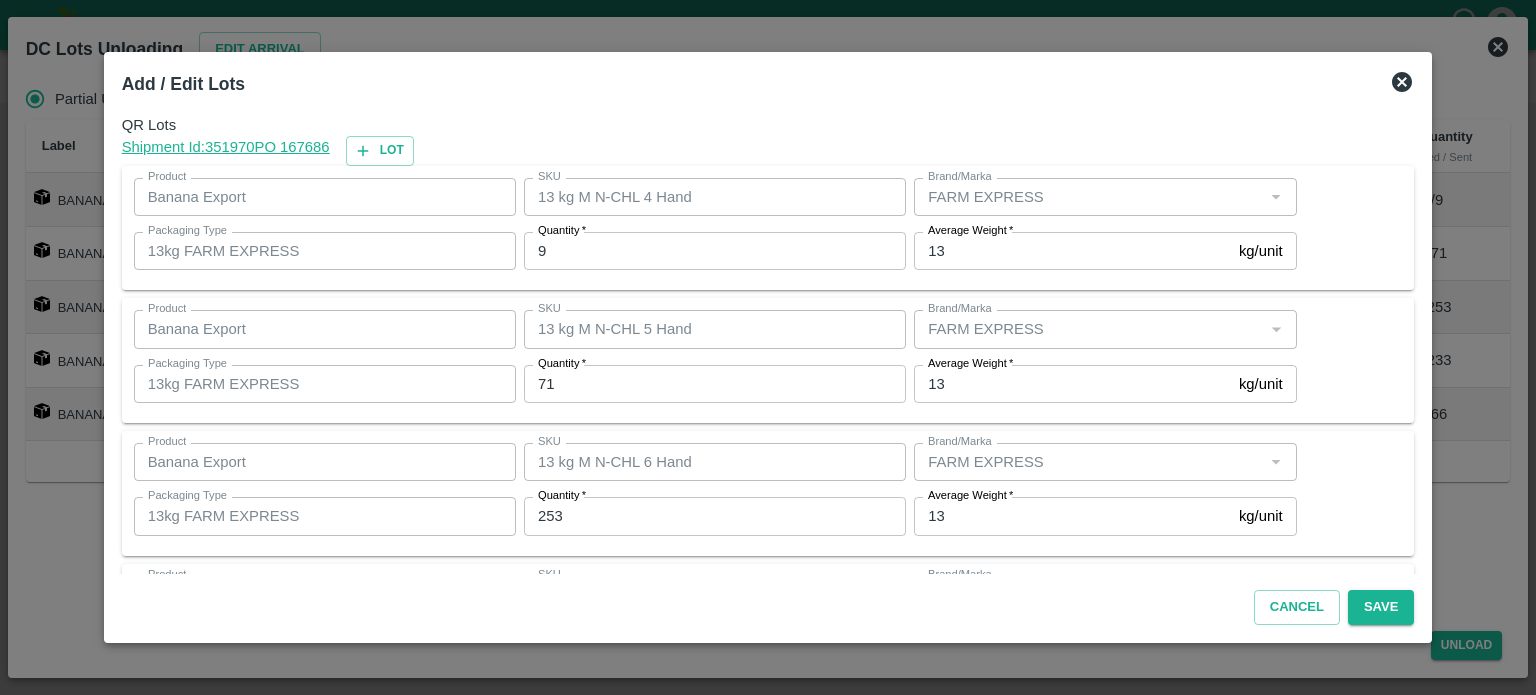 click 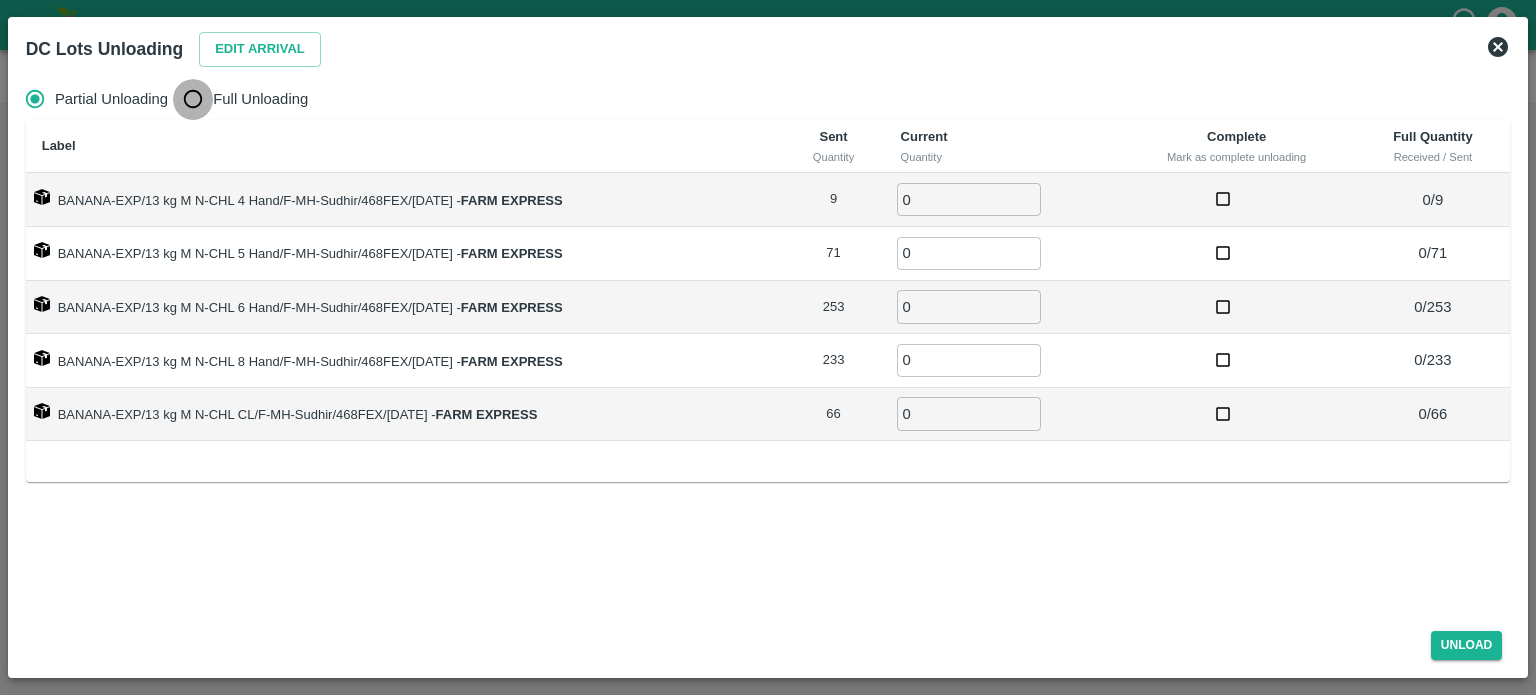 click on "Full Unloading" at bounding box center (193, 99) 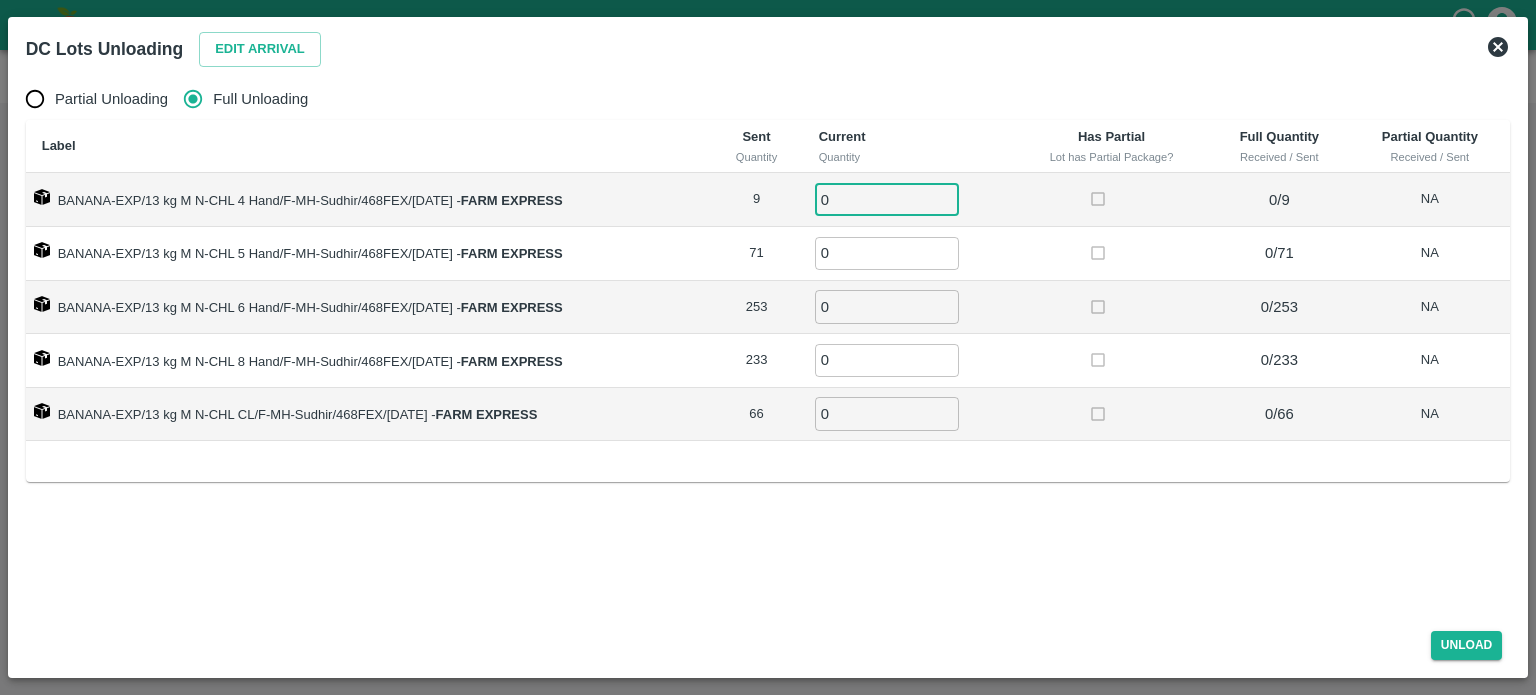 click on "0" at bounding box center (887, 199) 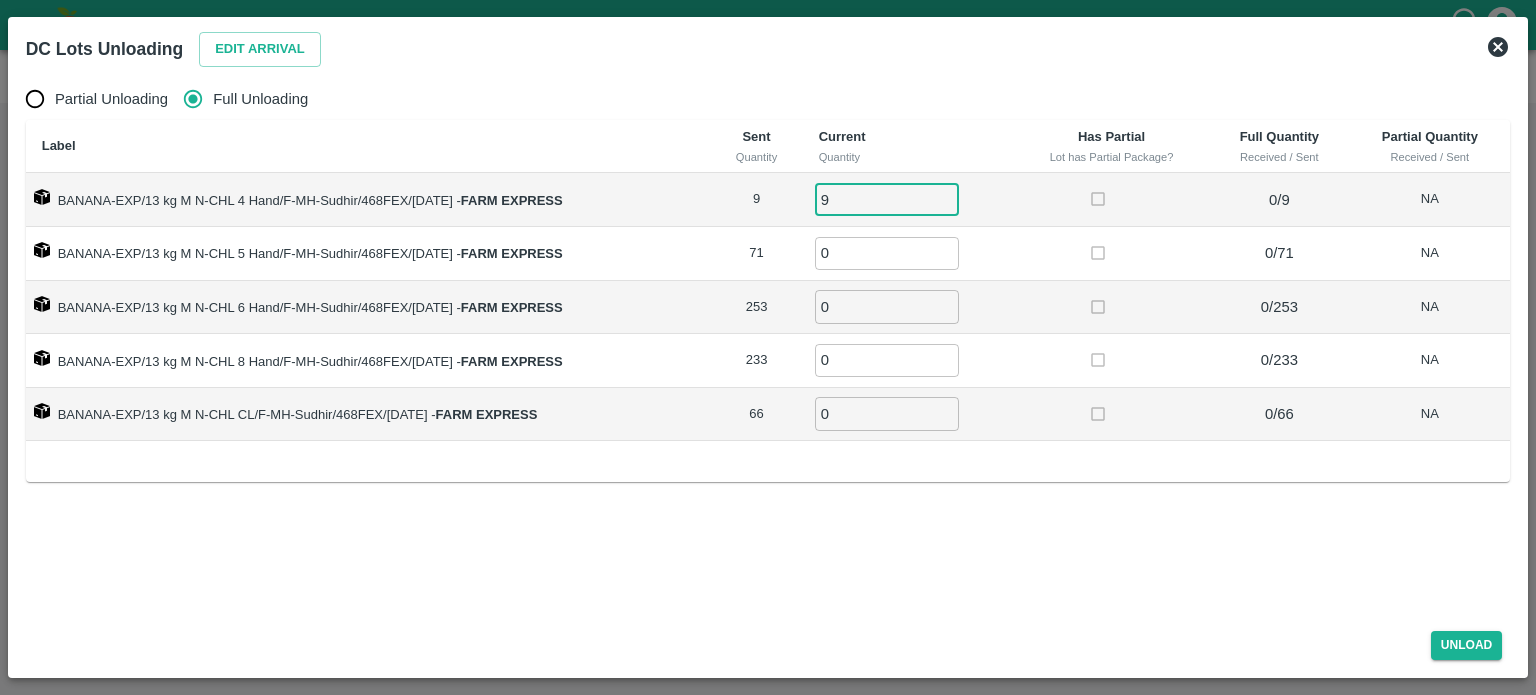 type on "9" 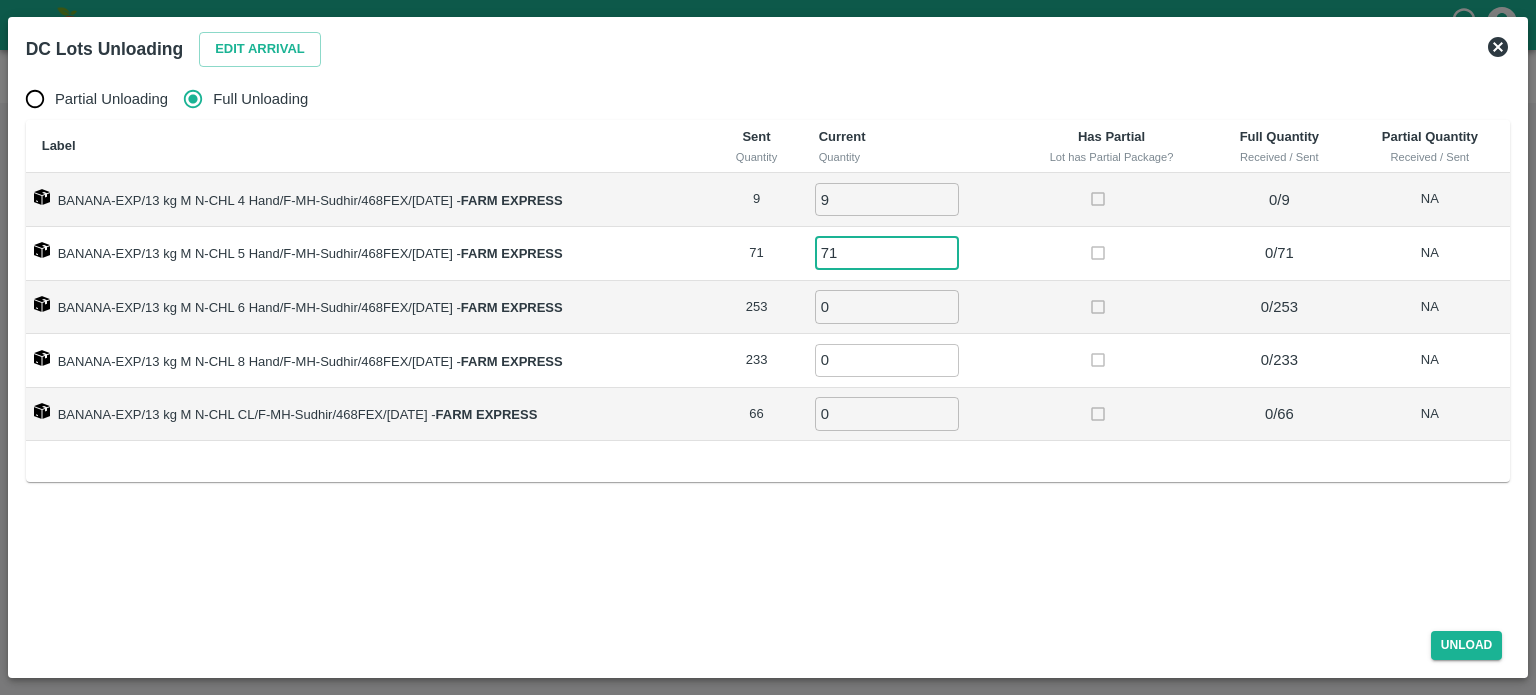 type on "71" 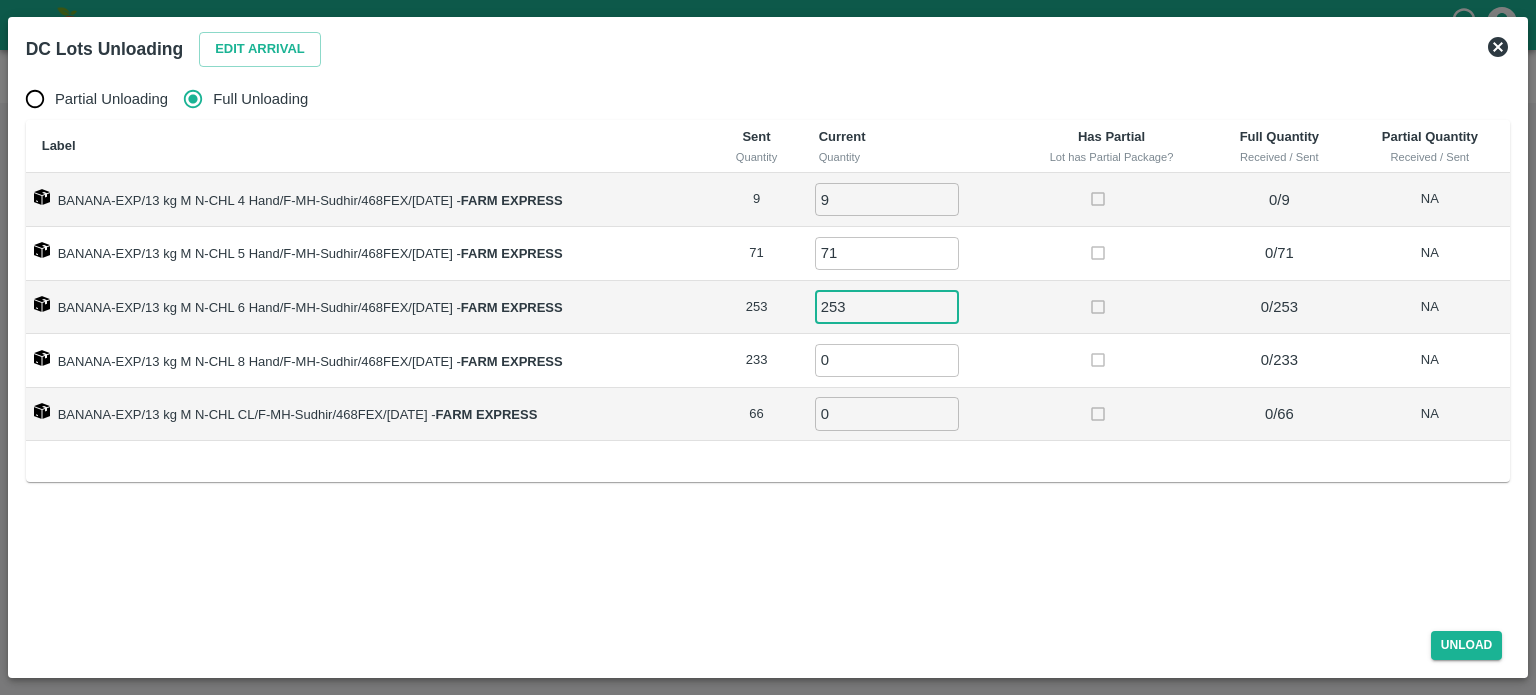 type on "253" 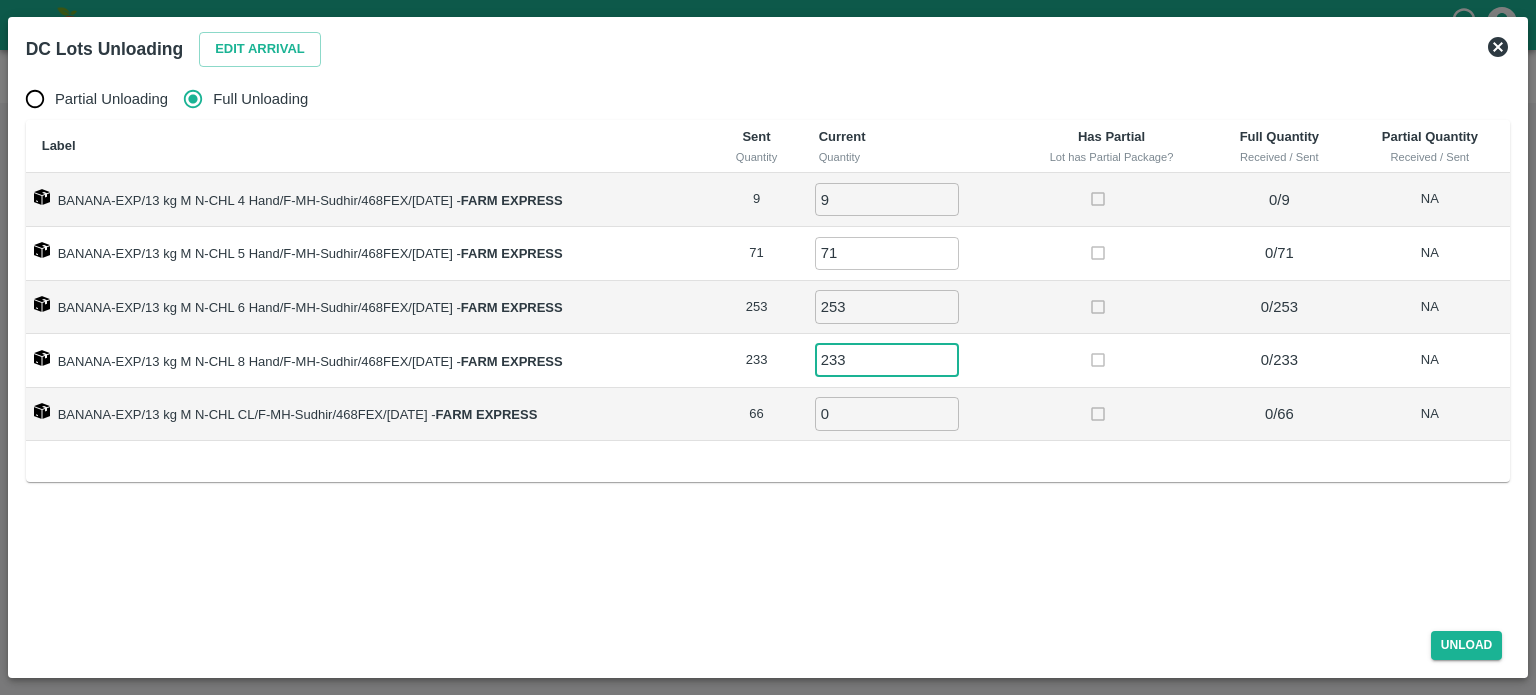 type on "233" 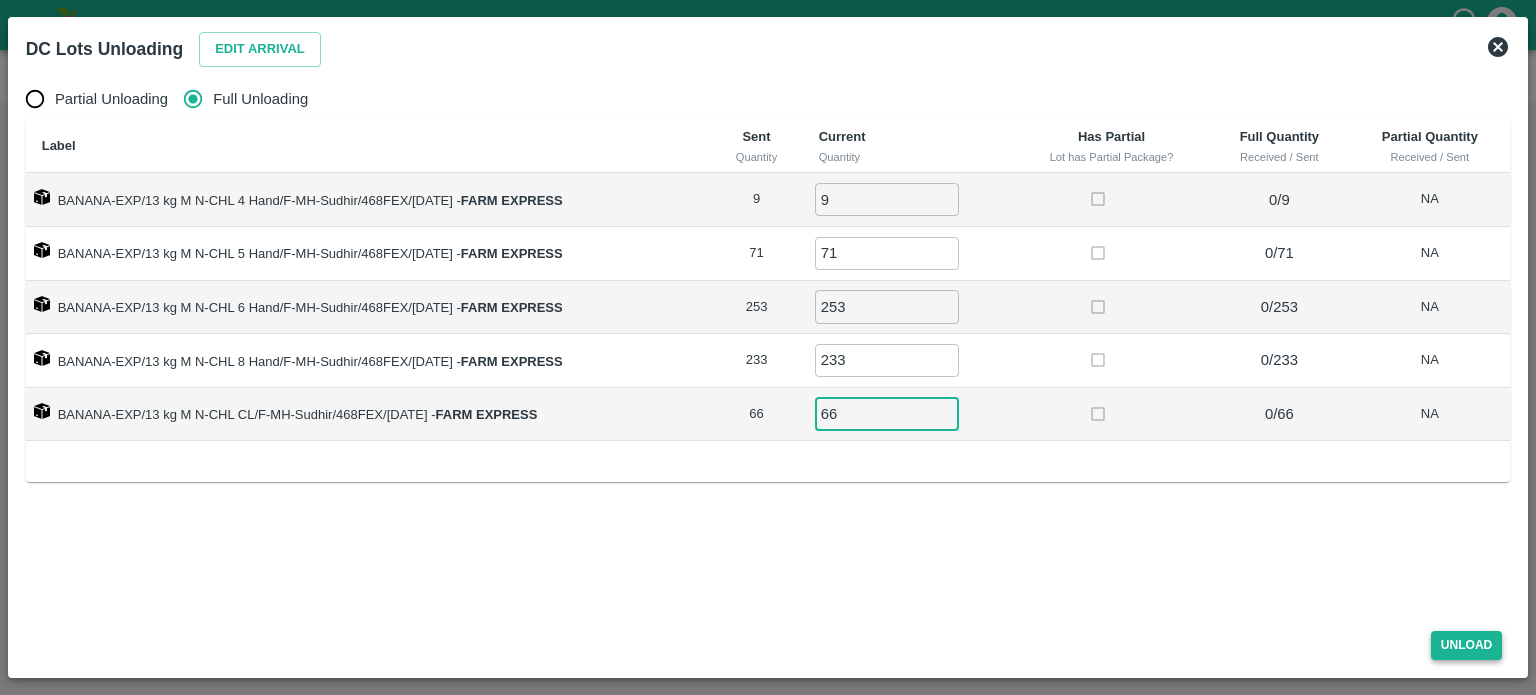 type on "66" 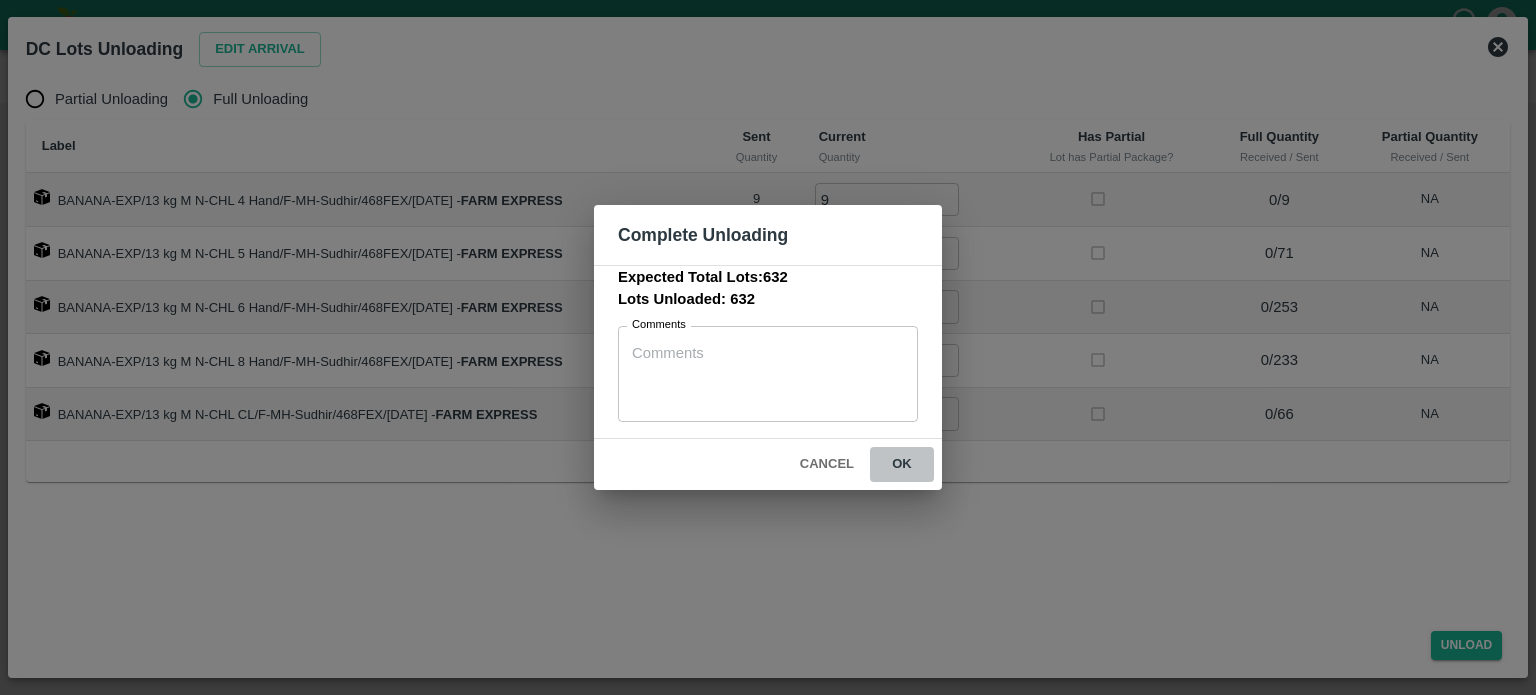 click on "ok" at bounding box center [902, 464] 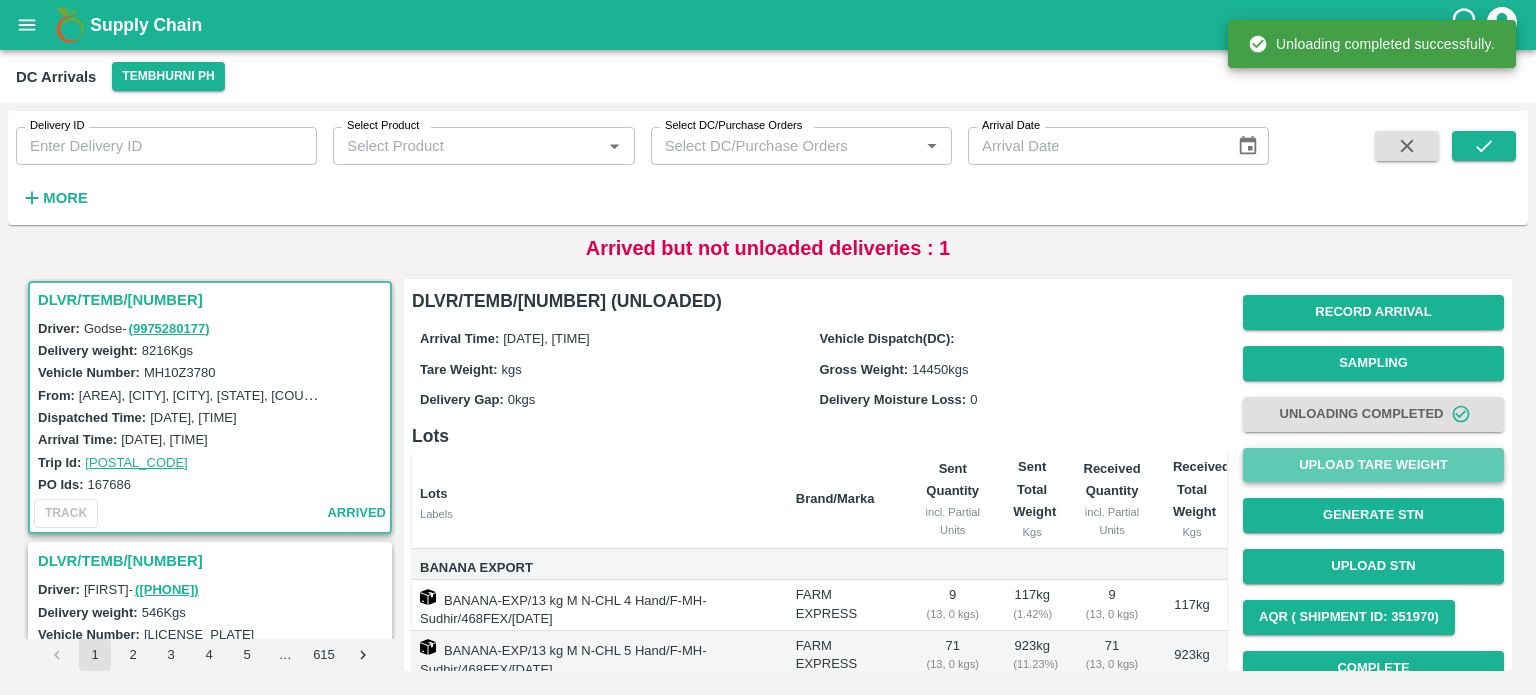 click on "Upload Tare Weight" at bounding box center [1373, 465] 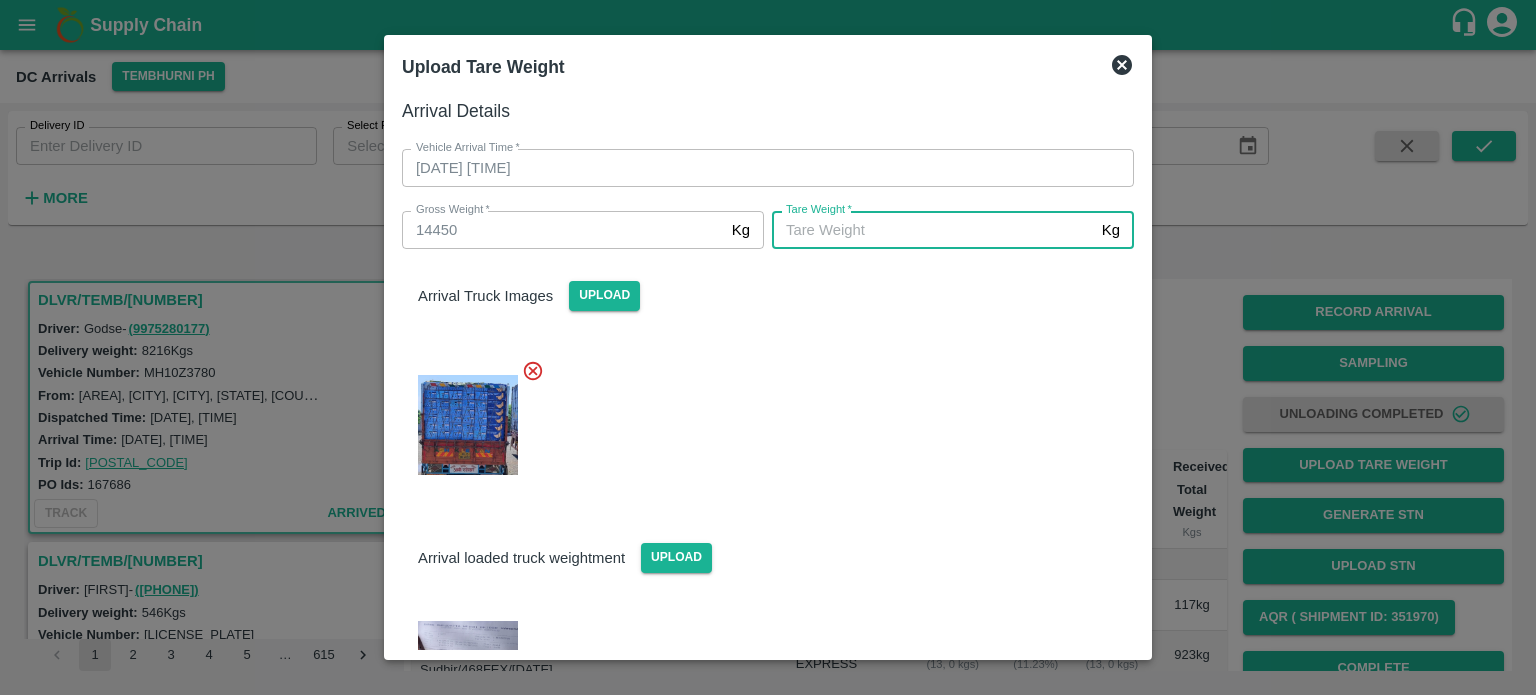 click on "Tare Weight   *" at bounding box center (933, 230) 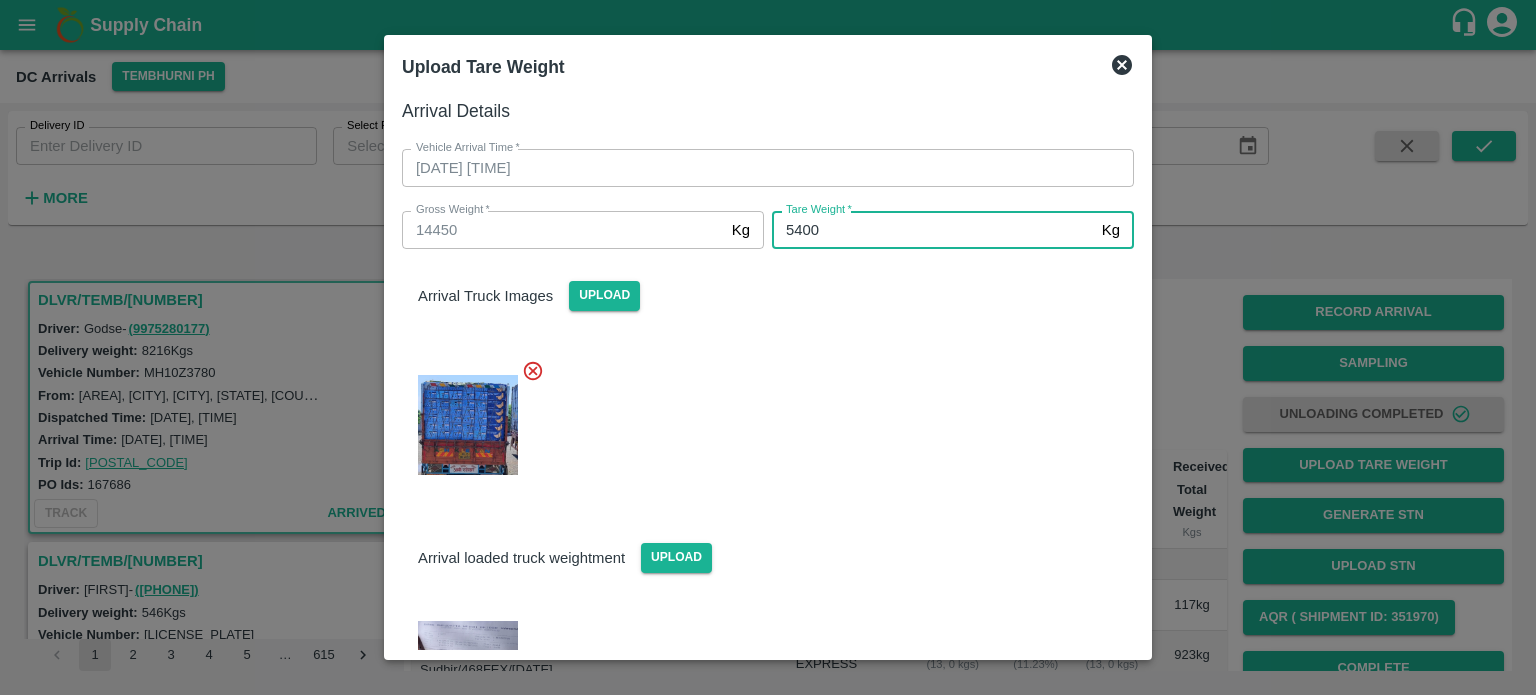 type on "5400" 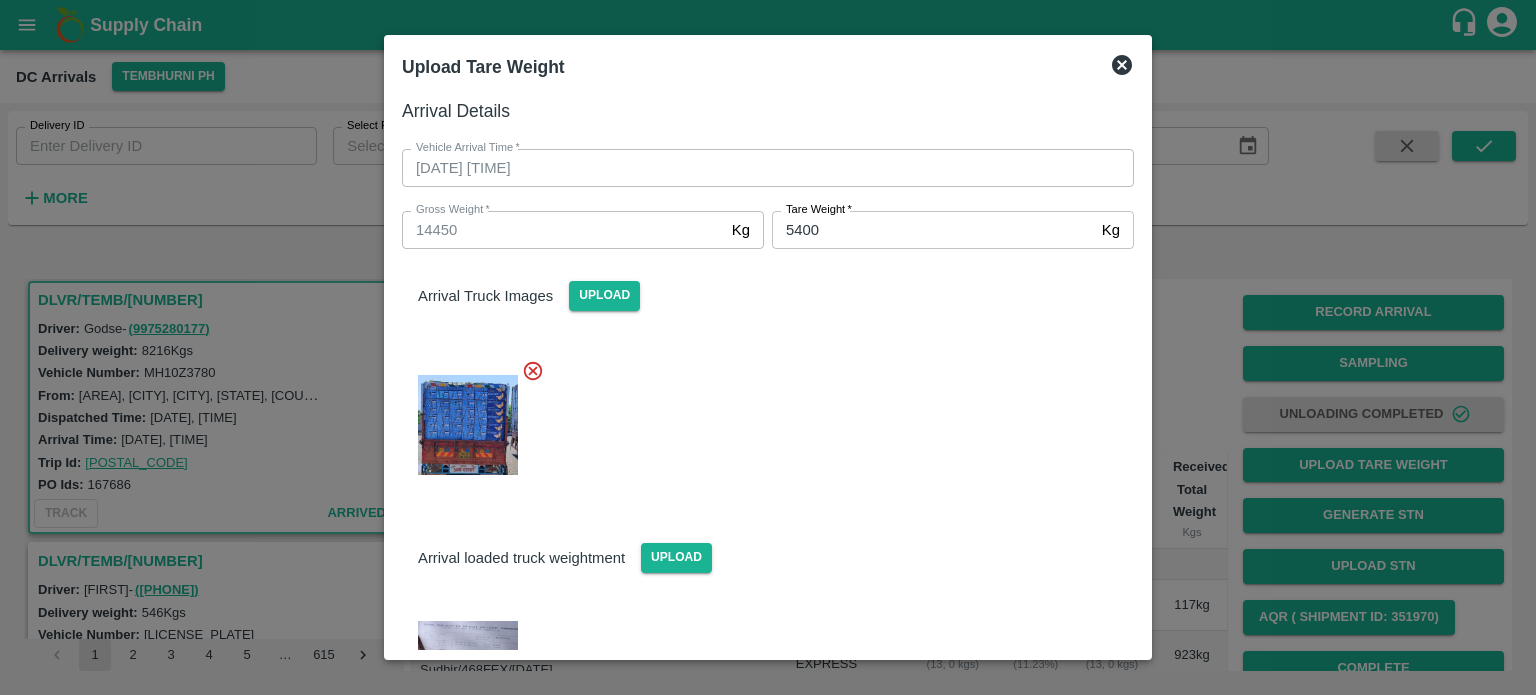 scroll, scrollTop: 83, scrollLeft: 0, axis: vertical 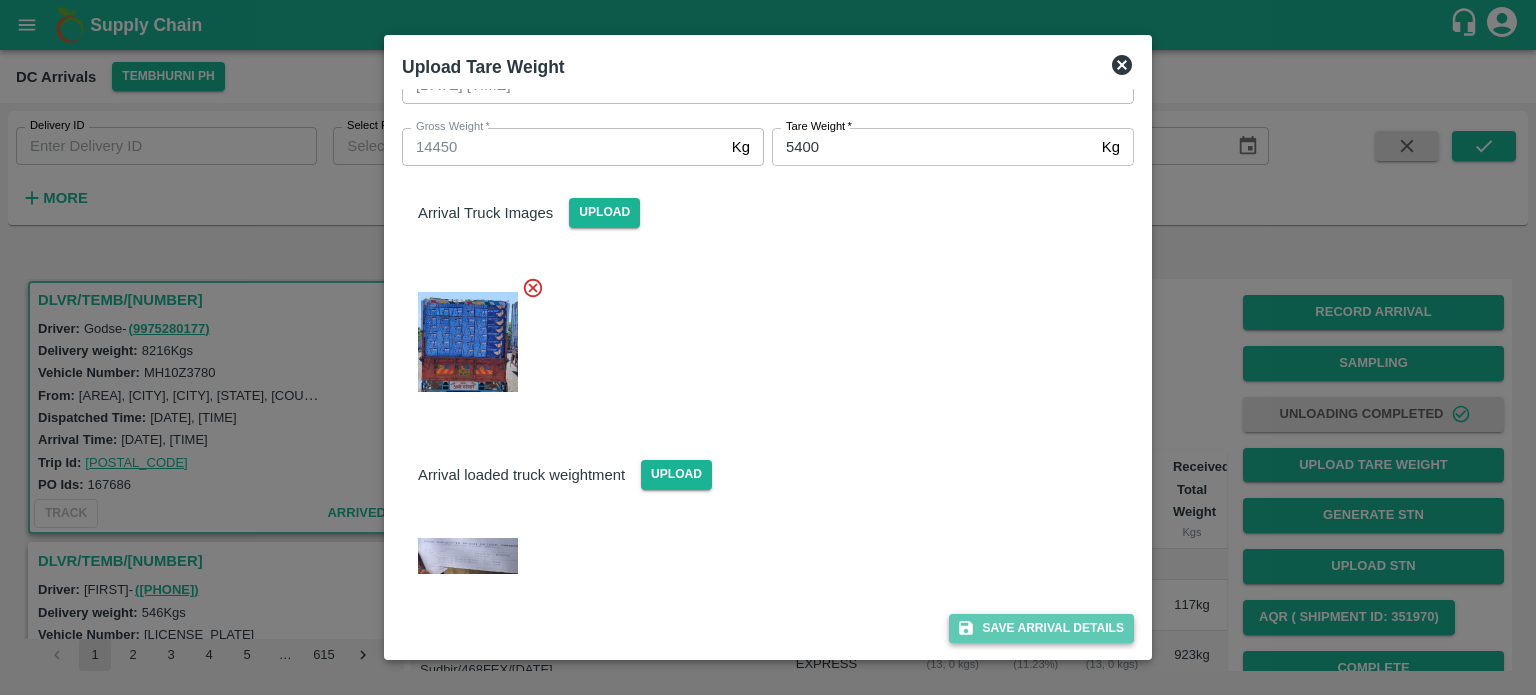 click on "Save Arrival Details" at bounding box center [1041, 628] 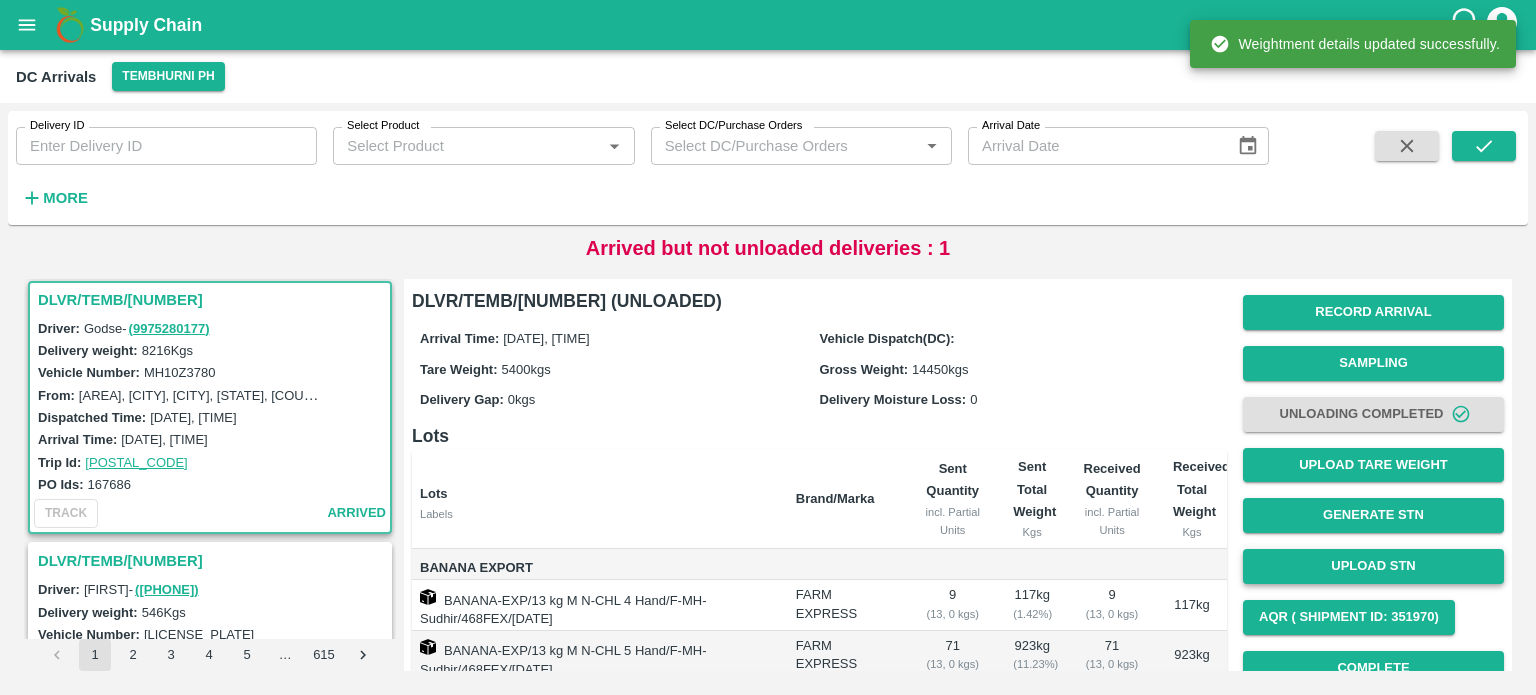 scroll, scrollTop: 184, scrollLeft: 0, axis: vertical 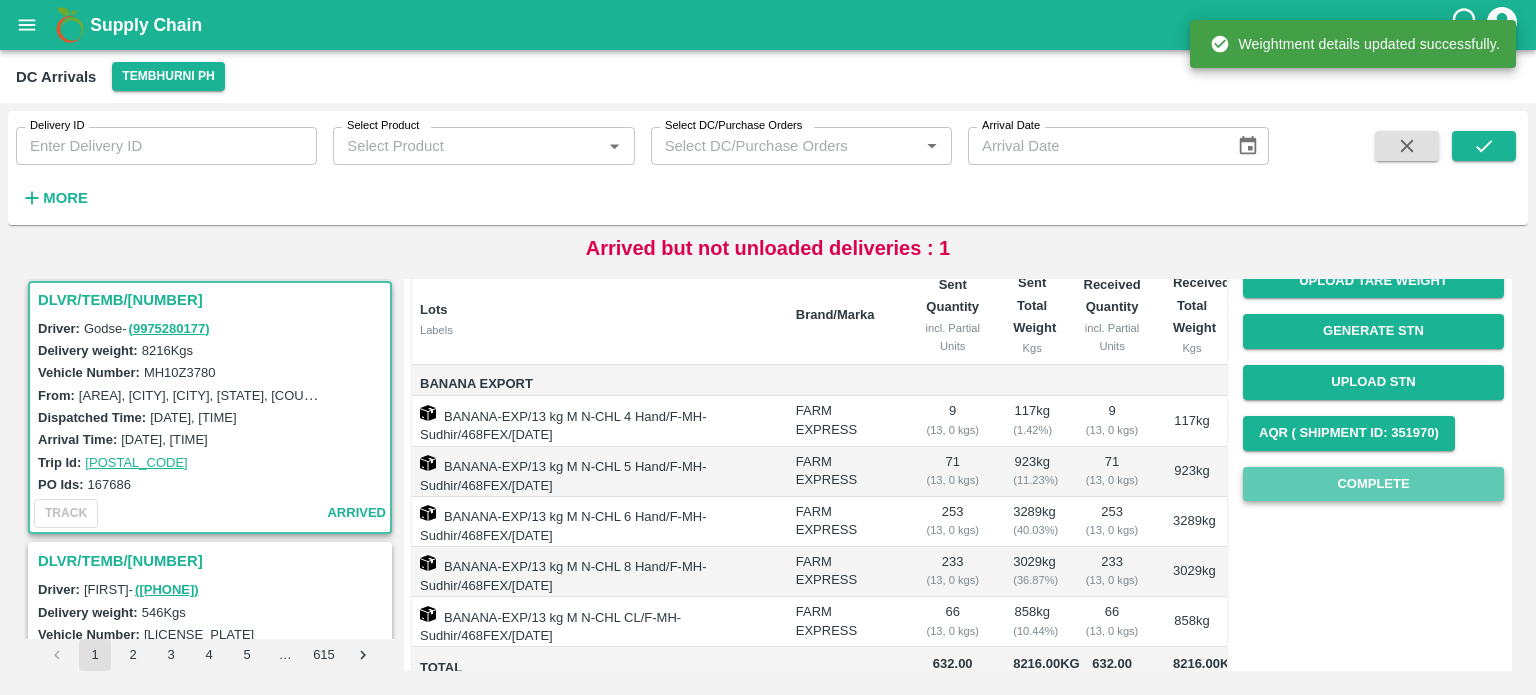click on "Complete" at bounding box center (1373, 484) 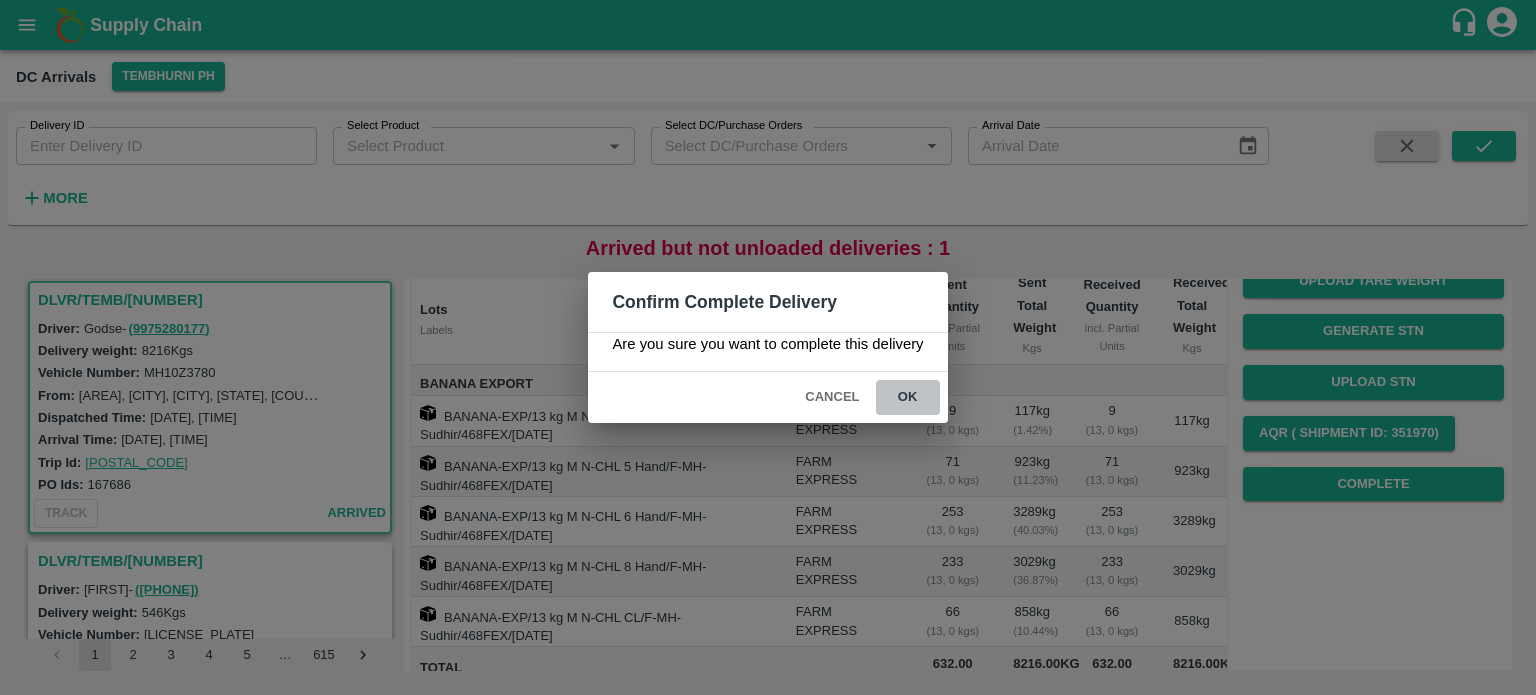 click on "ok" at bounding box center [908, 397] 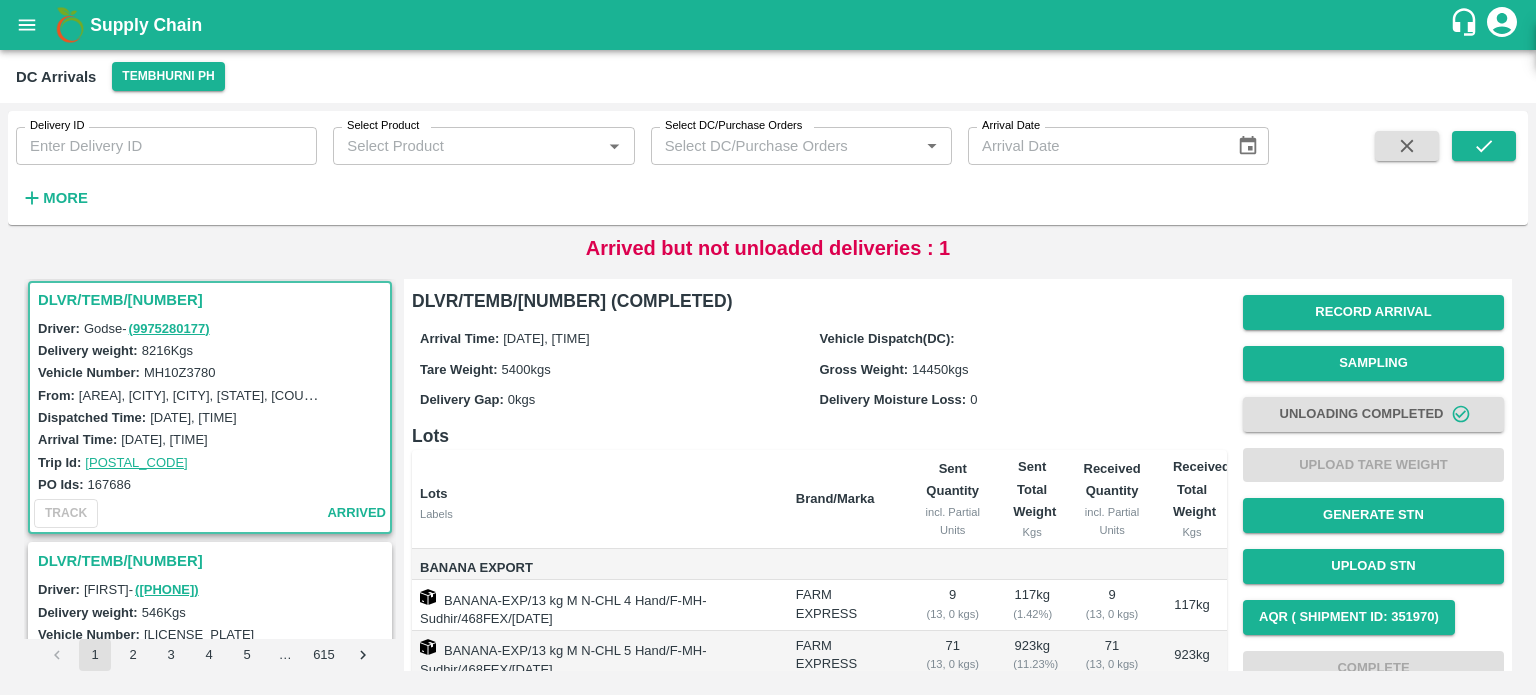 scroll, scrollTop: 228, scrollLeft: 0, axis: vertical 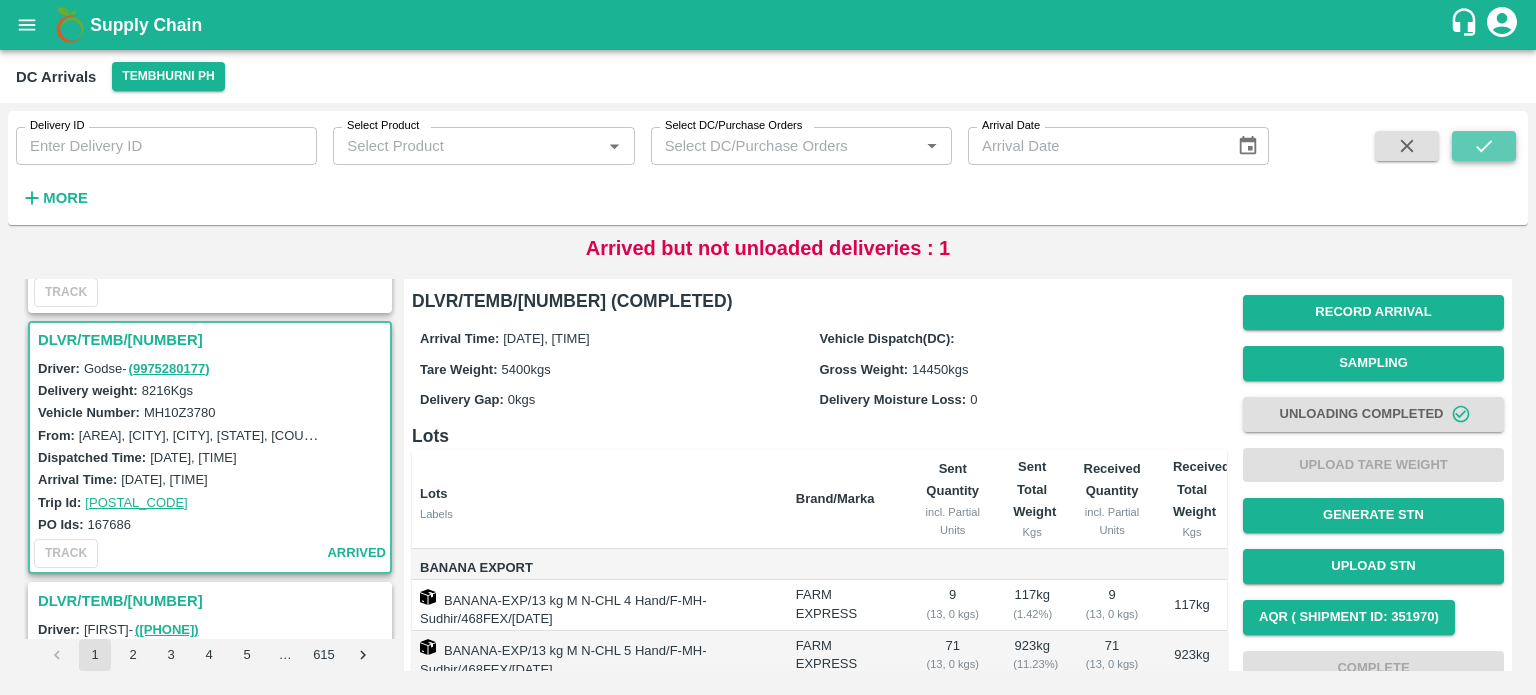 click at bounding box center (1484, 146) 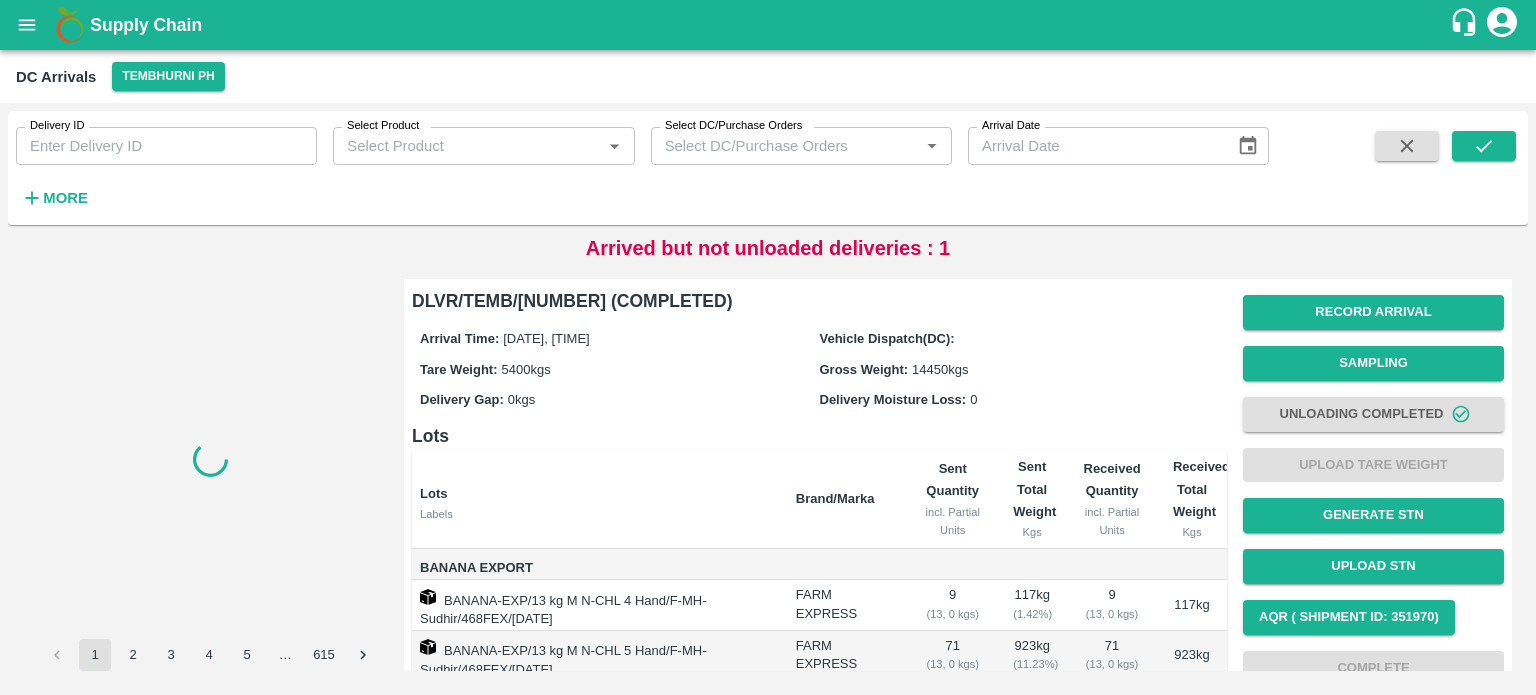 scroll, scrollTop: 0, scrollLeft: 0, axis: both 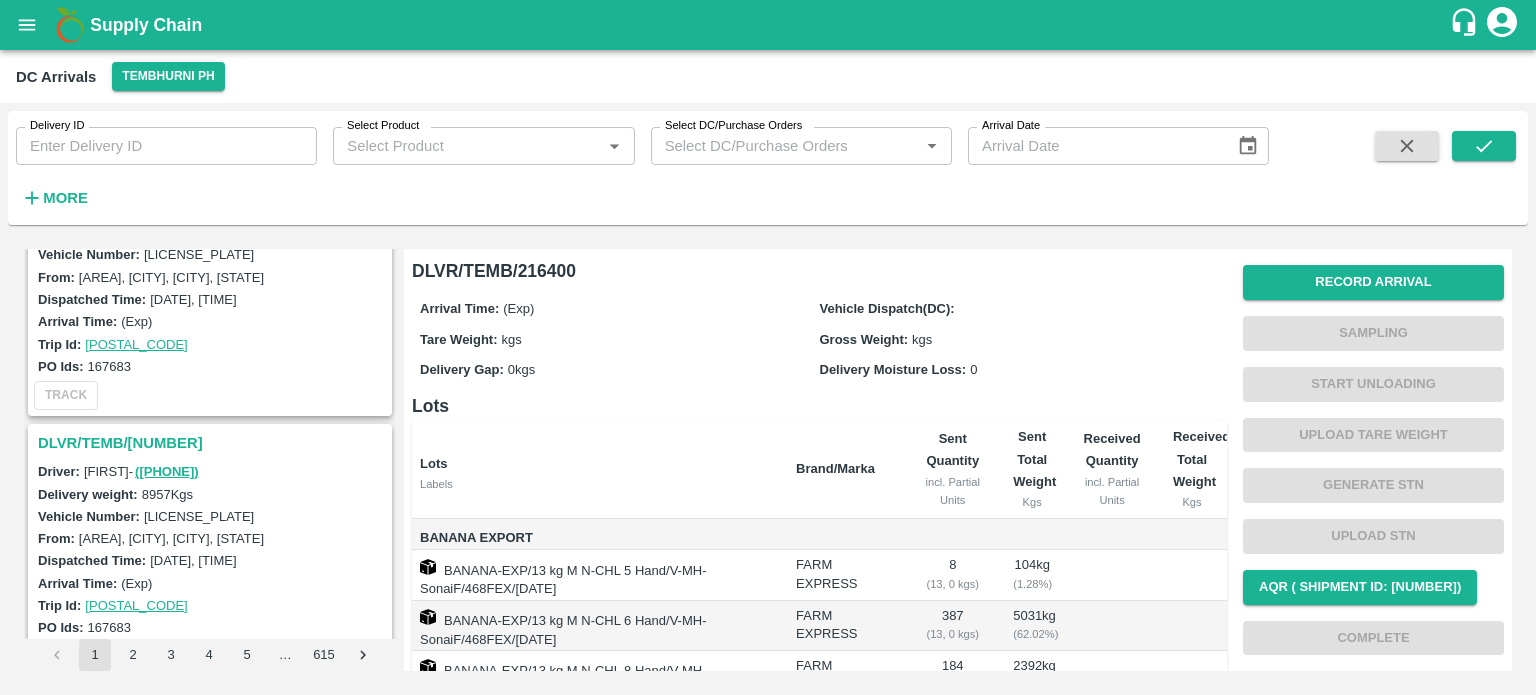click on "DLVR/TEMB/[NUMBER]" at bounding box center (213, 443) 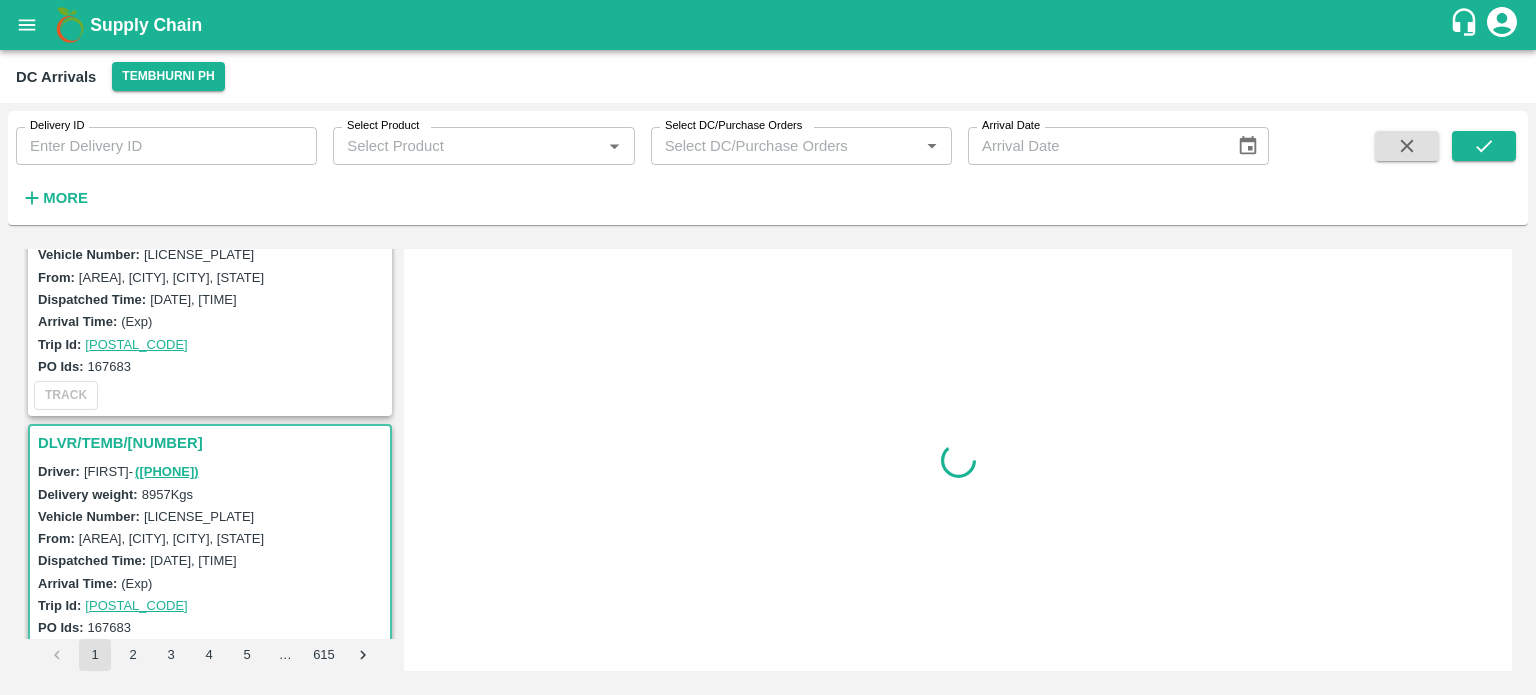 scroll, scrollTop: 528, scrollLeft: 0, axis: vertical 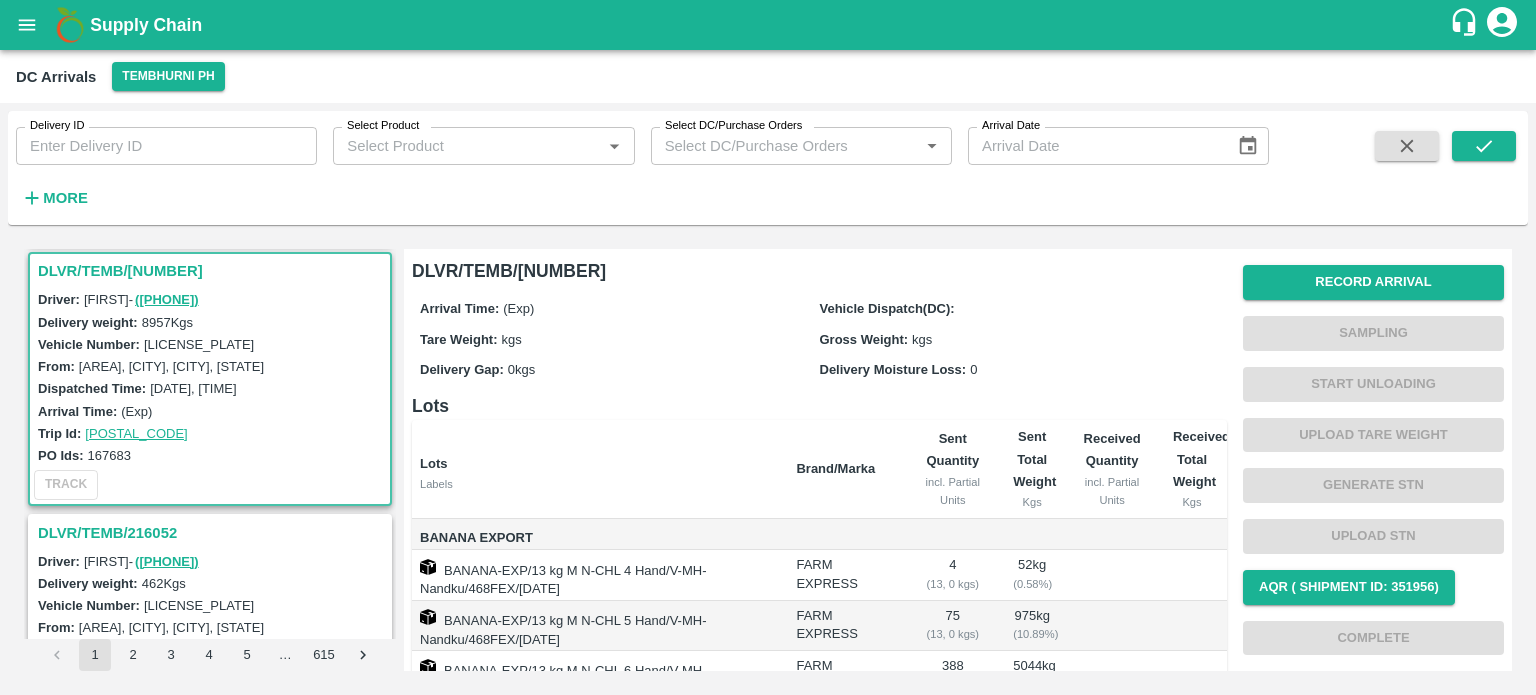 click on "[LICENSE_PLATE]" at bounding box center (199, 344) 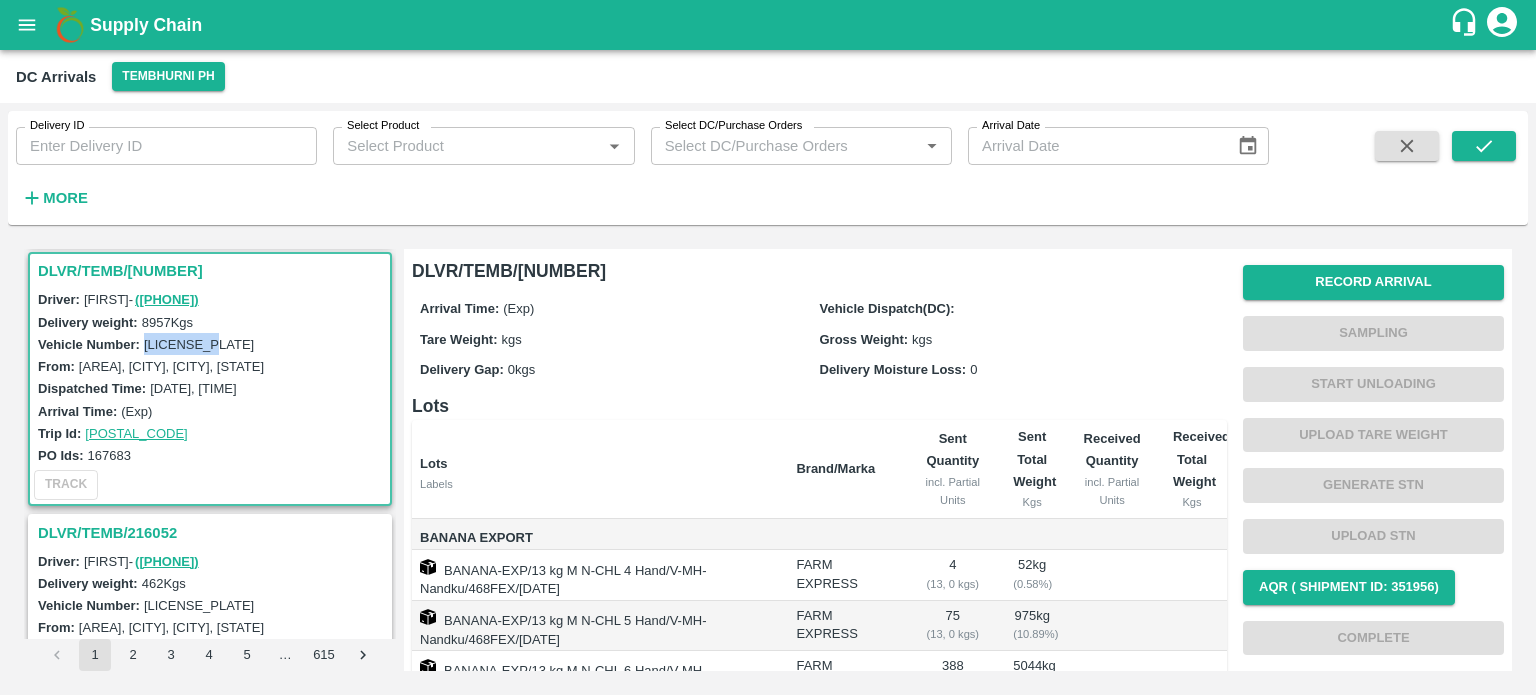 click on "[LICENSE_PLATE]" at bounding box center (199, 344) 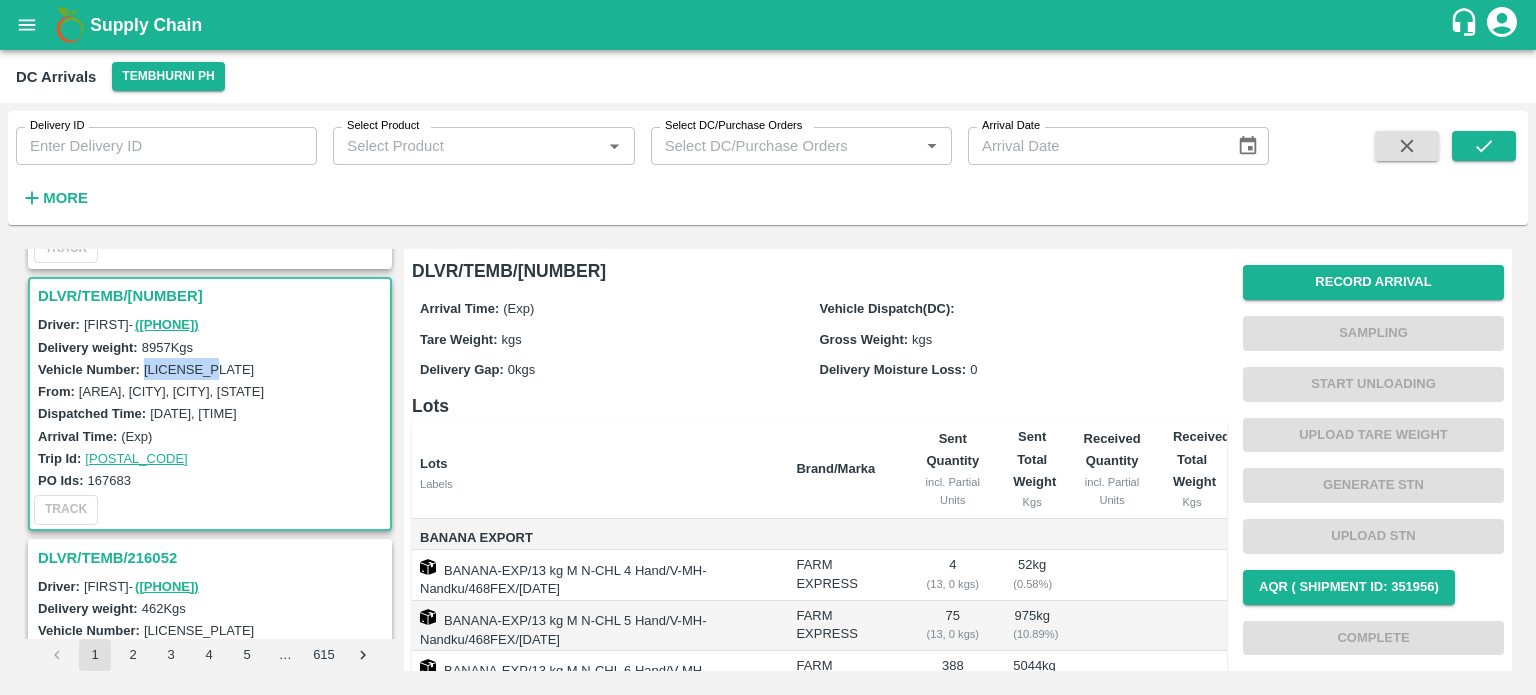 scroll, scrollTop: 502, scrollLeft: 0, axis: vertical 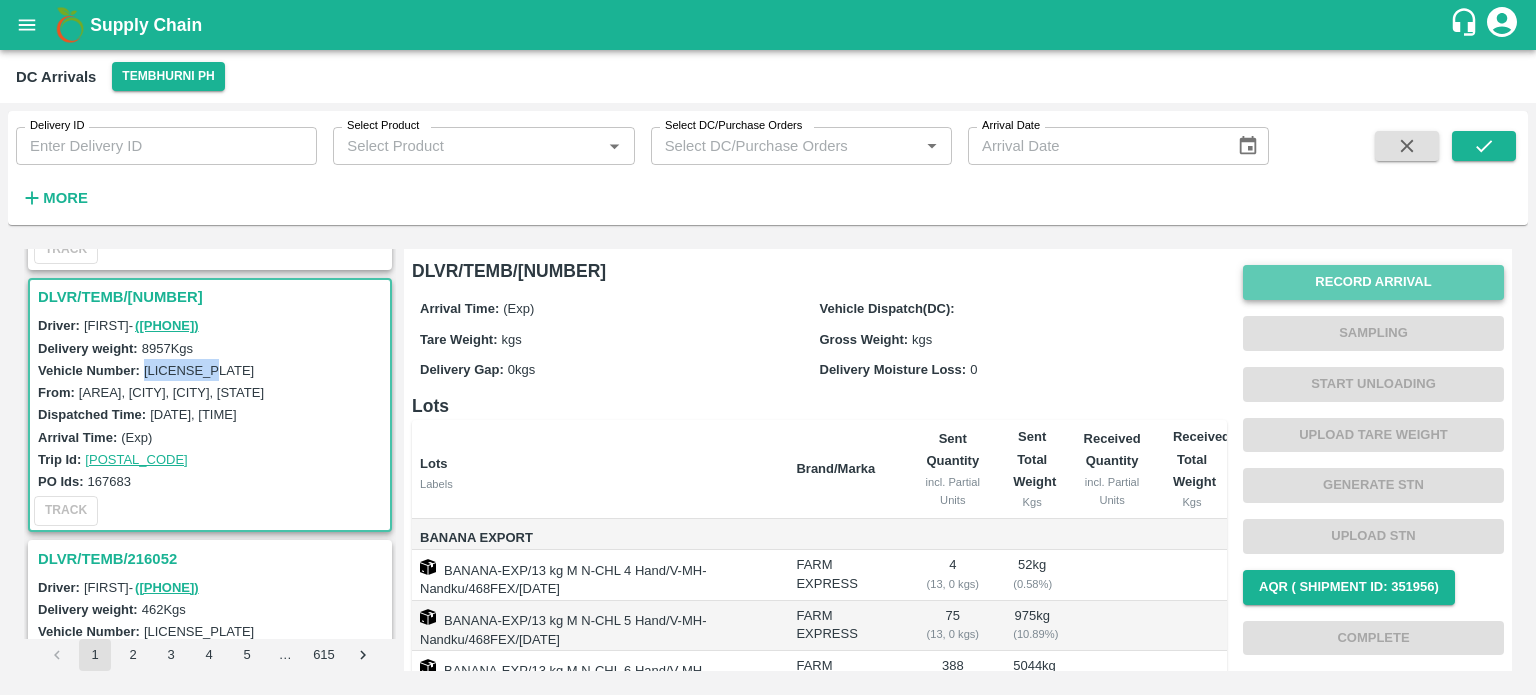 click on "Record Arrival" at bounding box center (1373, 282) 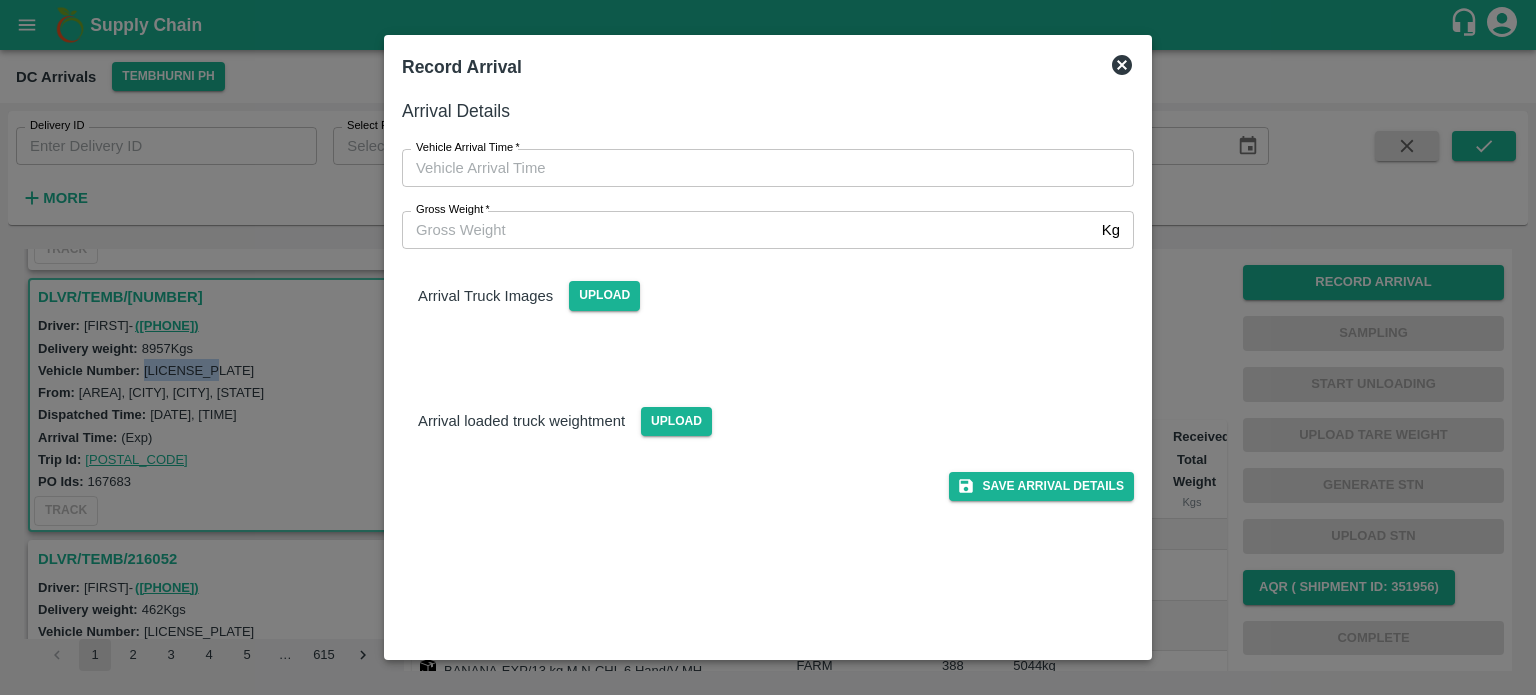 type on "DD/MM/YYYY hh:mm aa" 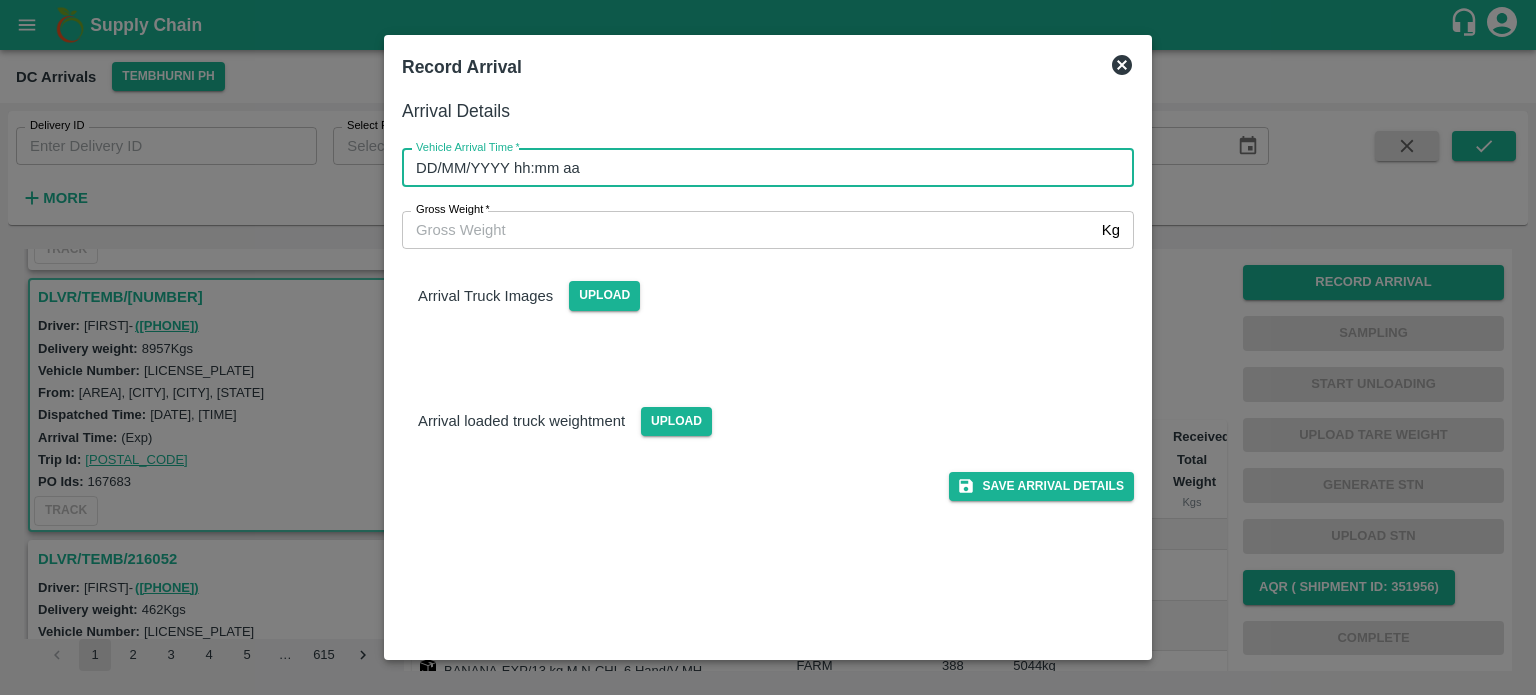 click on "DD/MM/YYYY hh:mm aa" at bounding box center (761, 168) 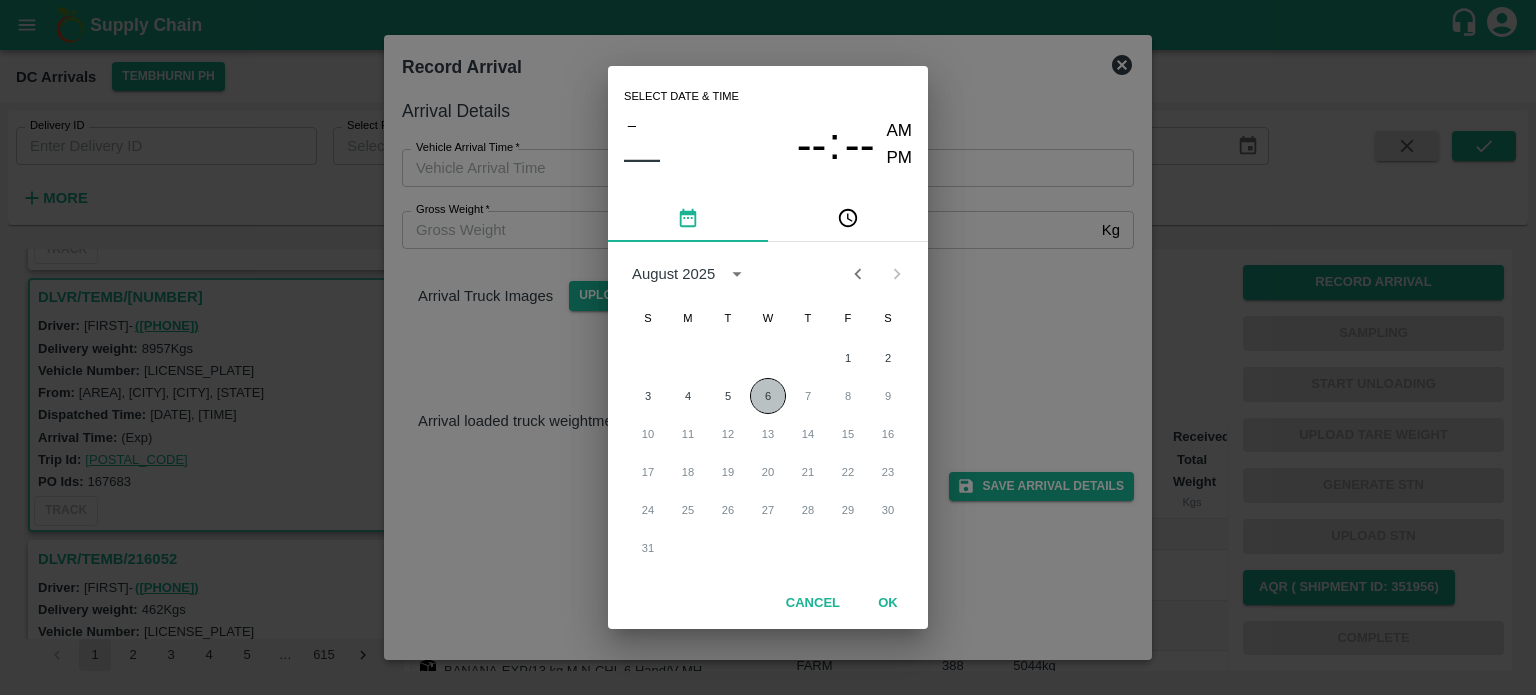 click on "6" at bounding box center (768, 396) 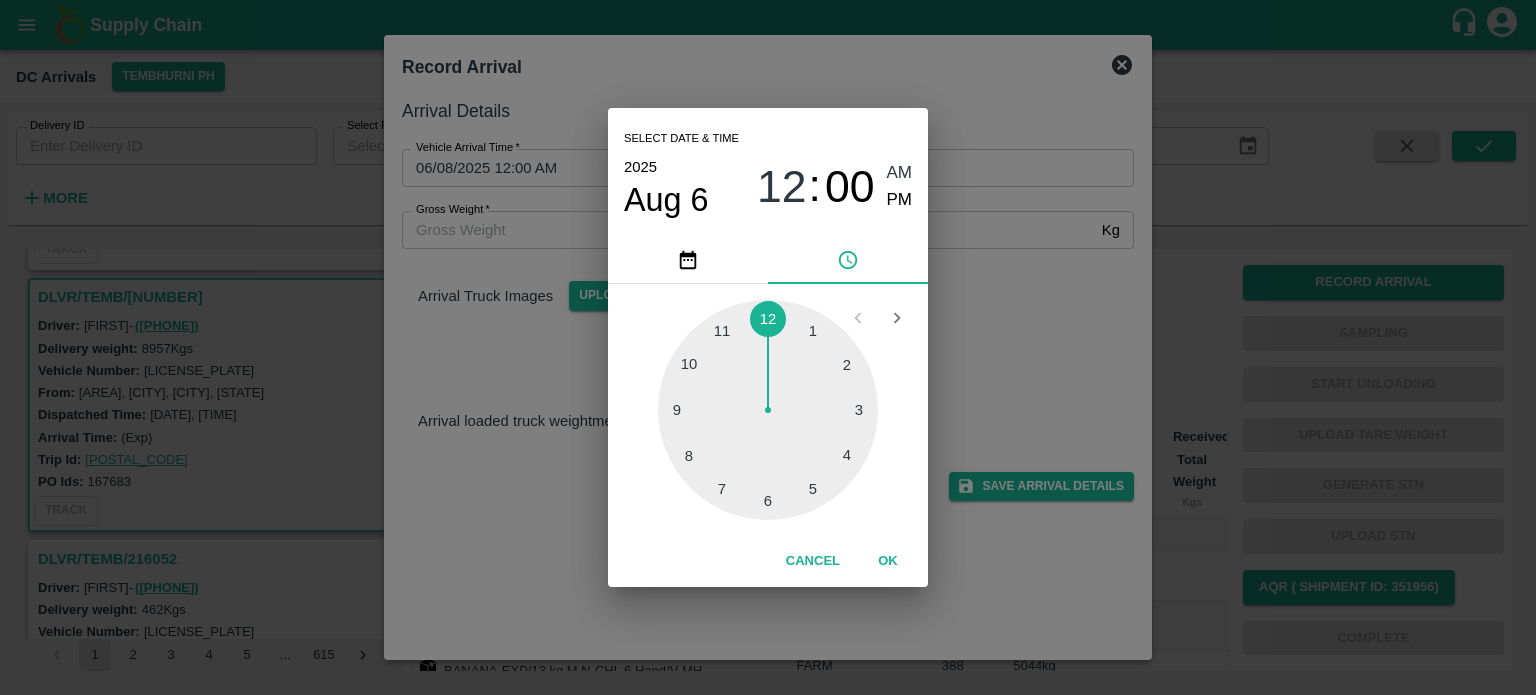 click at bounding box center [768, 410] 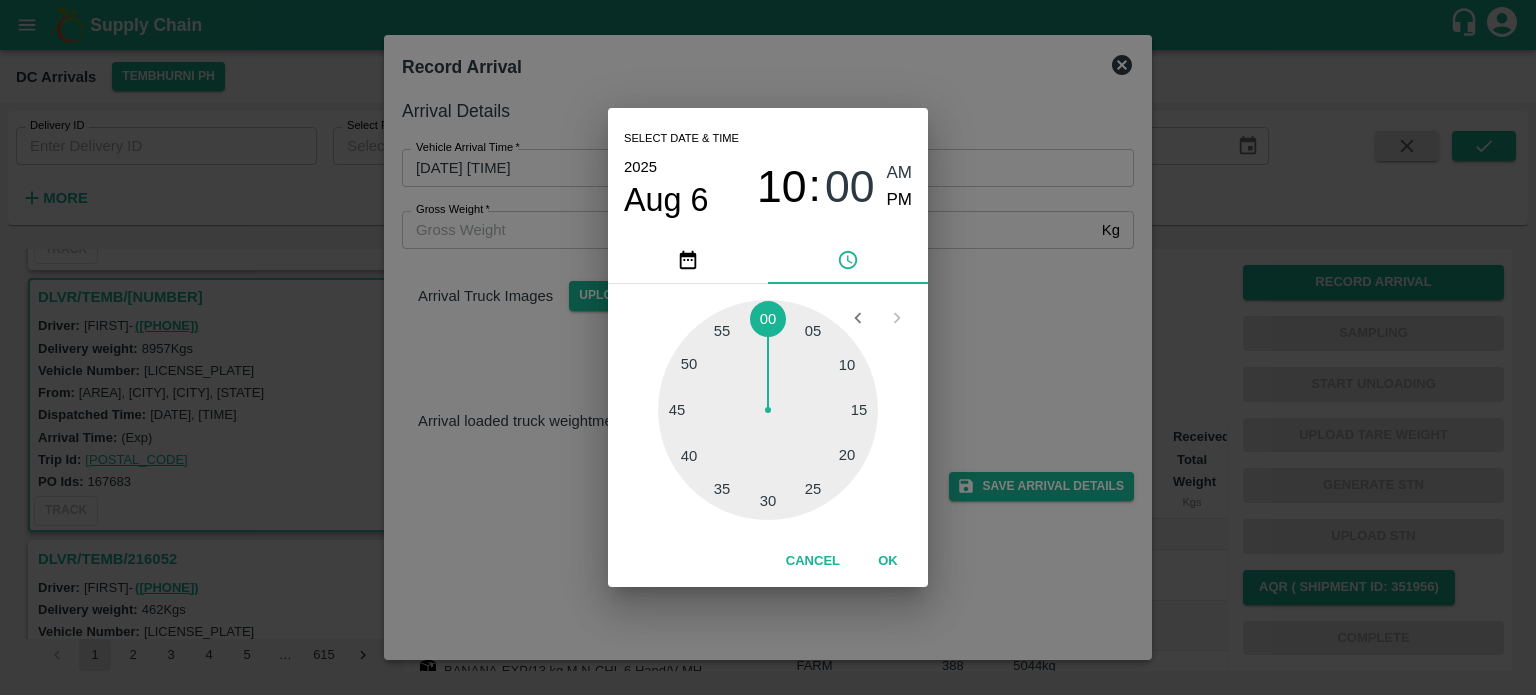 click at bounding box center (768, 410) 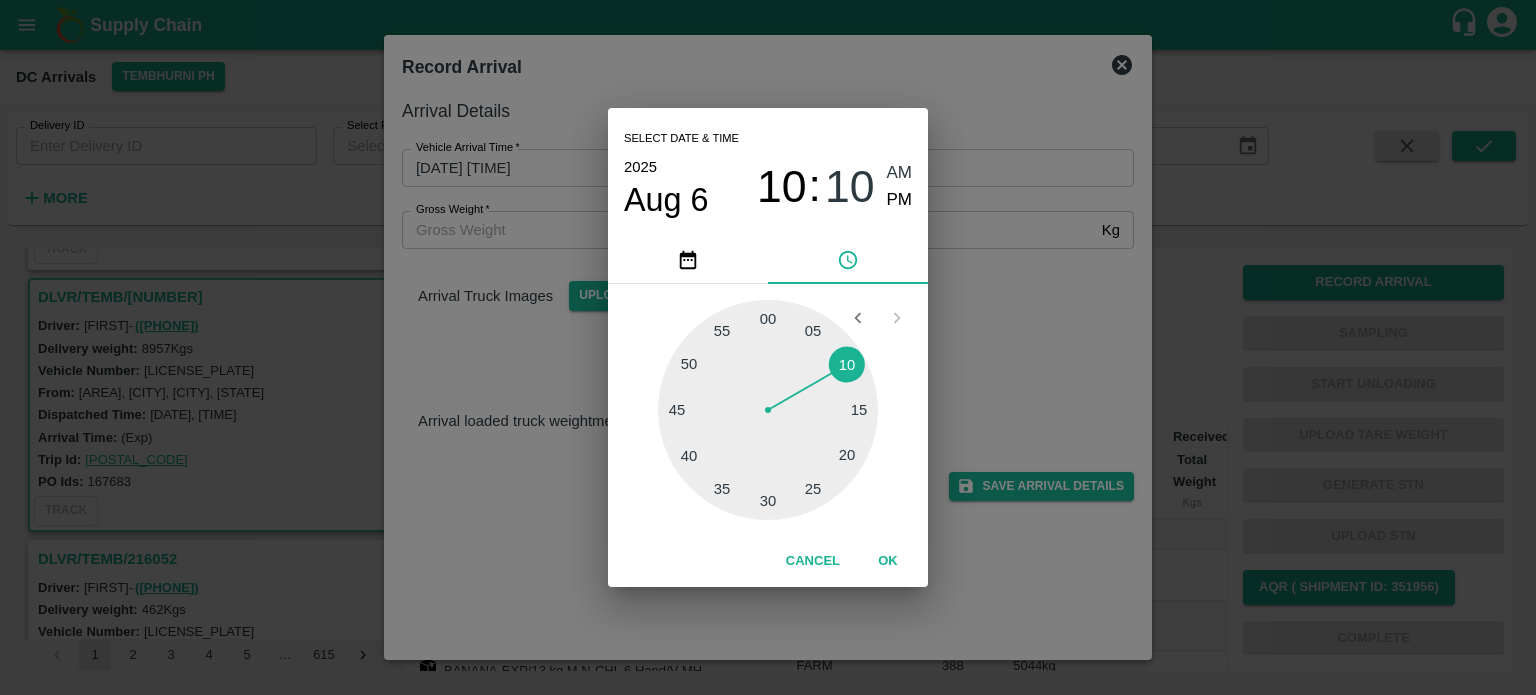 click on "Select date & time [DATE] [TIME] [TIME] Cancel OK" at bounding box center (768, 347) 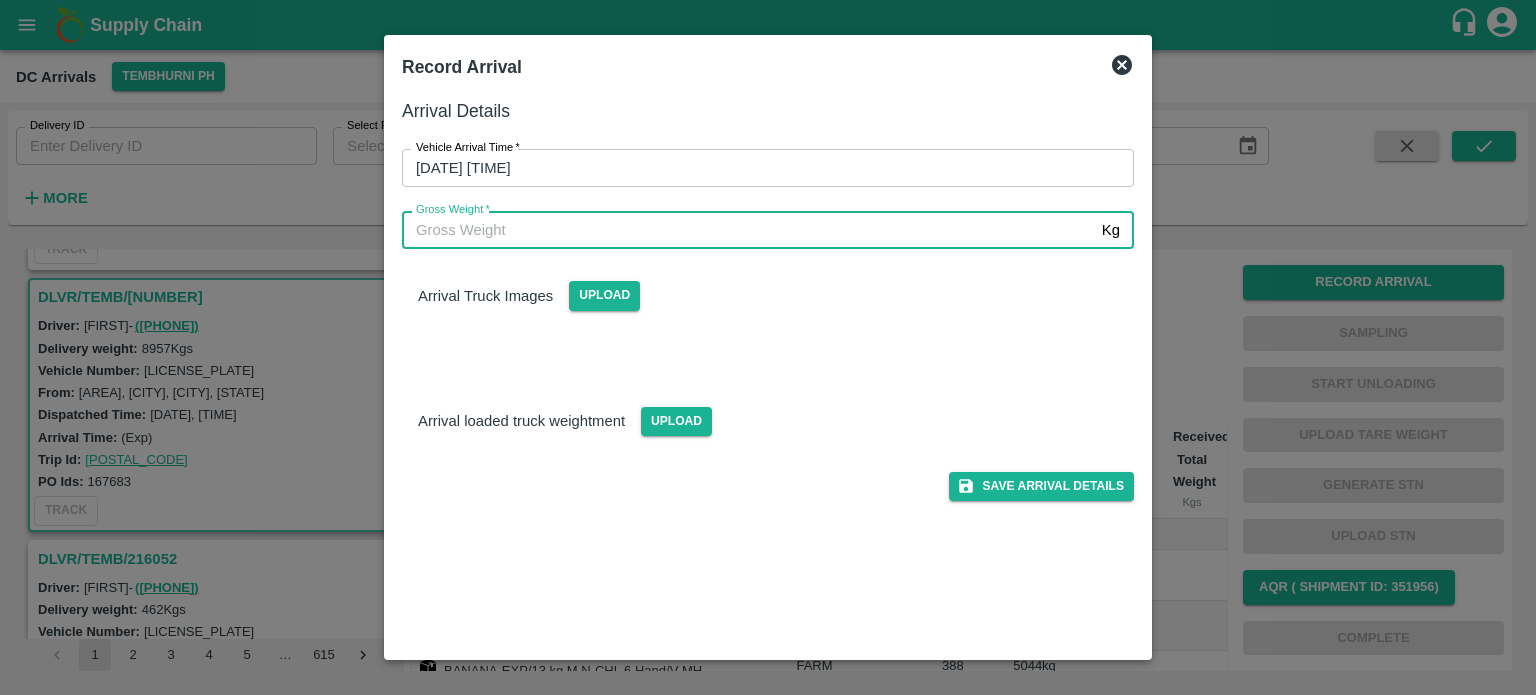click on "Gross Weight   *" at bounding box center (748, 230) 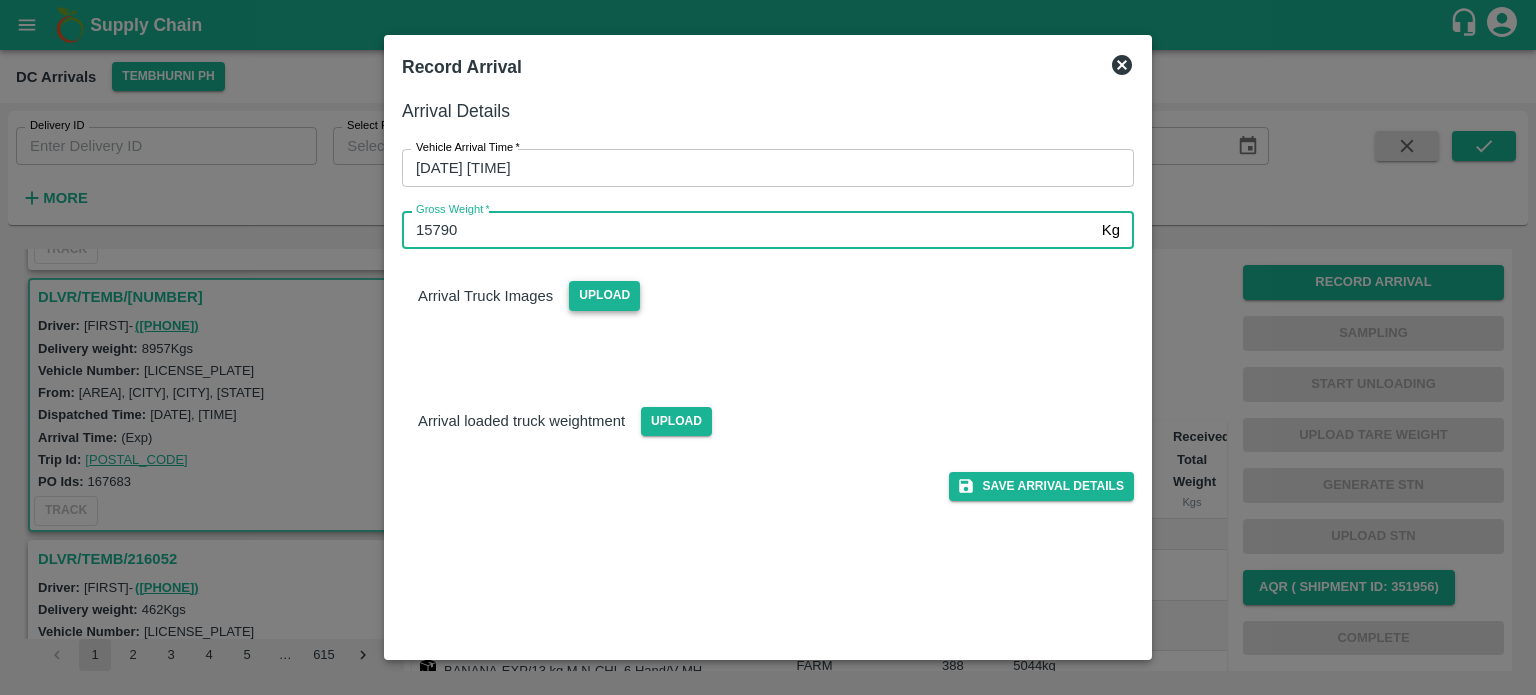 type on "15790" 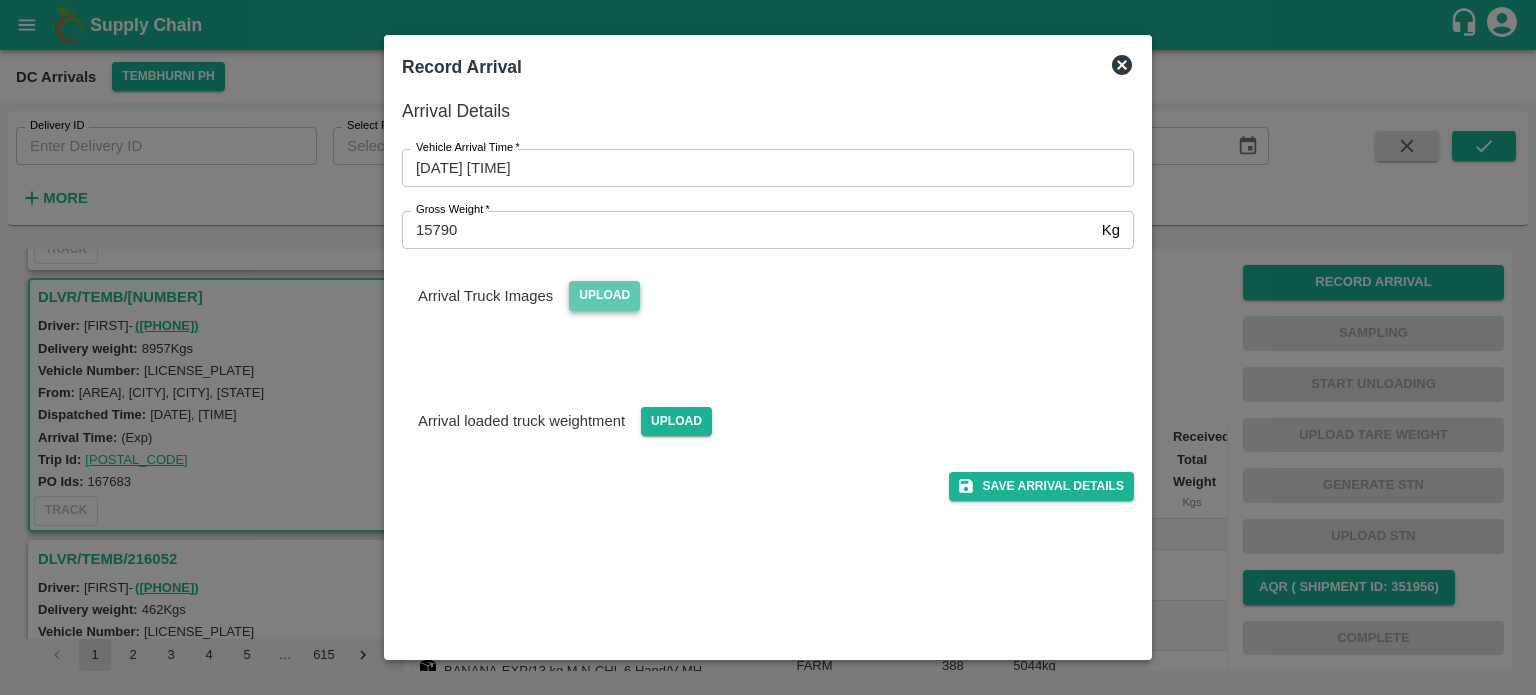 click on "Upload" at bounding box center [604, 295] 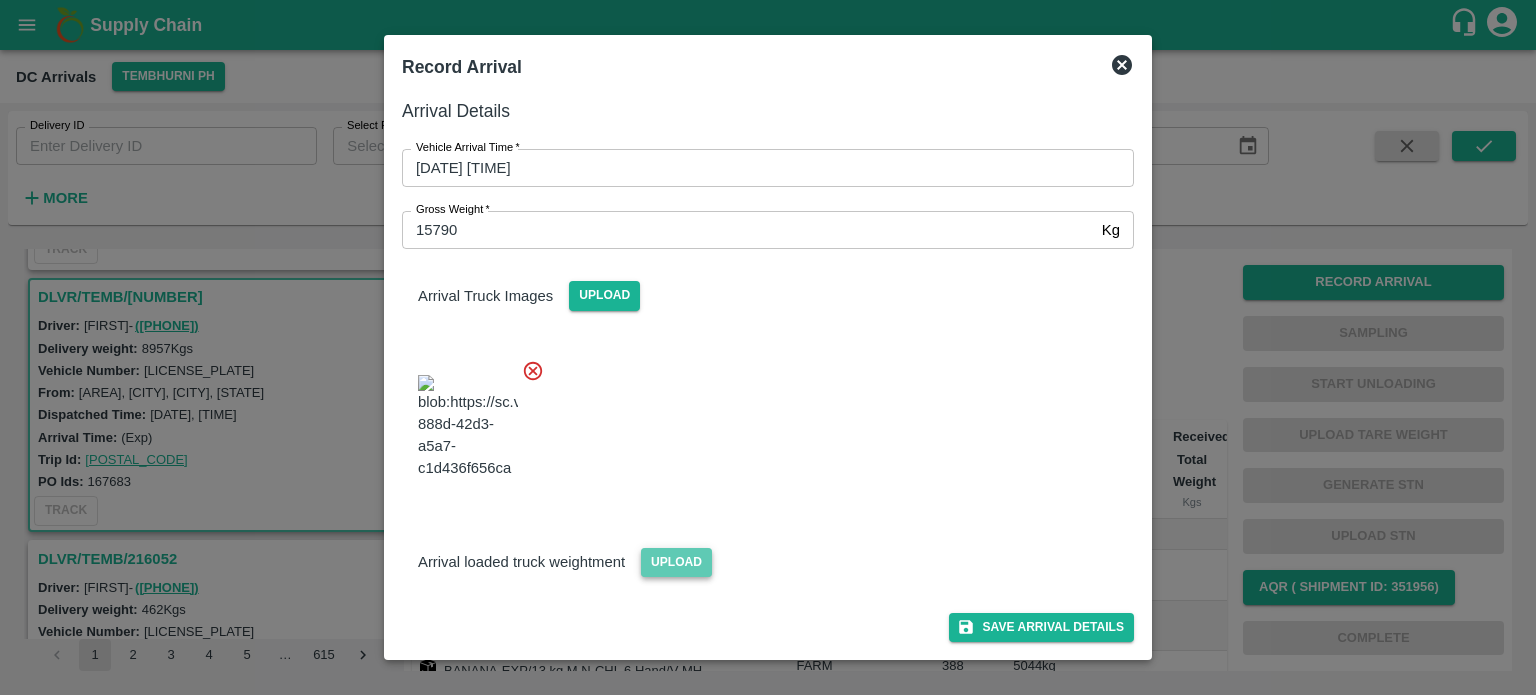 click on "Upload" at bounding box center [676, 562] 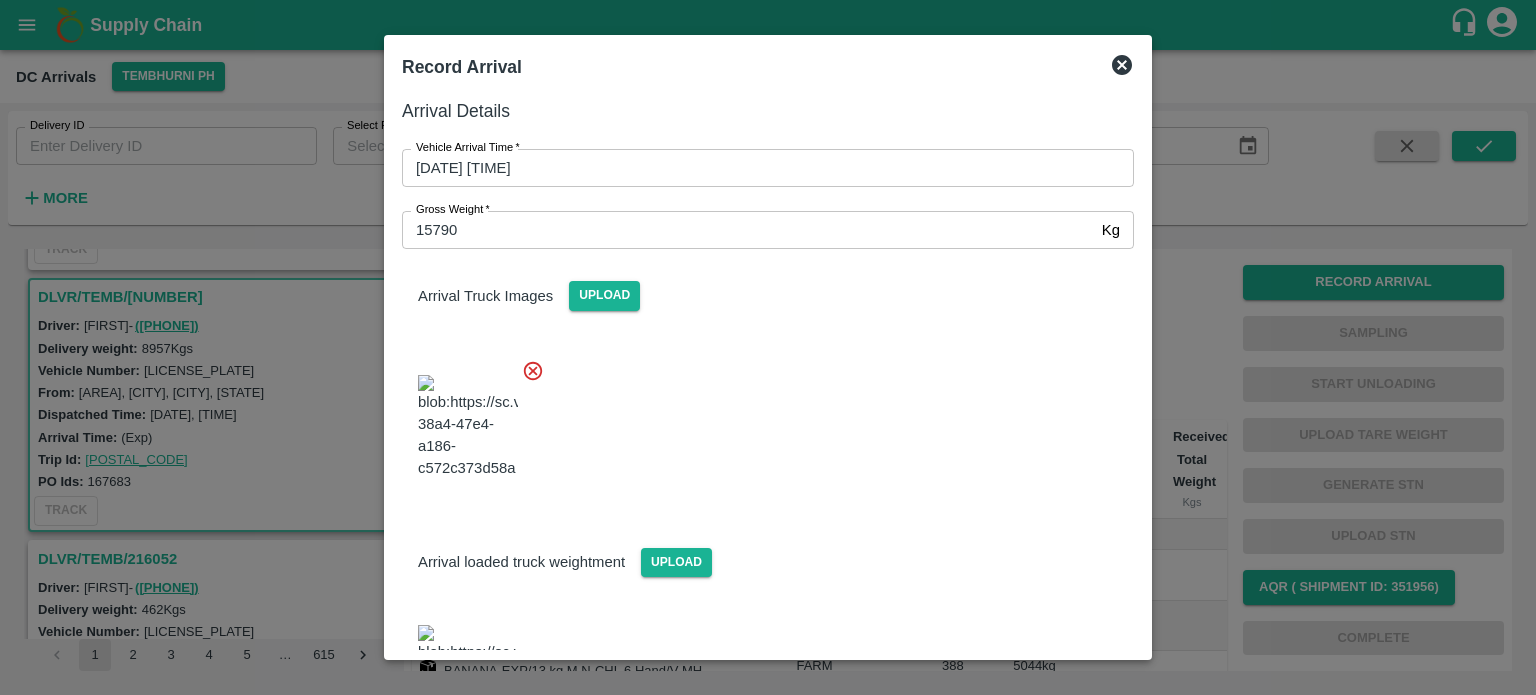 click at bounding box center (760, 421) 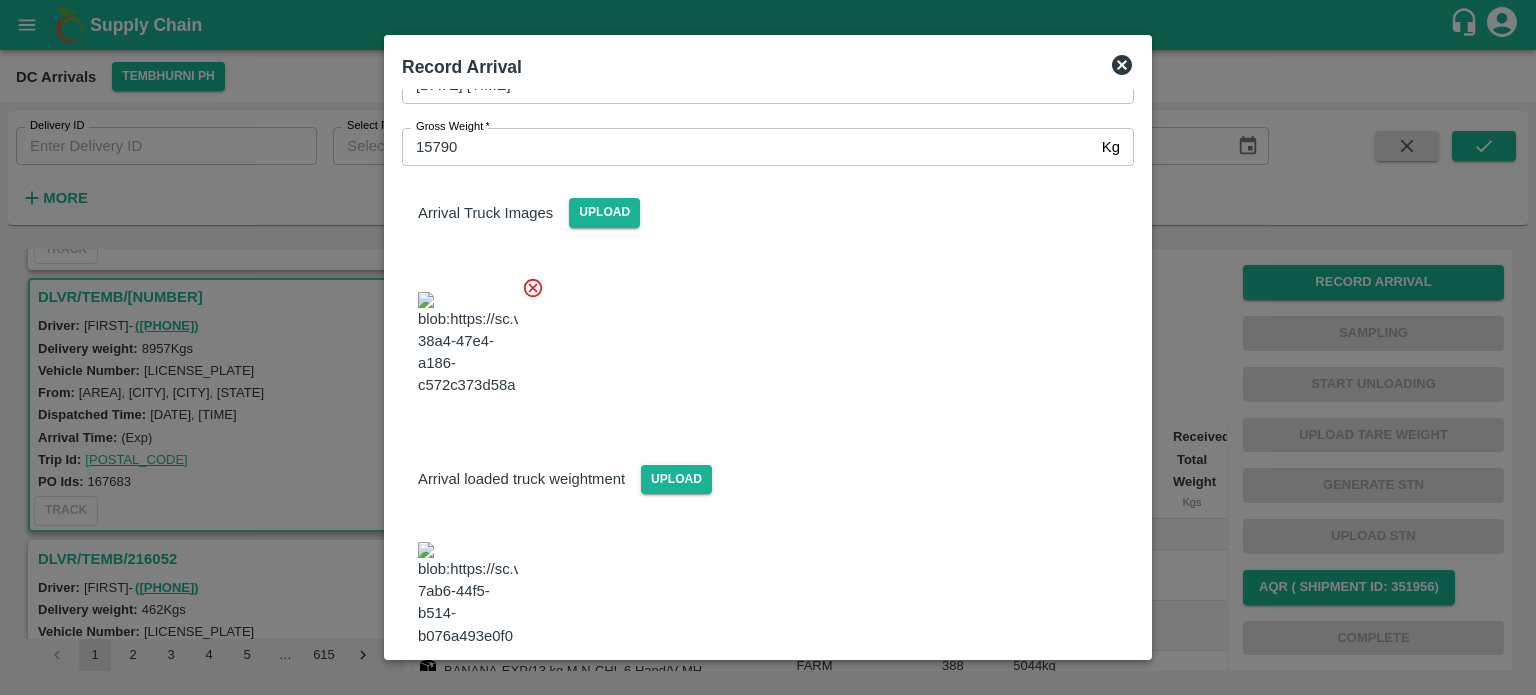 click on "Save Arrival Details" at bounding box center [1041, 701] 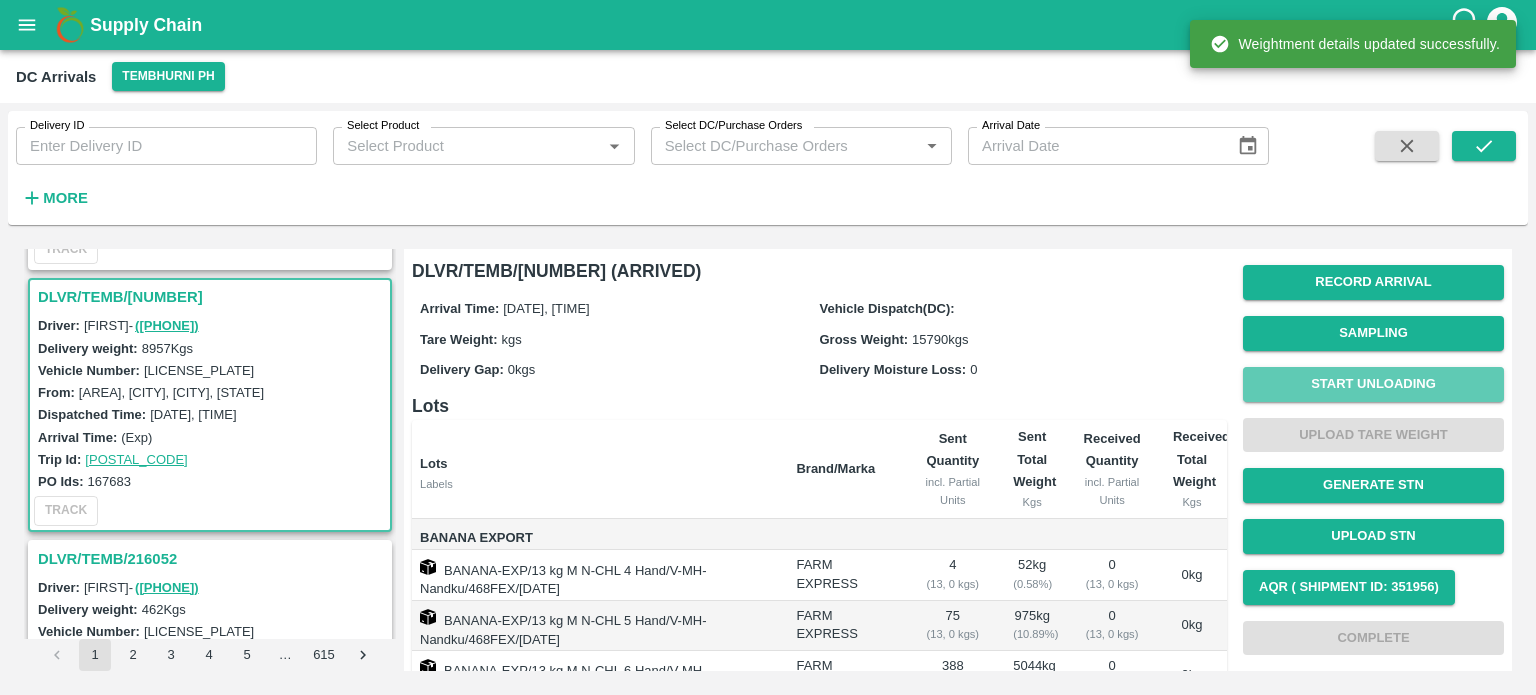 click on "Start Unloading" at bounding box center (1373, 384) 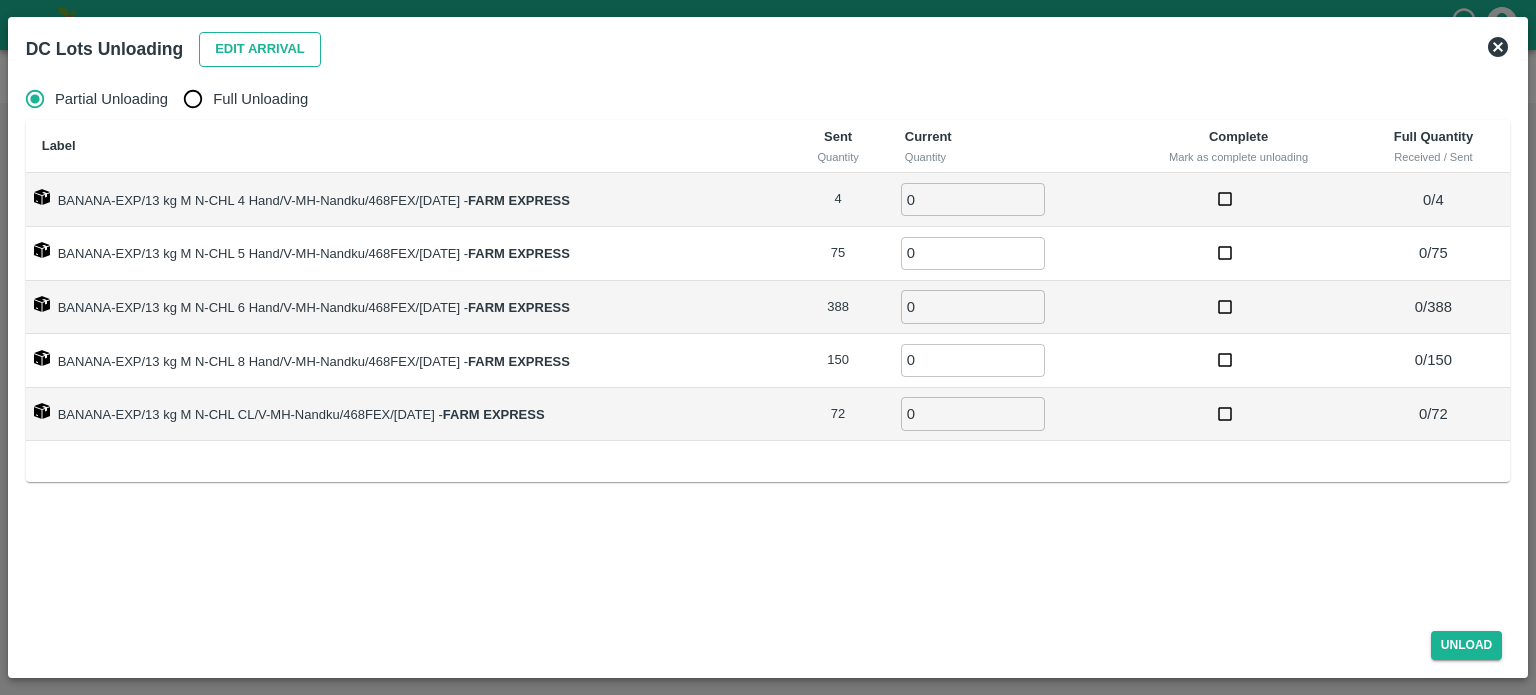 click on "Edit Arrival" at bounding box center [260, 49] 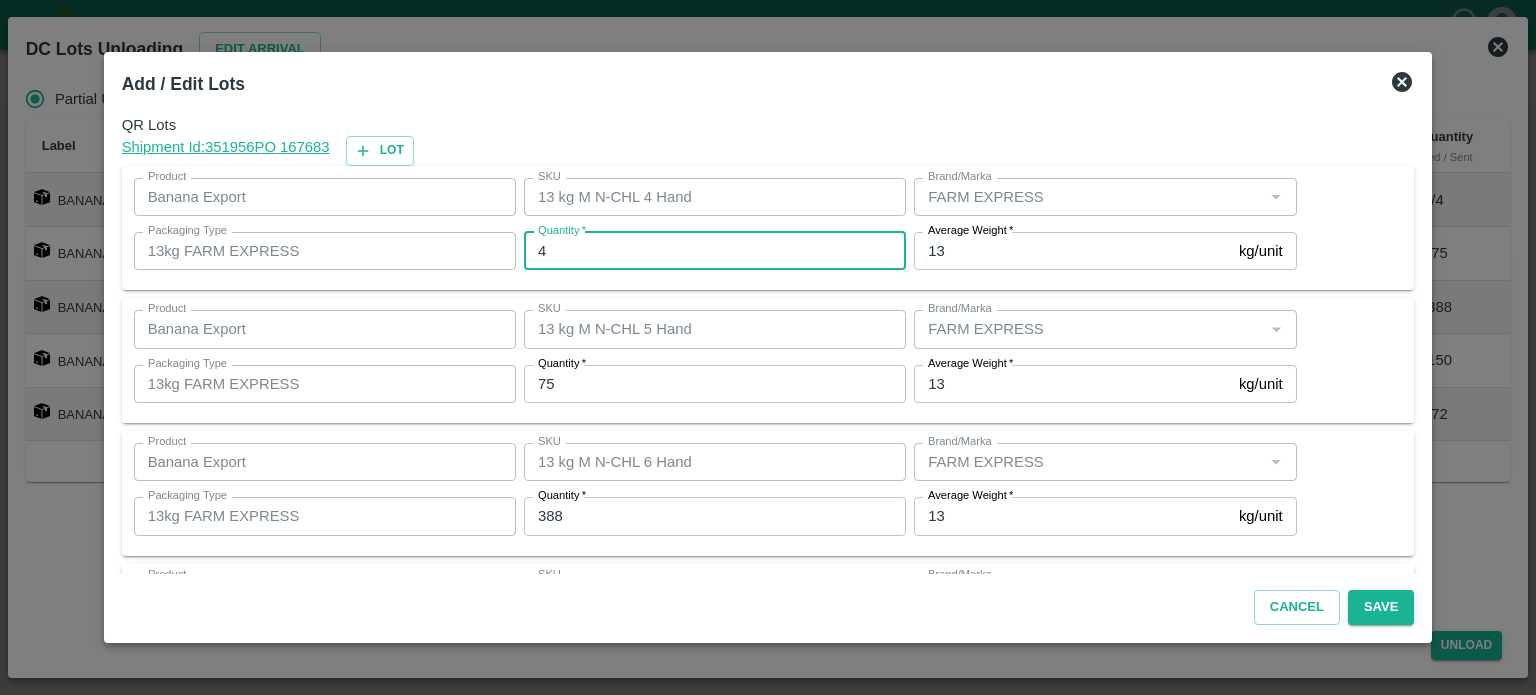 click on "4" at bounding box center (715, 251) 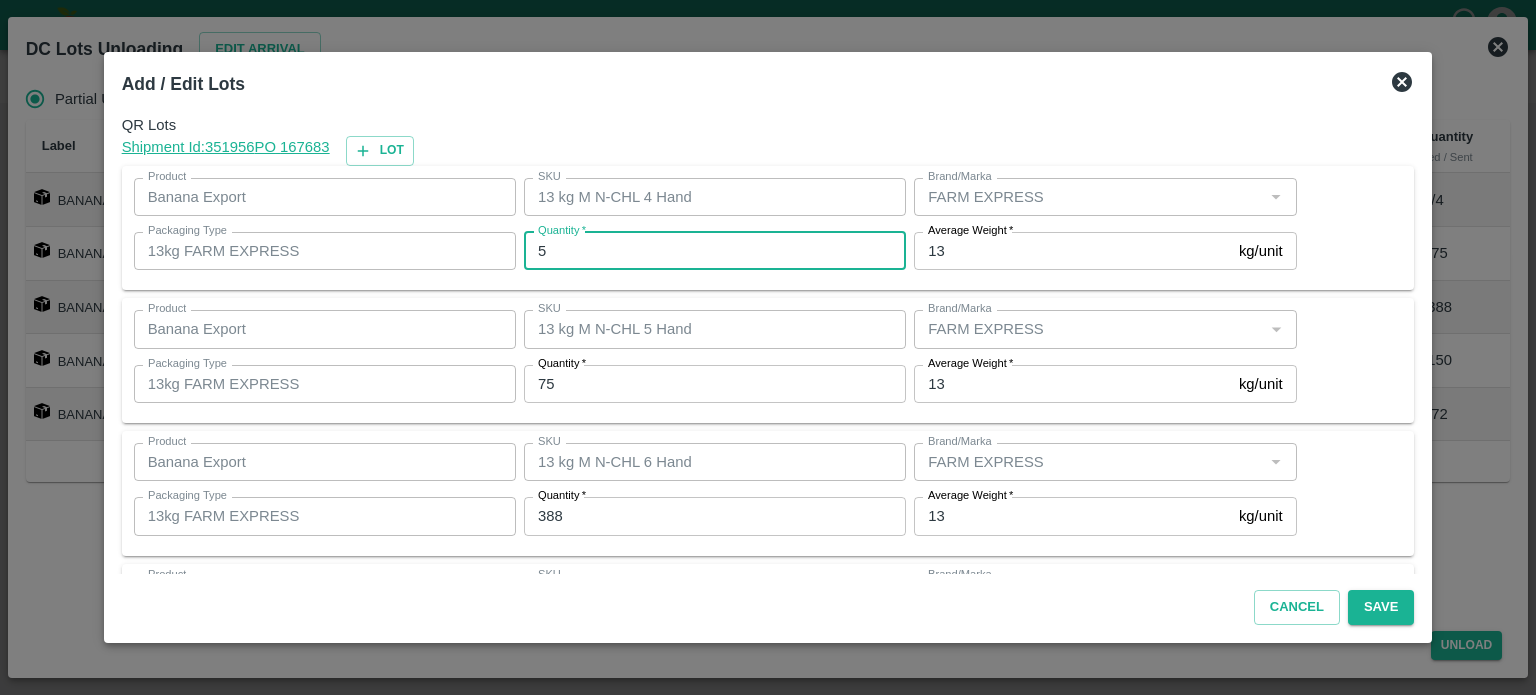 type on "5" 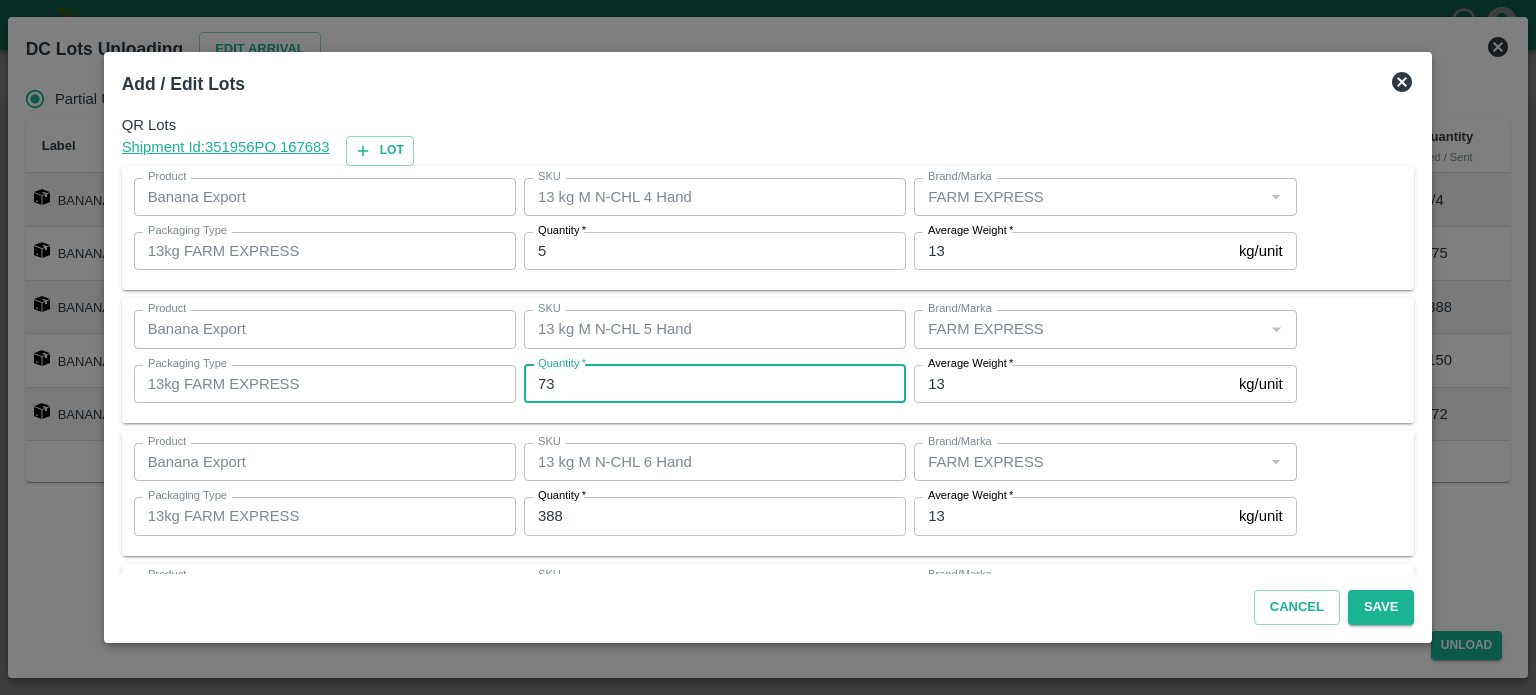 type on "73" 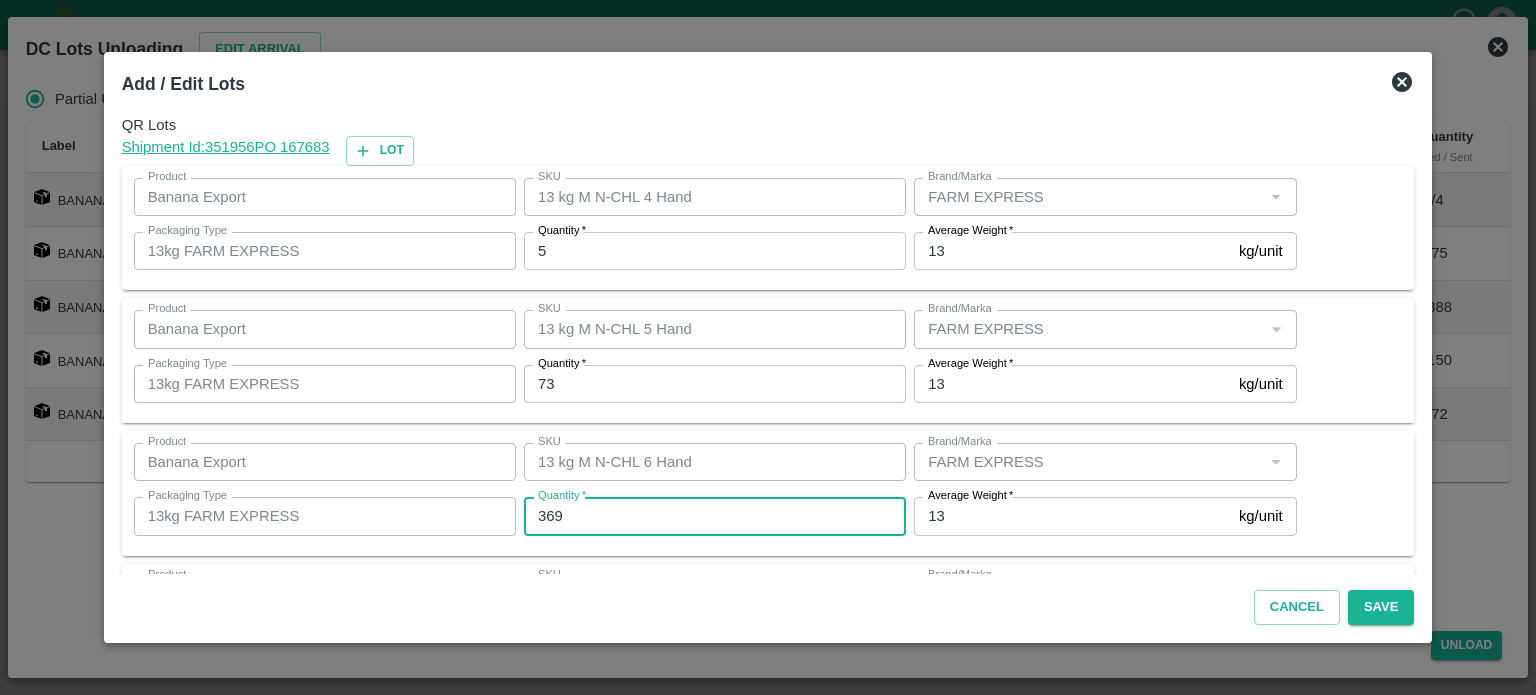 type on "369" 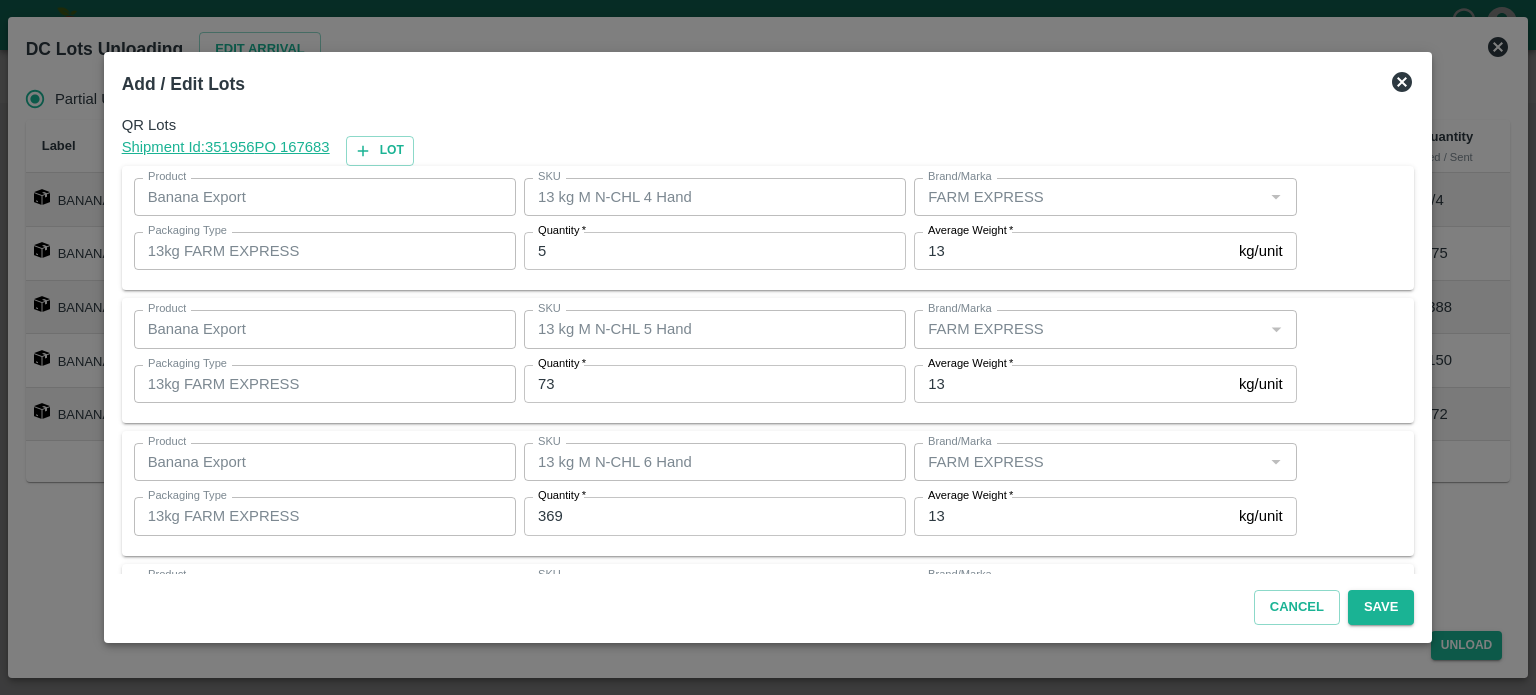 scroll, scrollTop: 262, scrollLeft: 0, axis: vertical 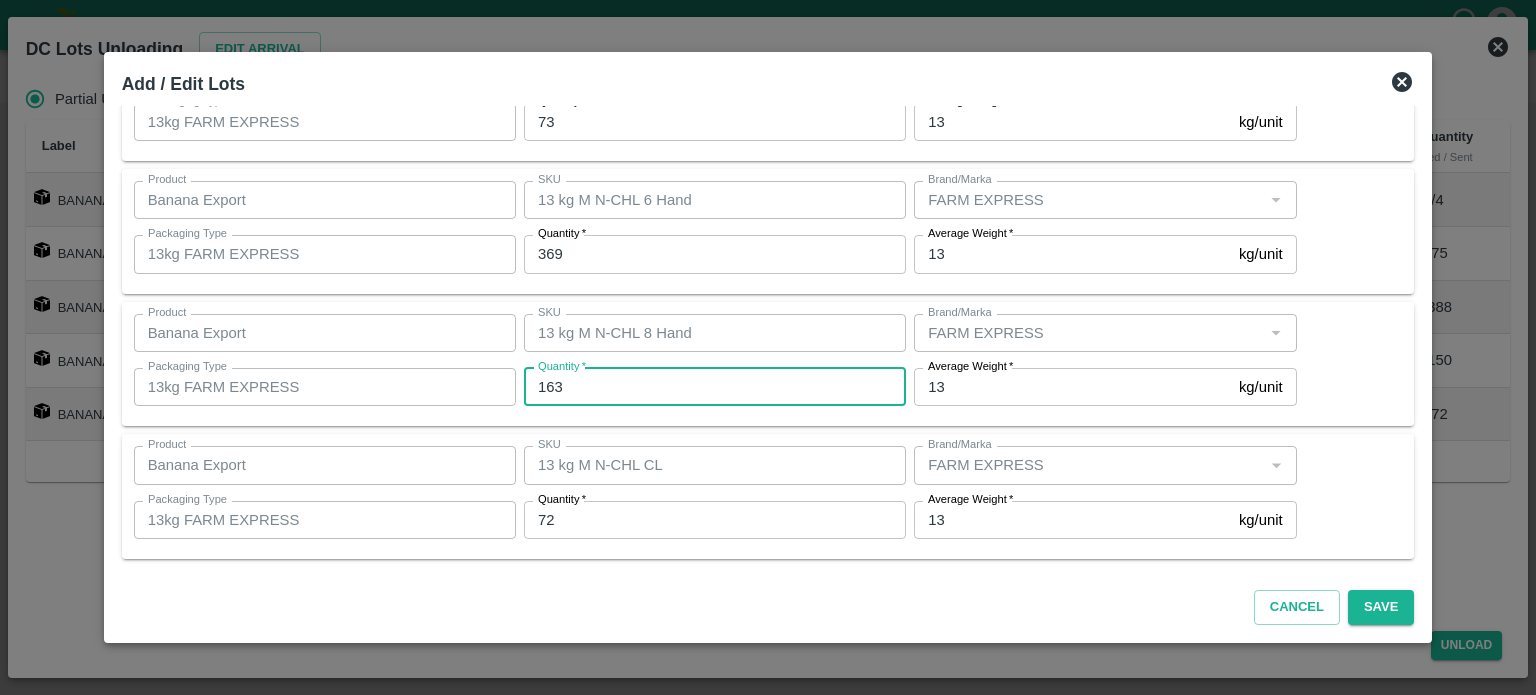 type on "163" 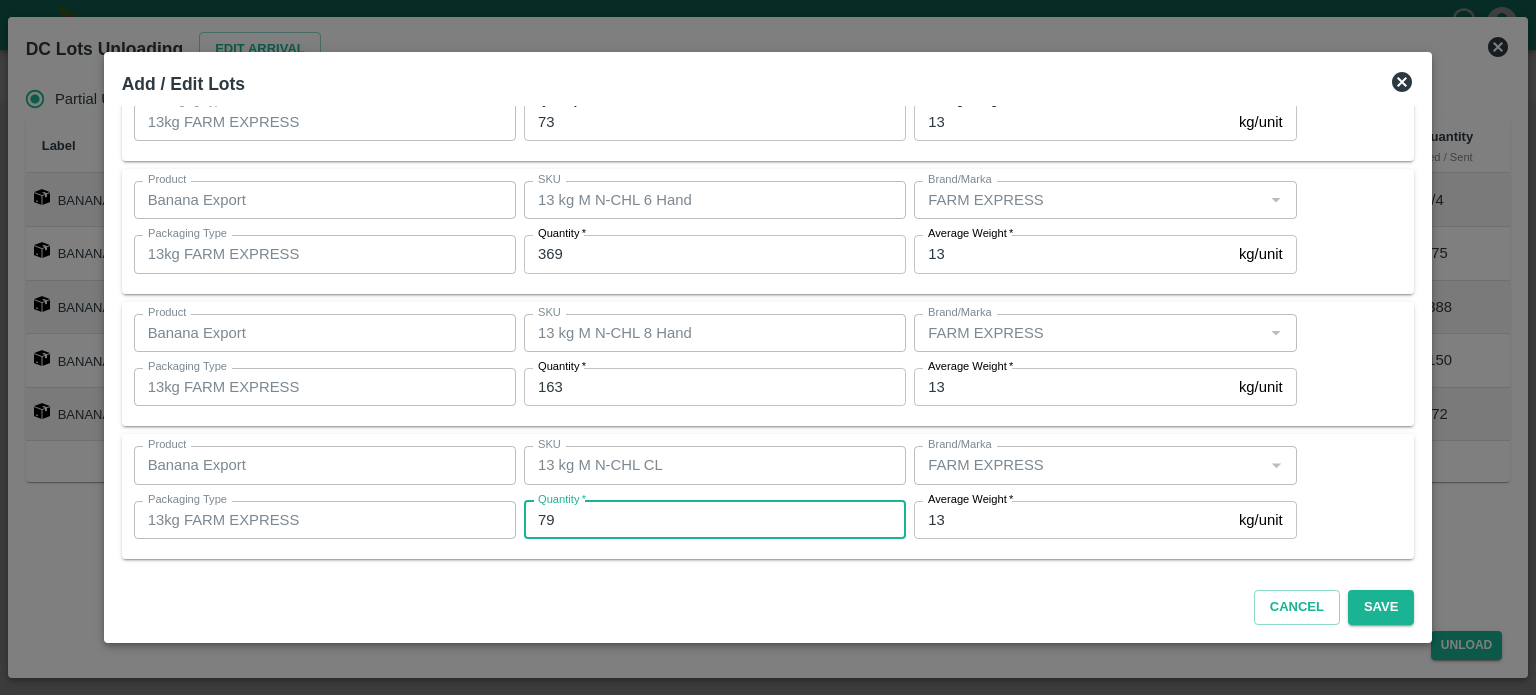 type on "79" 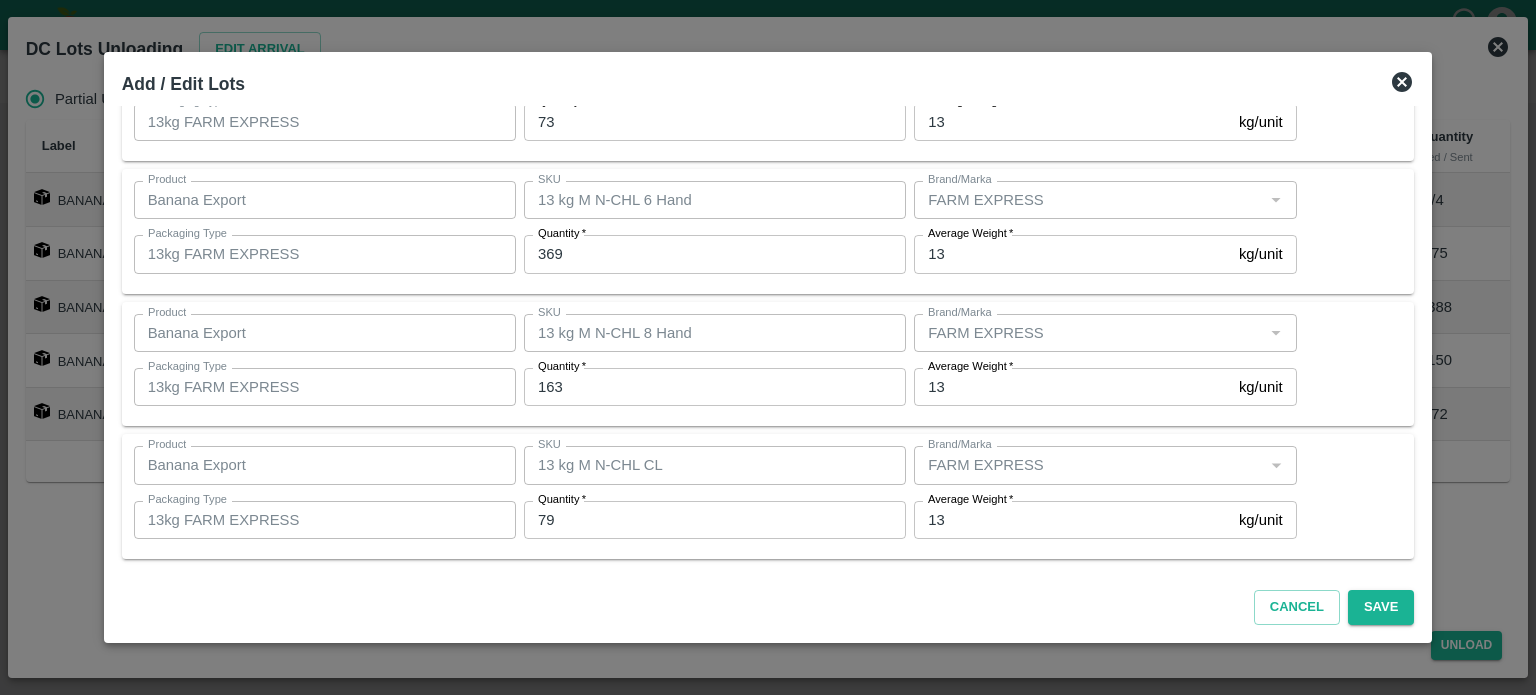 click on "Product Banana Export Product SKU 13 kg M N-CHL CL SKU Brand/Marka Brand/Marka Packaging Type 13kg FARM EXPRESS Packaging Type Quantity   * 79 Quantity Average Weight   * 13 kg/unit Average Weight" at bounding box center (768, 496) 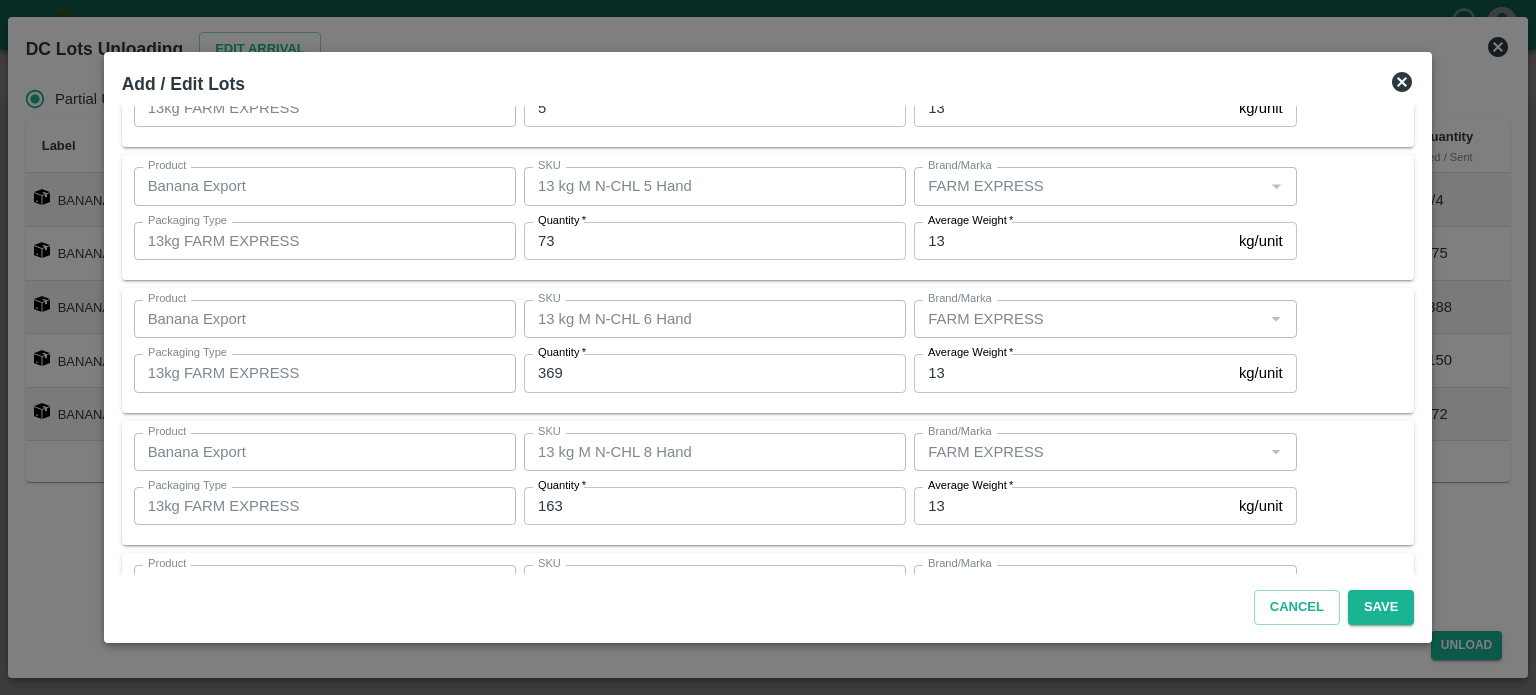 scroll, scrollTop: 262, scrollLeft: 0, axis: vertical 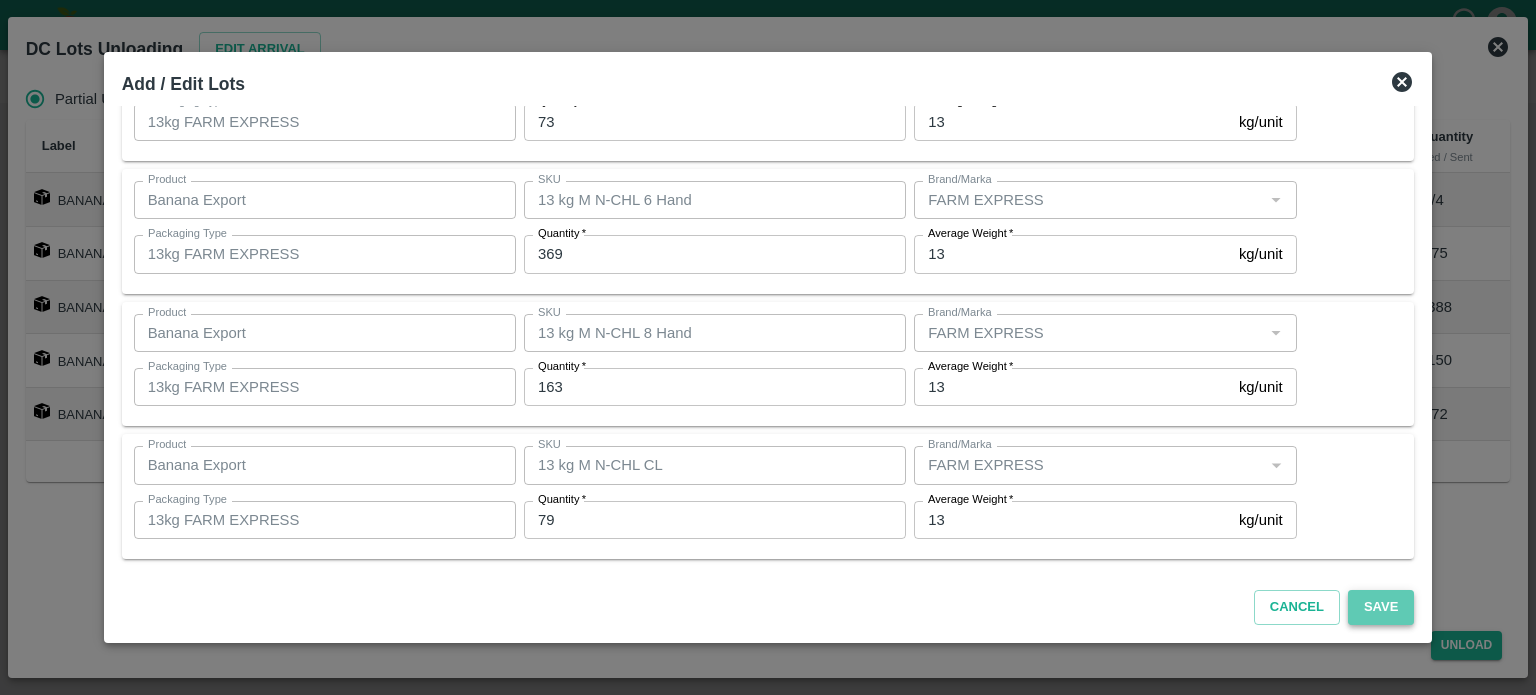 click on "Save" at bounding box center (1381, 607) 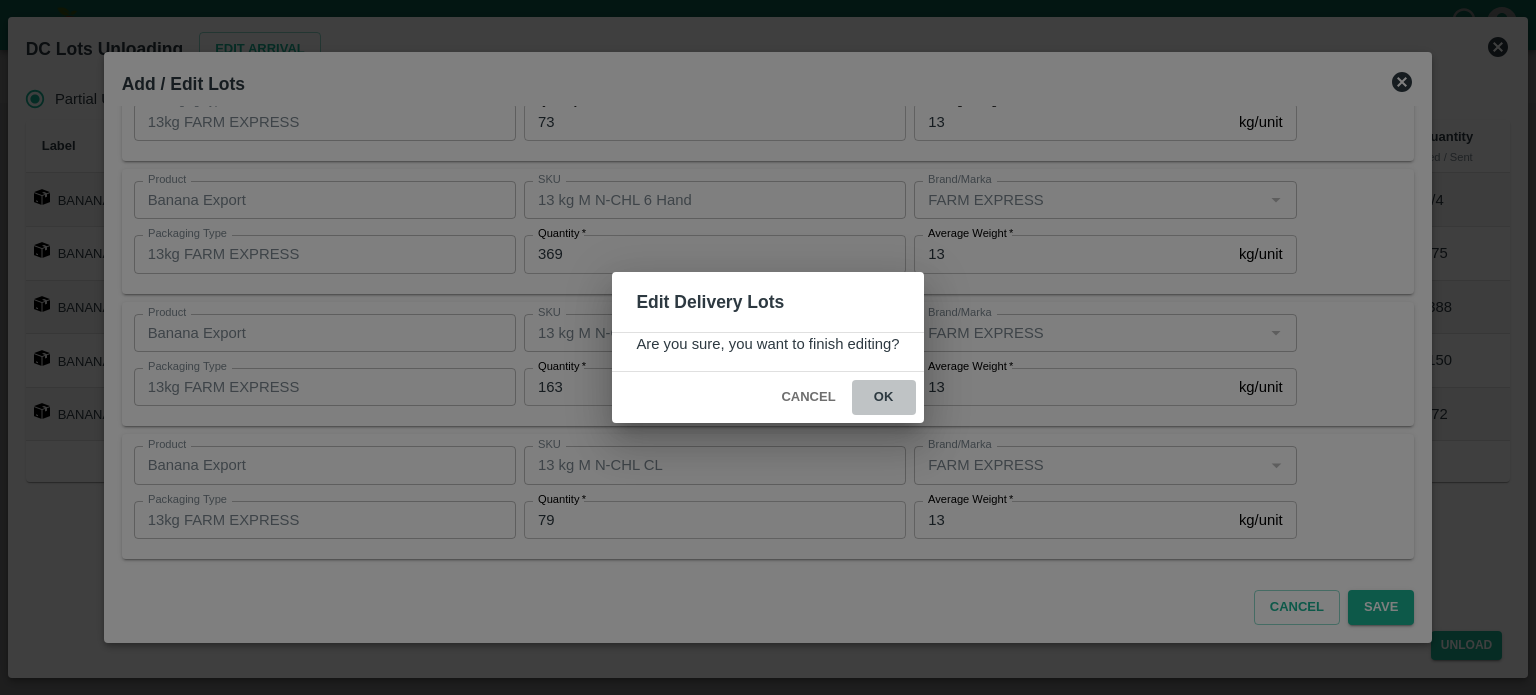 click on "ok" at bounding box center [884, 397] 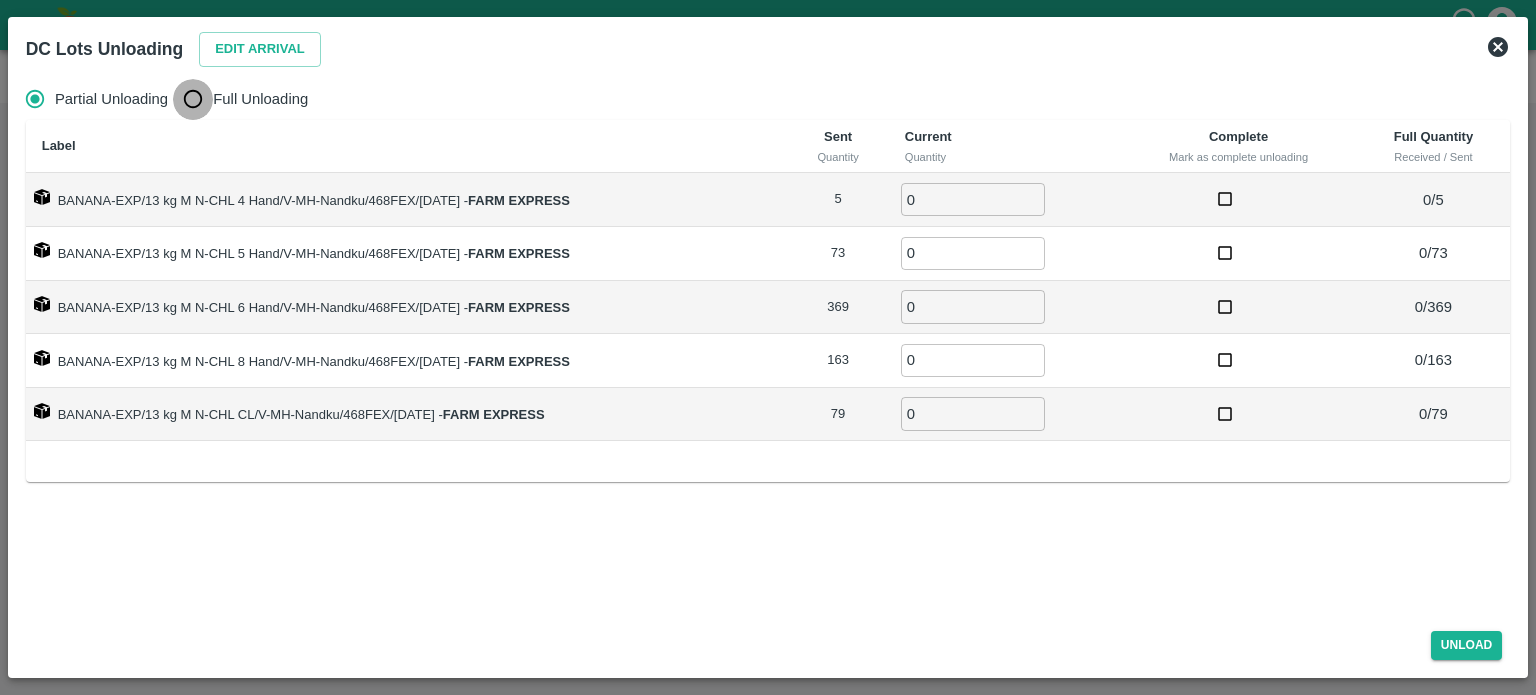 click on "Full Unloading" at bounding box center [193, 99] 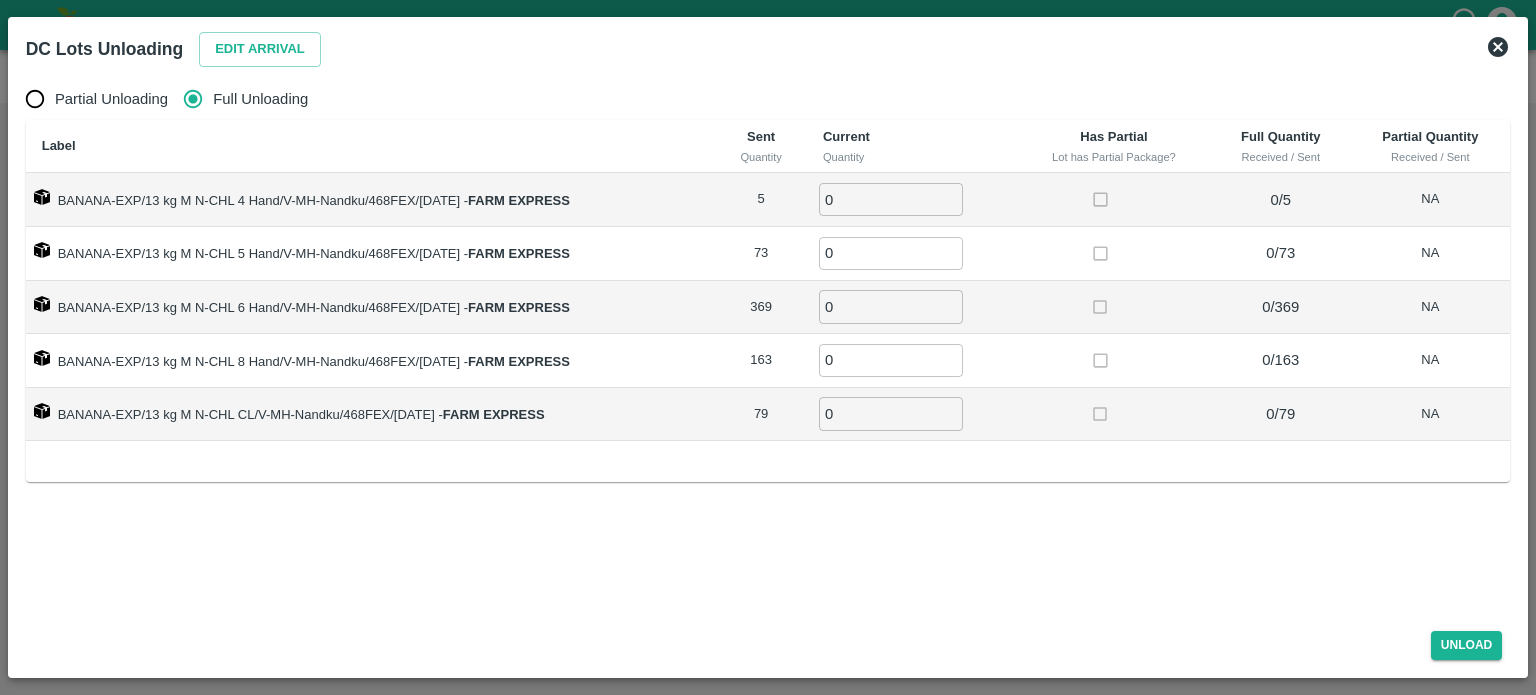 click on "0" at bounding box center (891, 199) 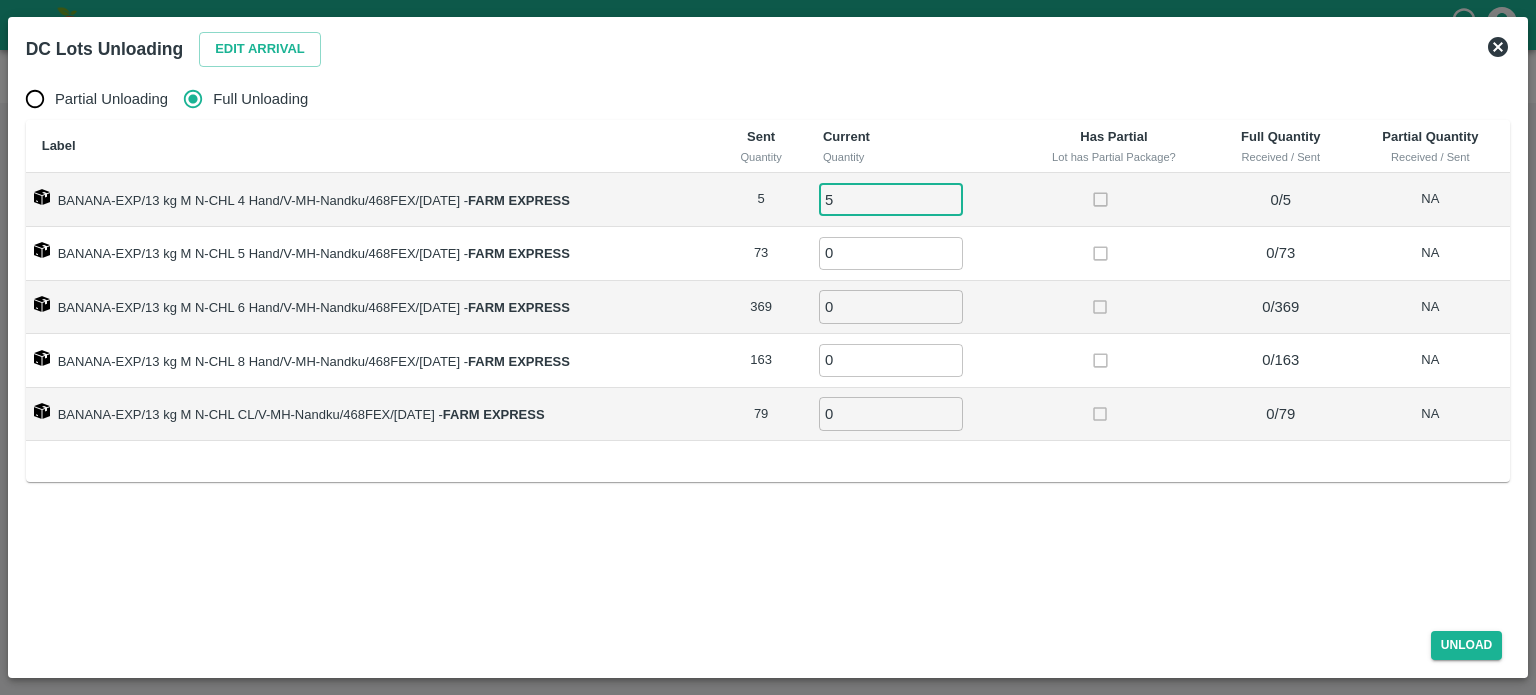 type on "5" 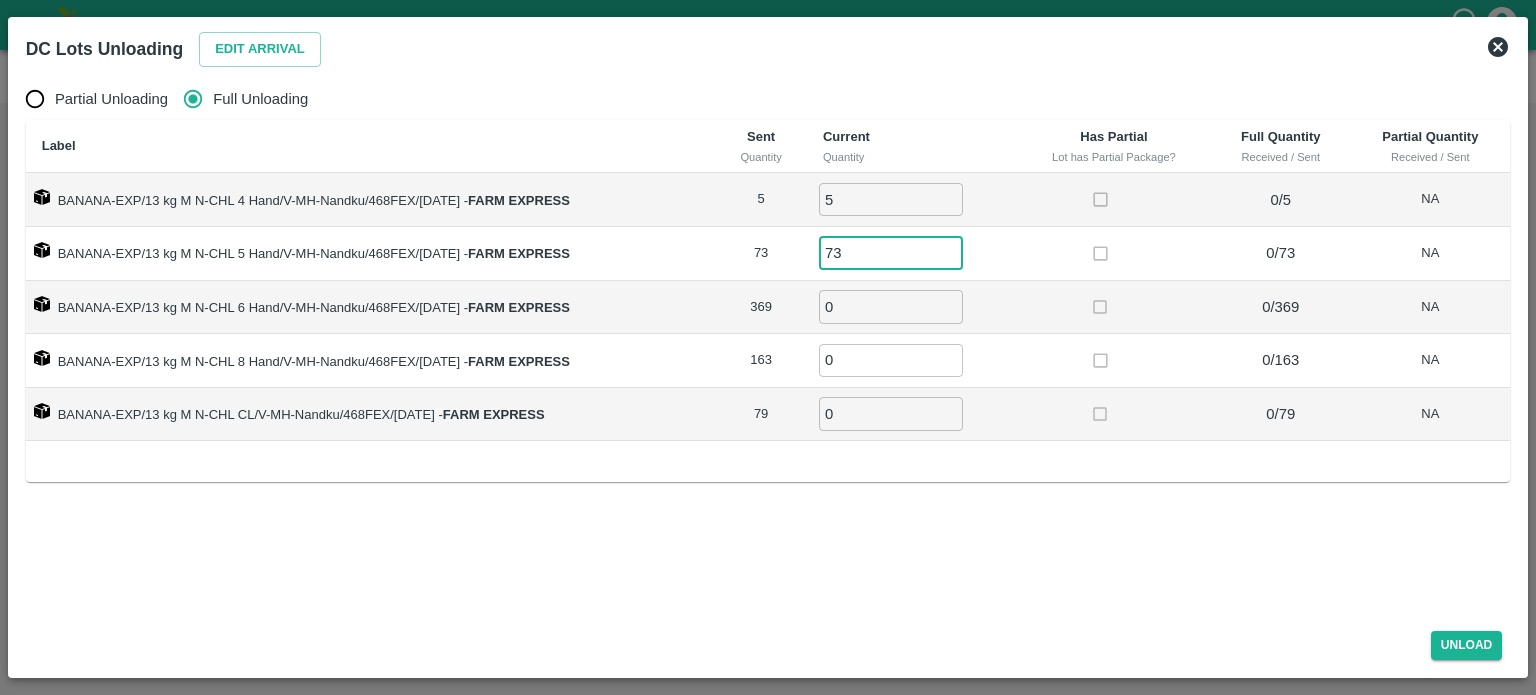 type on "73" 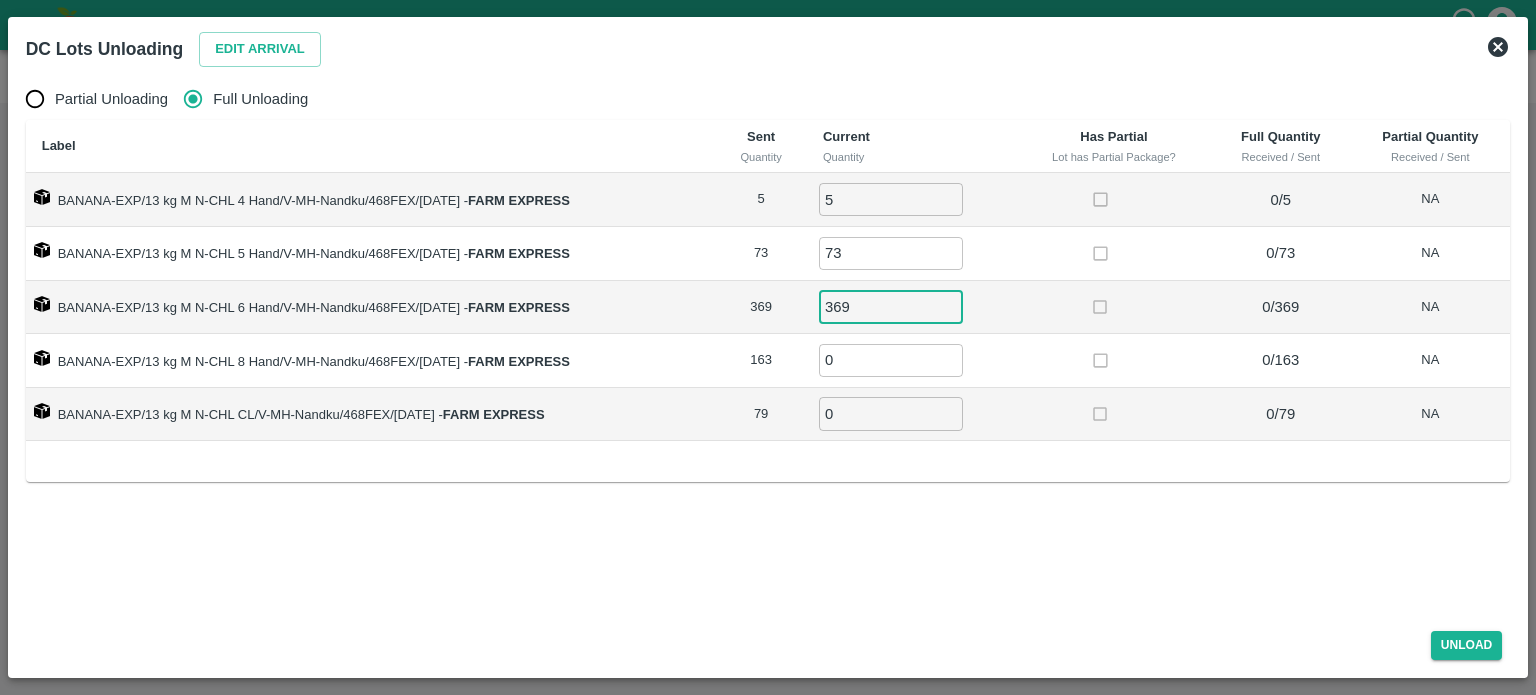 type on "369" 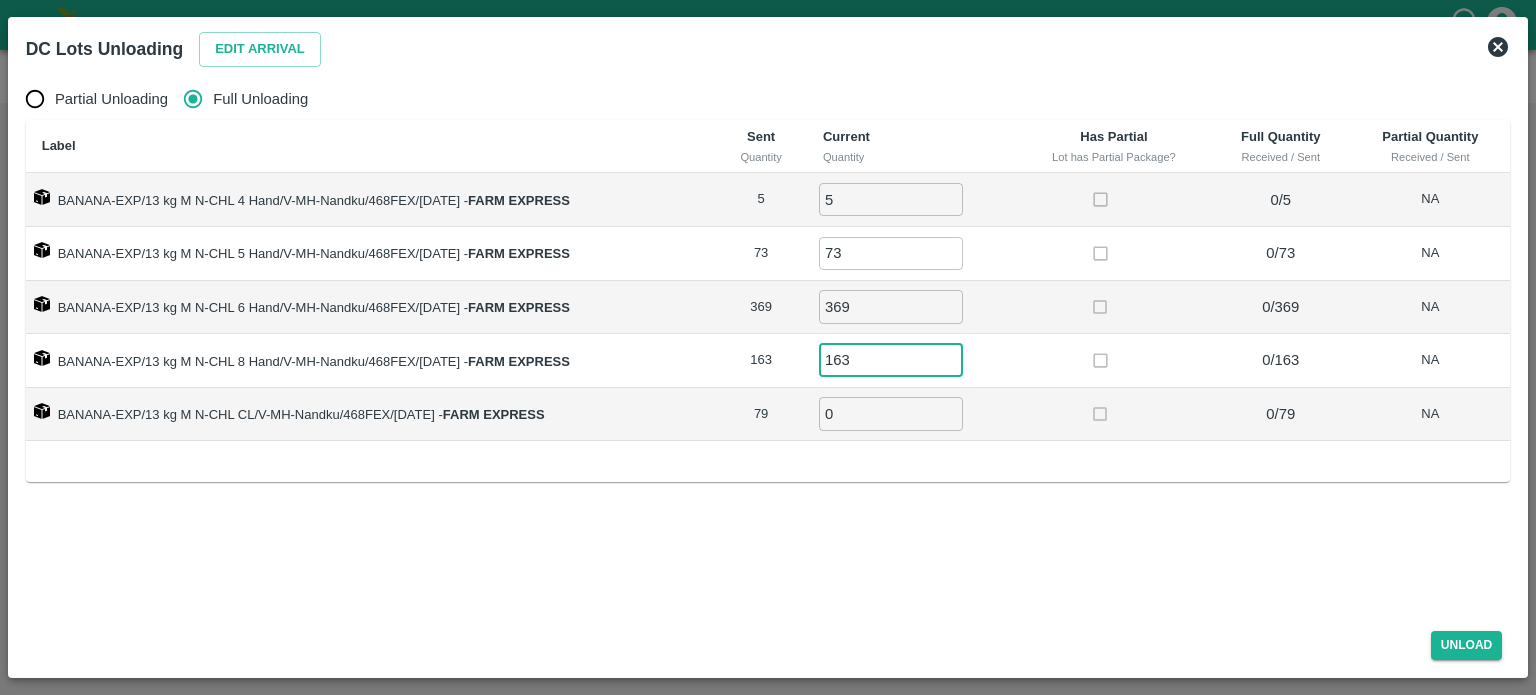 type on "163" 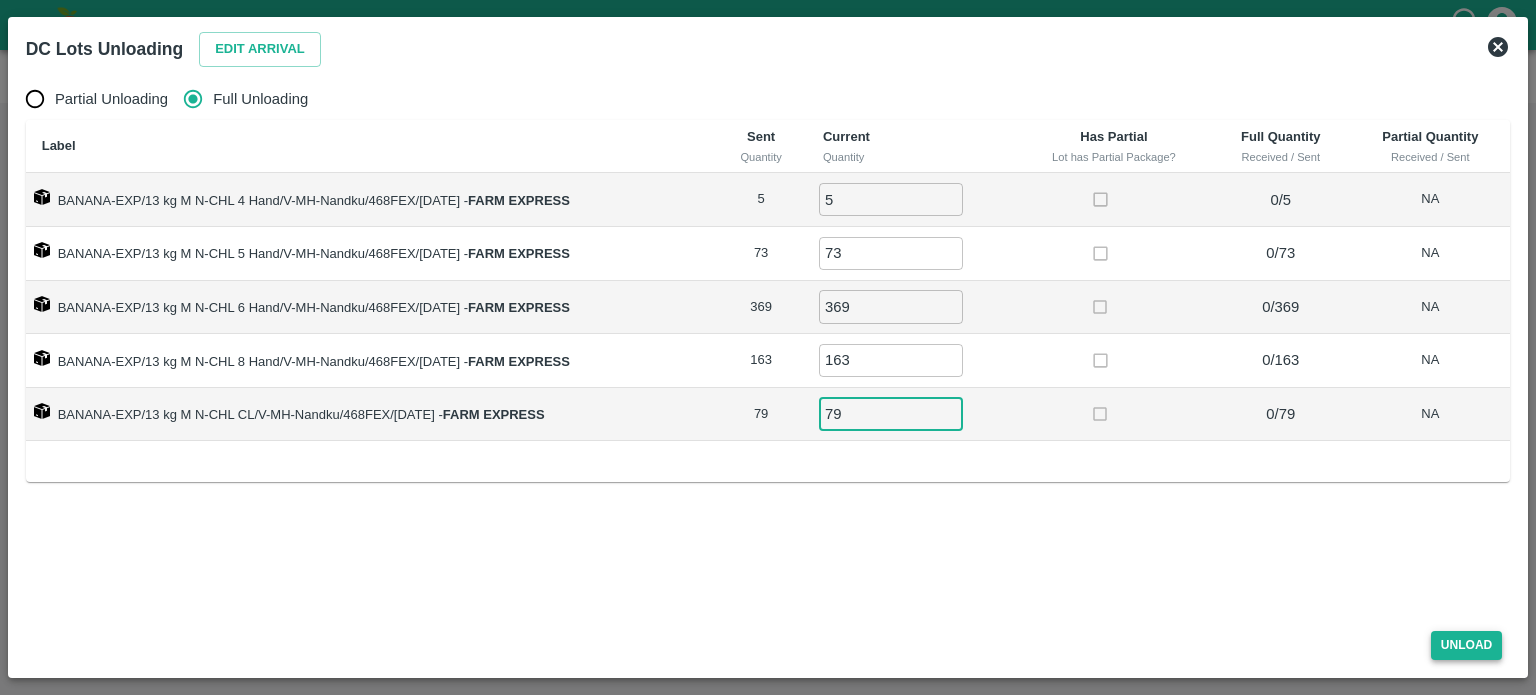 type on "79" 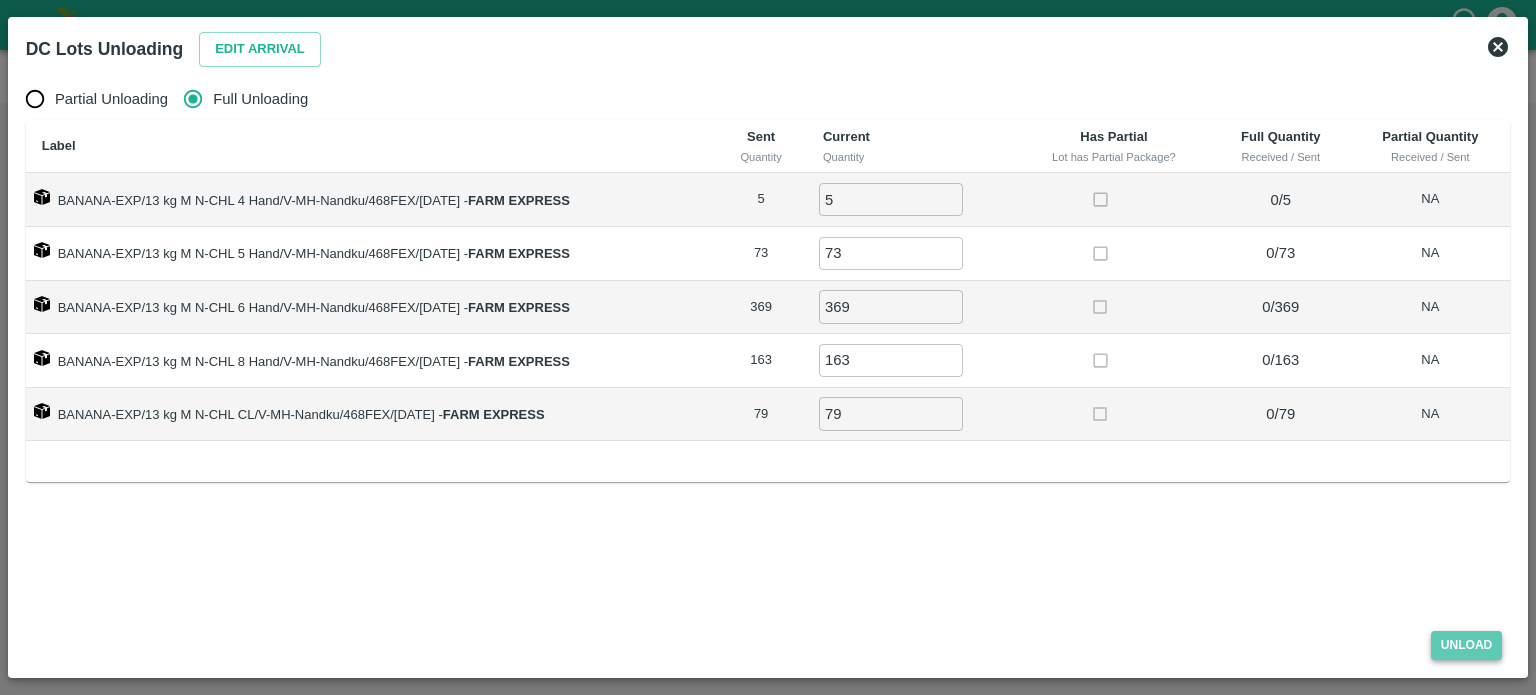 click on "Unload" at bounding box center (1467, 645) 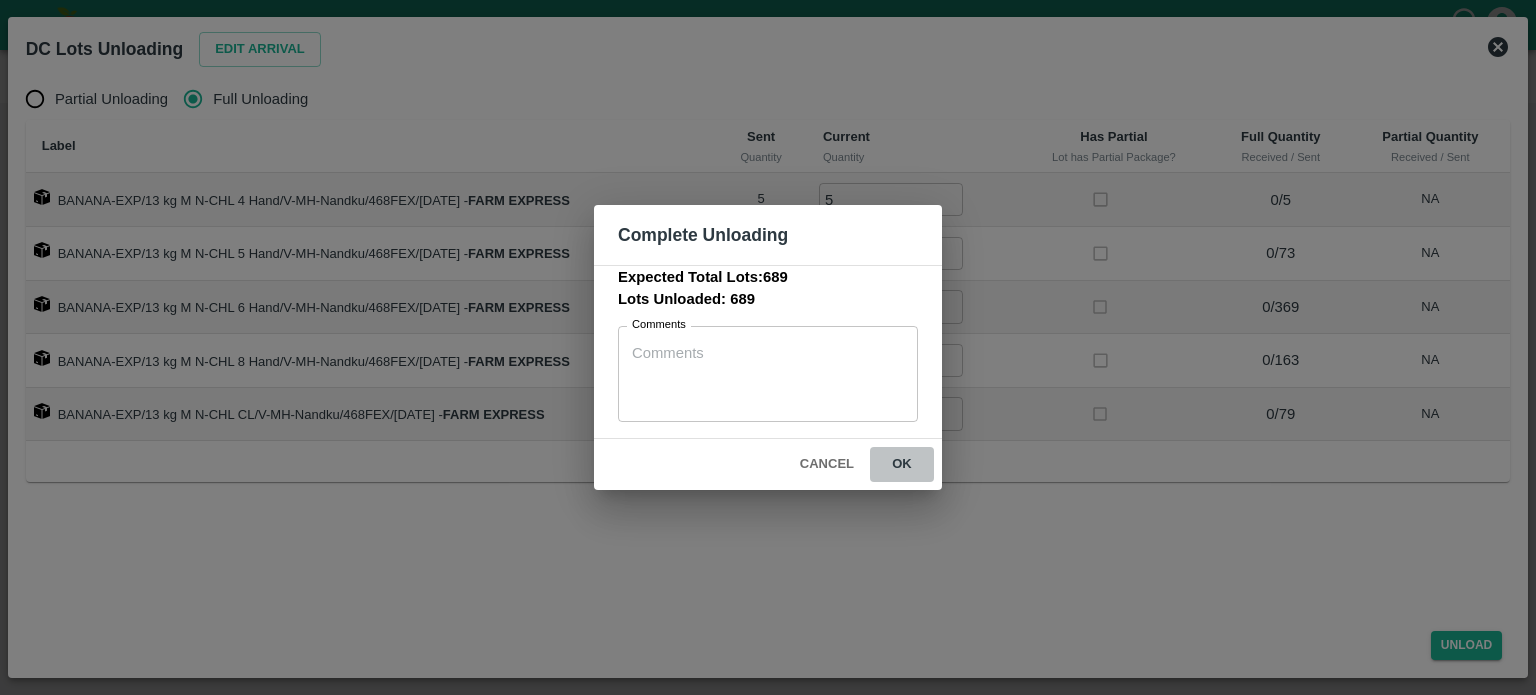click on "ok" at bounding box center (902, 464) 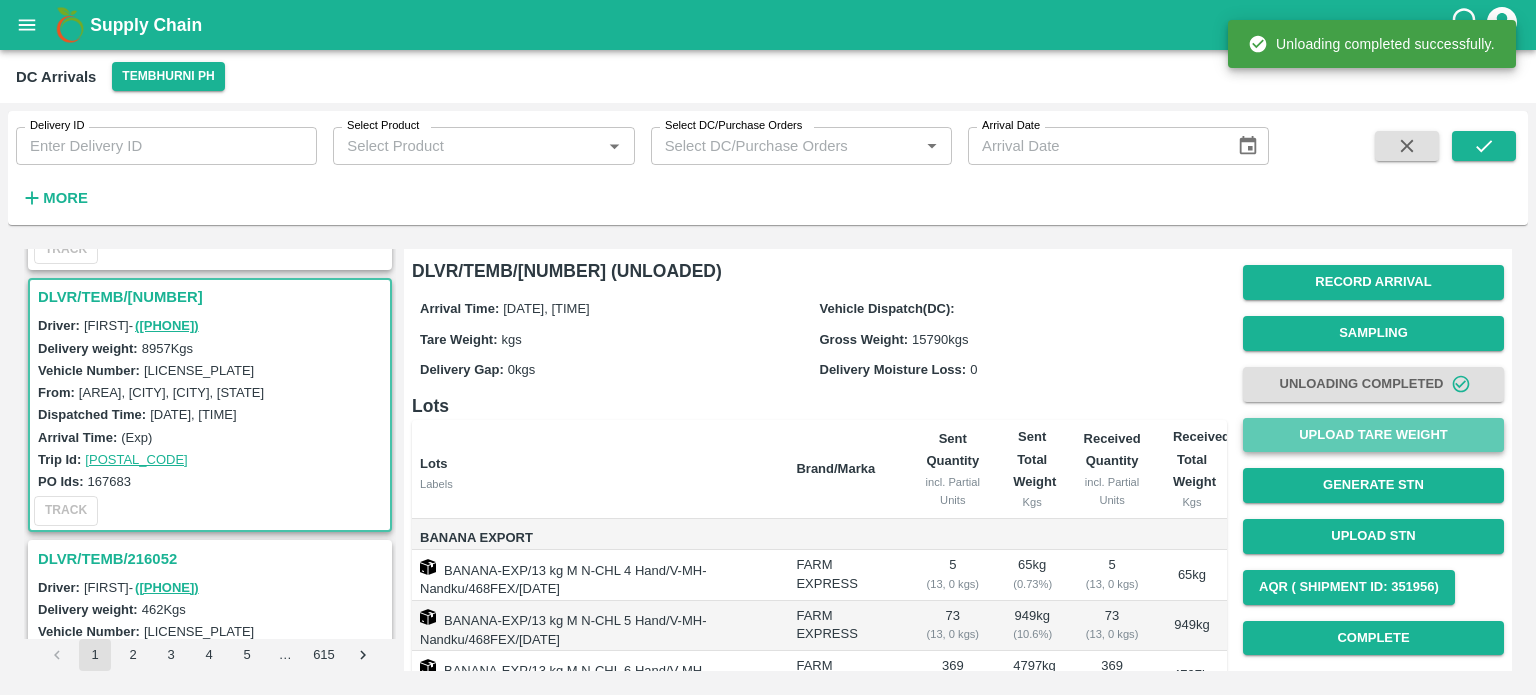 click on "Upload Tare Weight" at bounding box center [1373, 435] 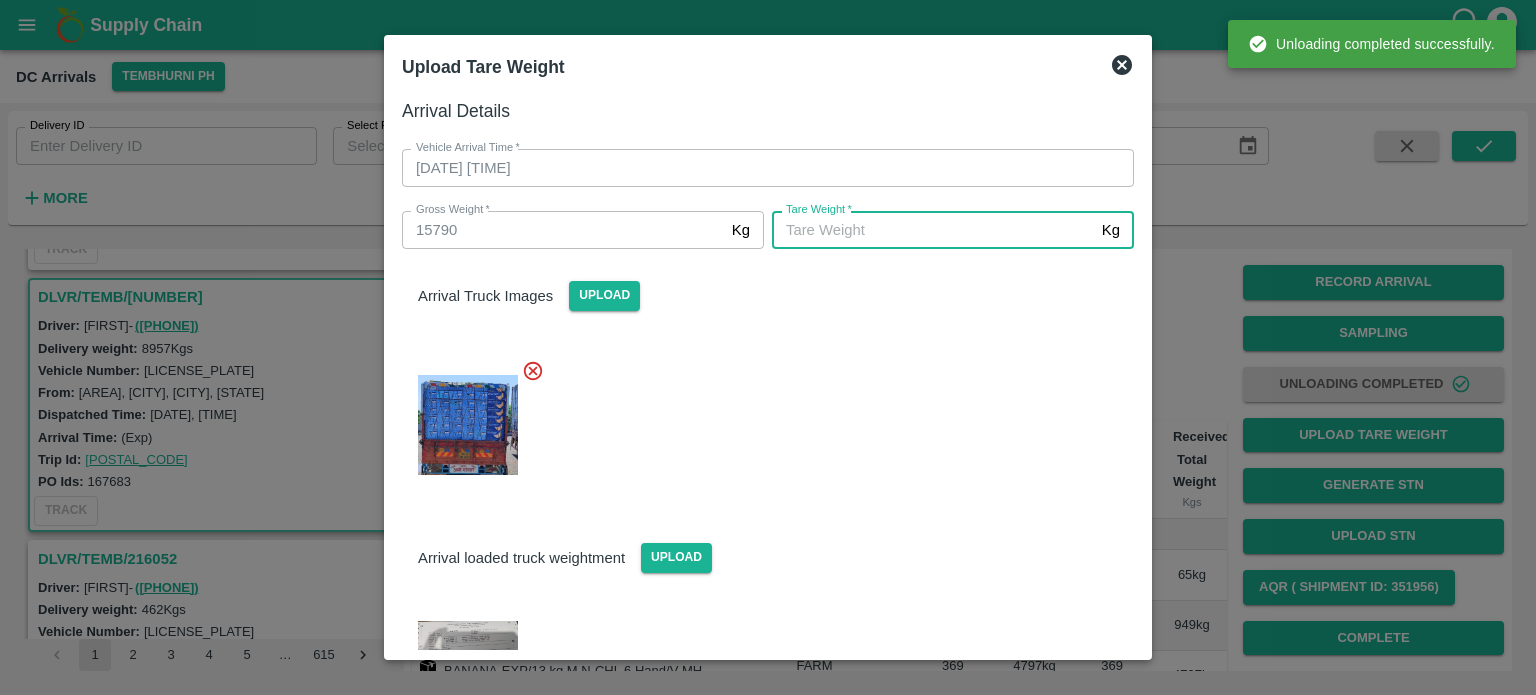 click on "Tare Weight   *" at bounding box center (933, 230) 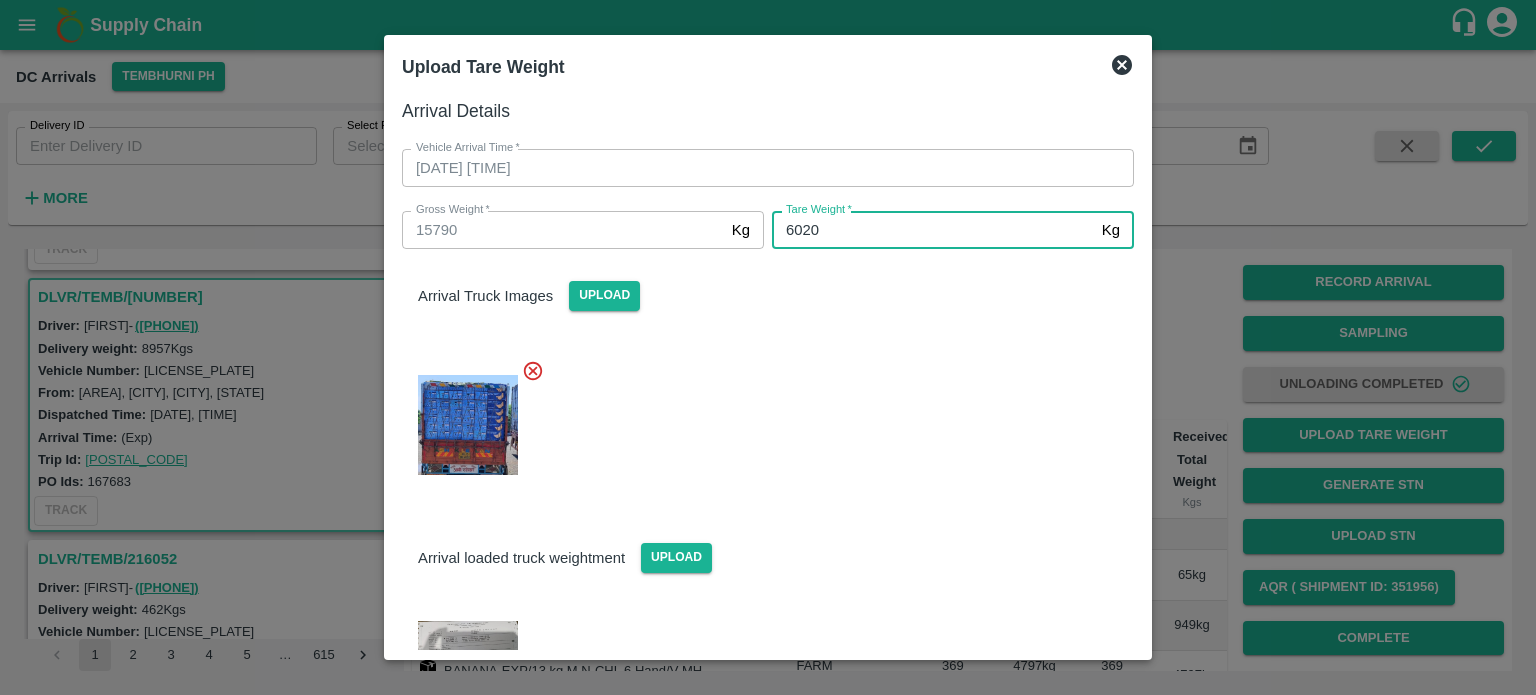 type on "6020" 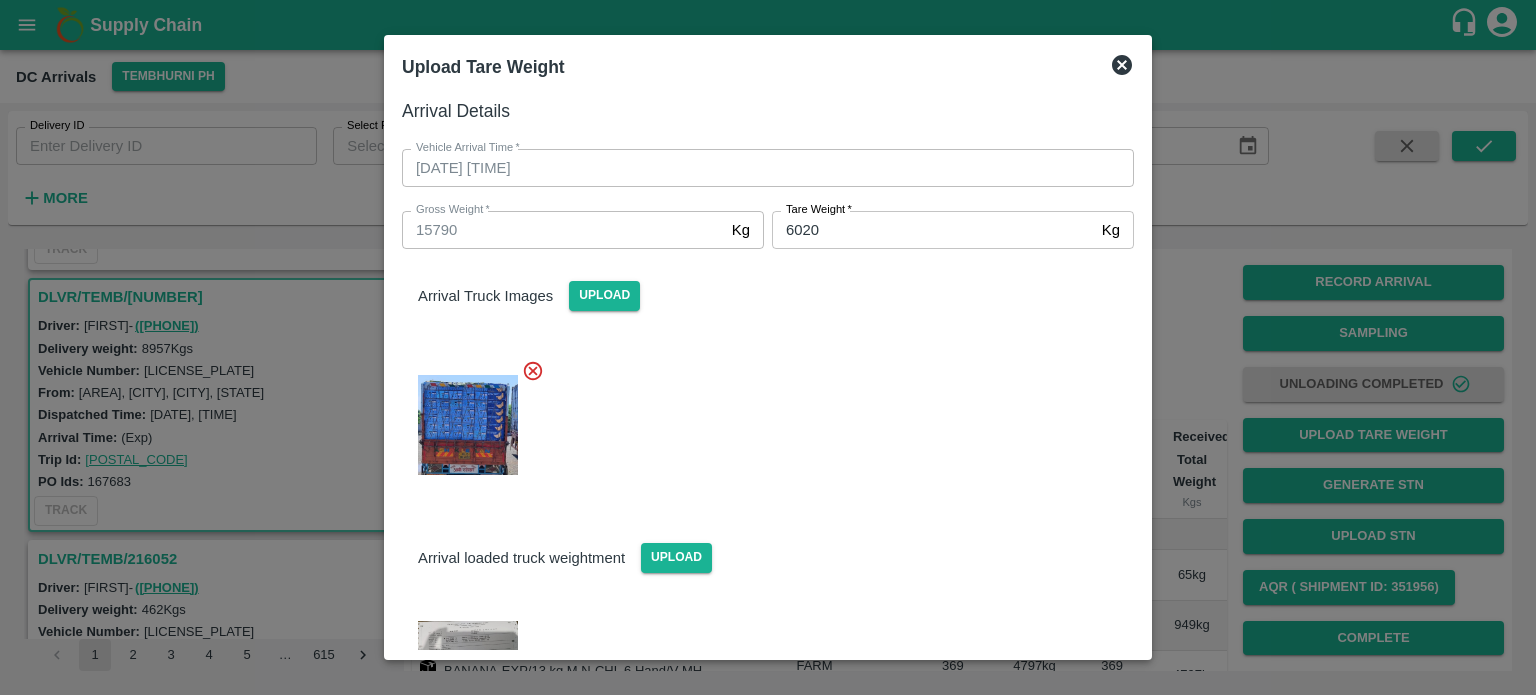 click at bounding box center [760, 419] 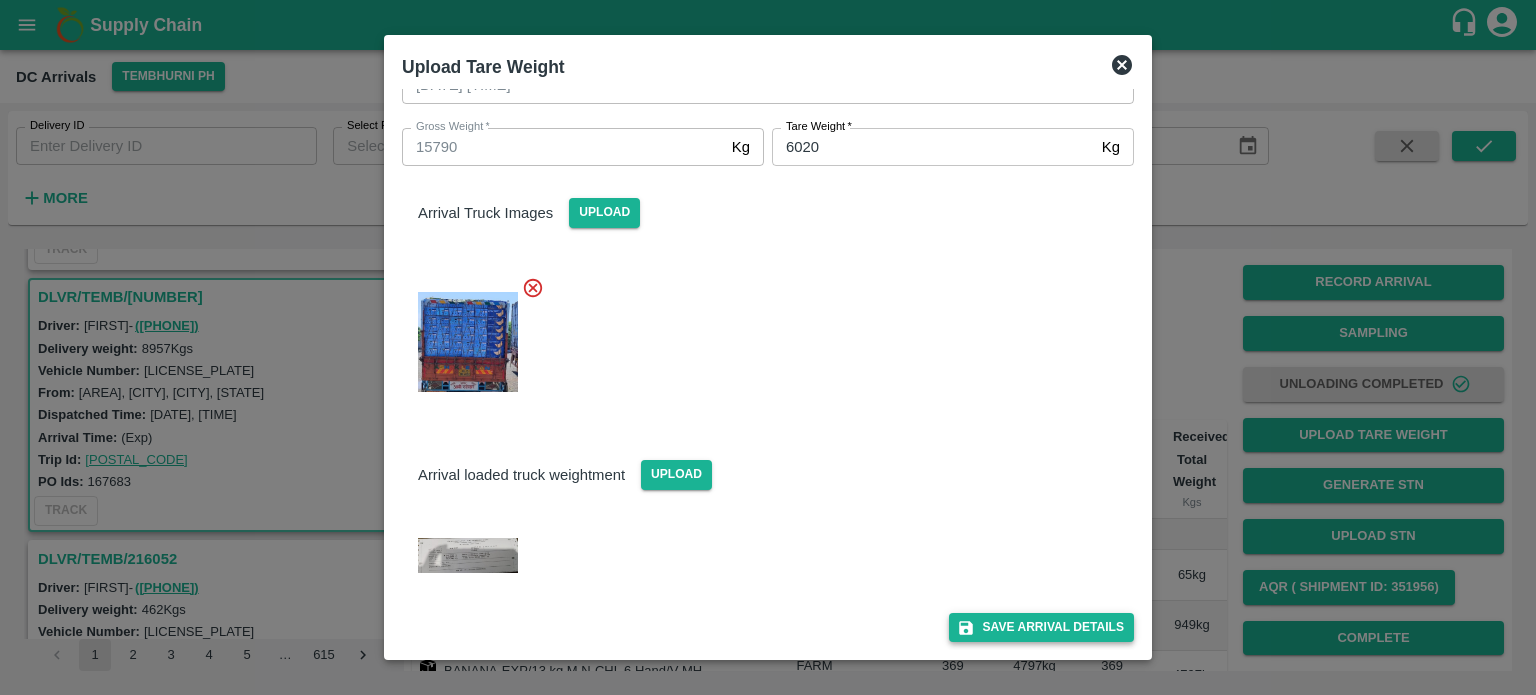 click on "Save Arrival Details" at bounding box center [1041, 627] 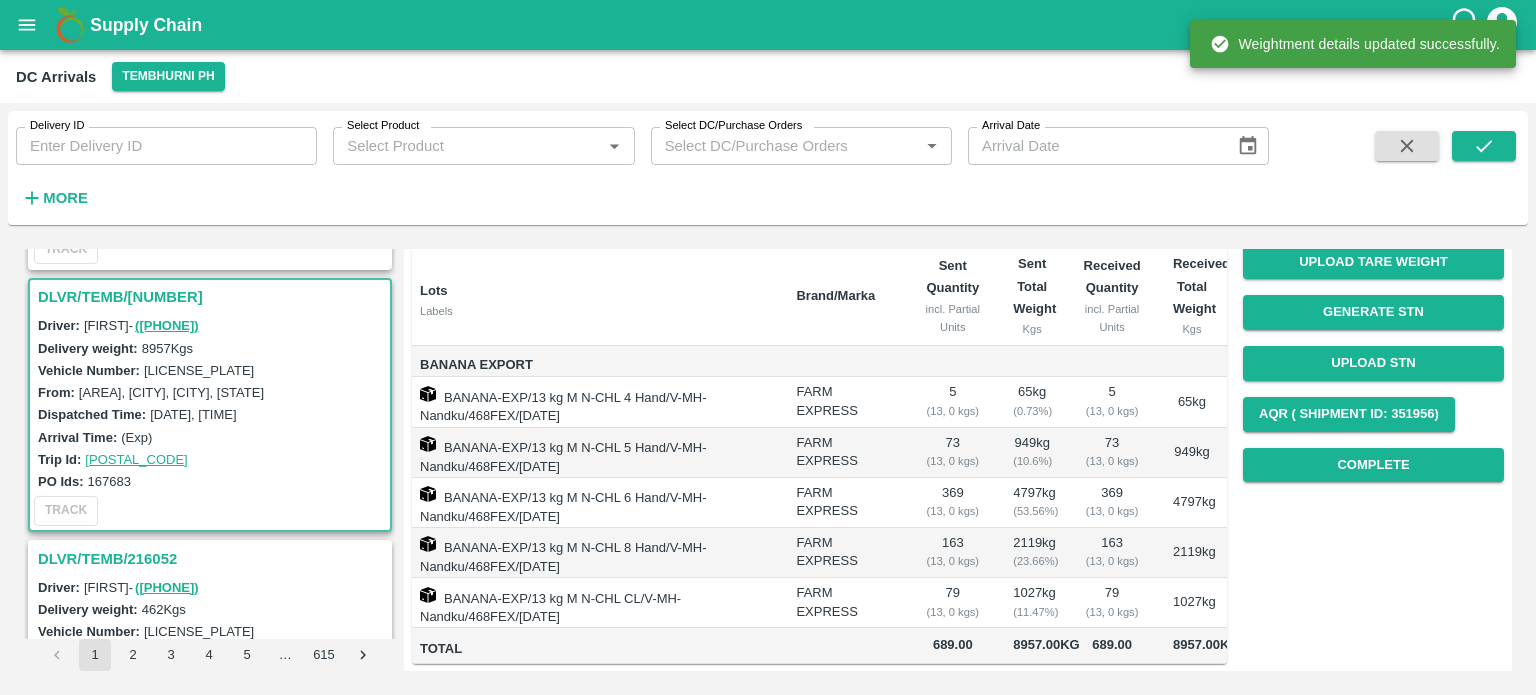 scroll, scrollTop: 190, scrollLeft: 0, axis: vertical 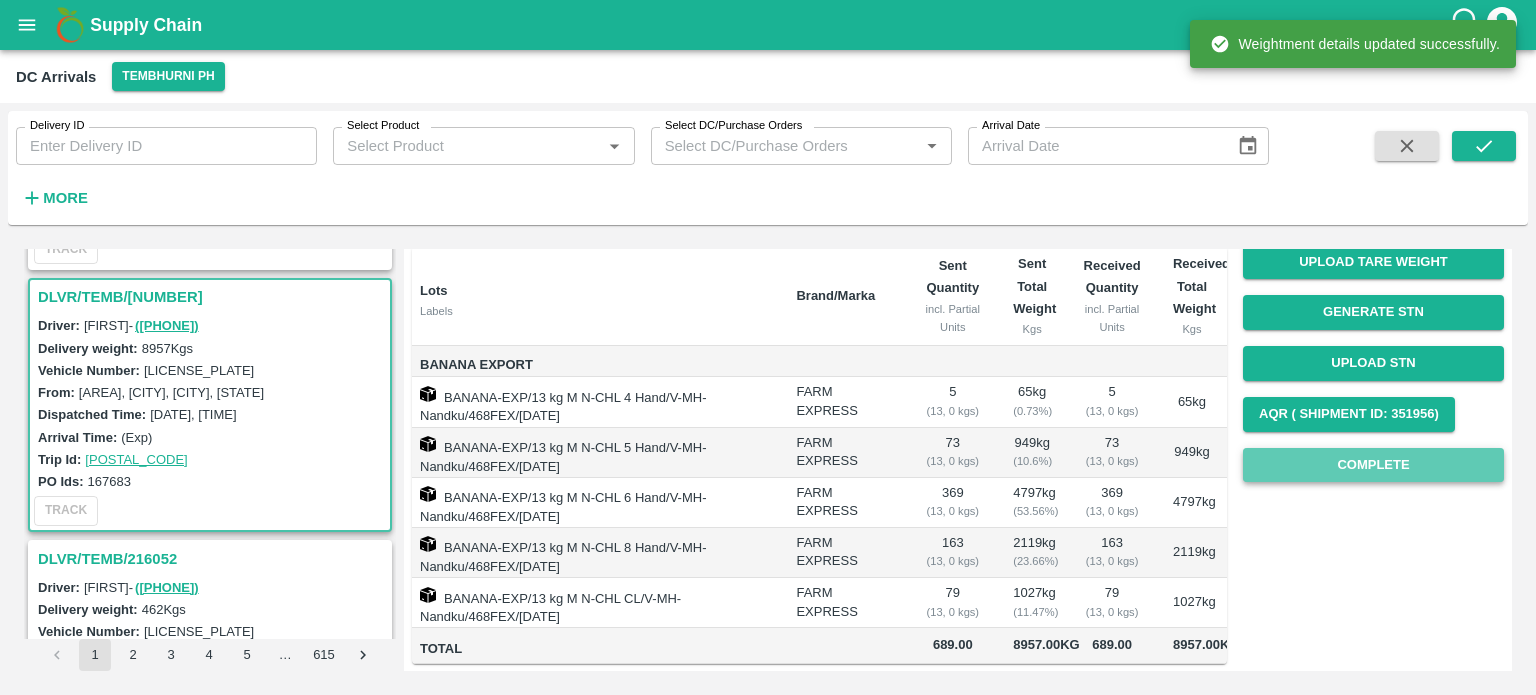 click on "Complete" at bounding box center [1373, 465] 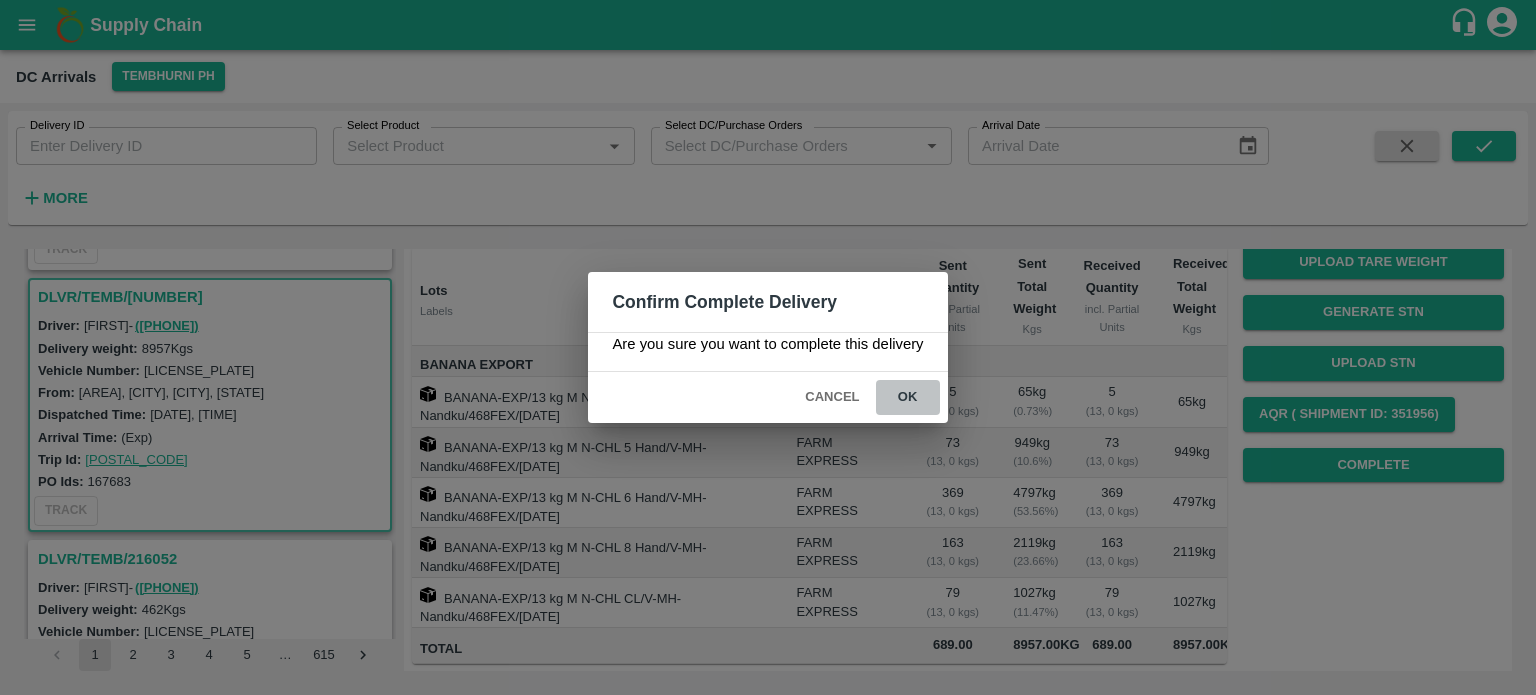 click on "ok" at bounding box center [908, 397] 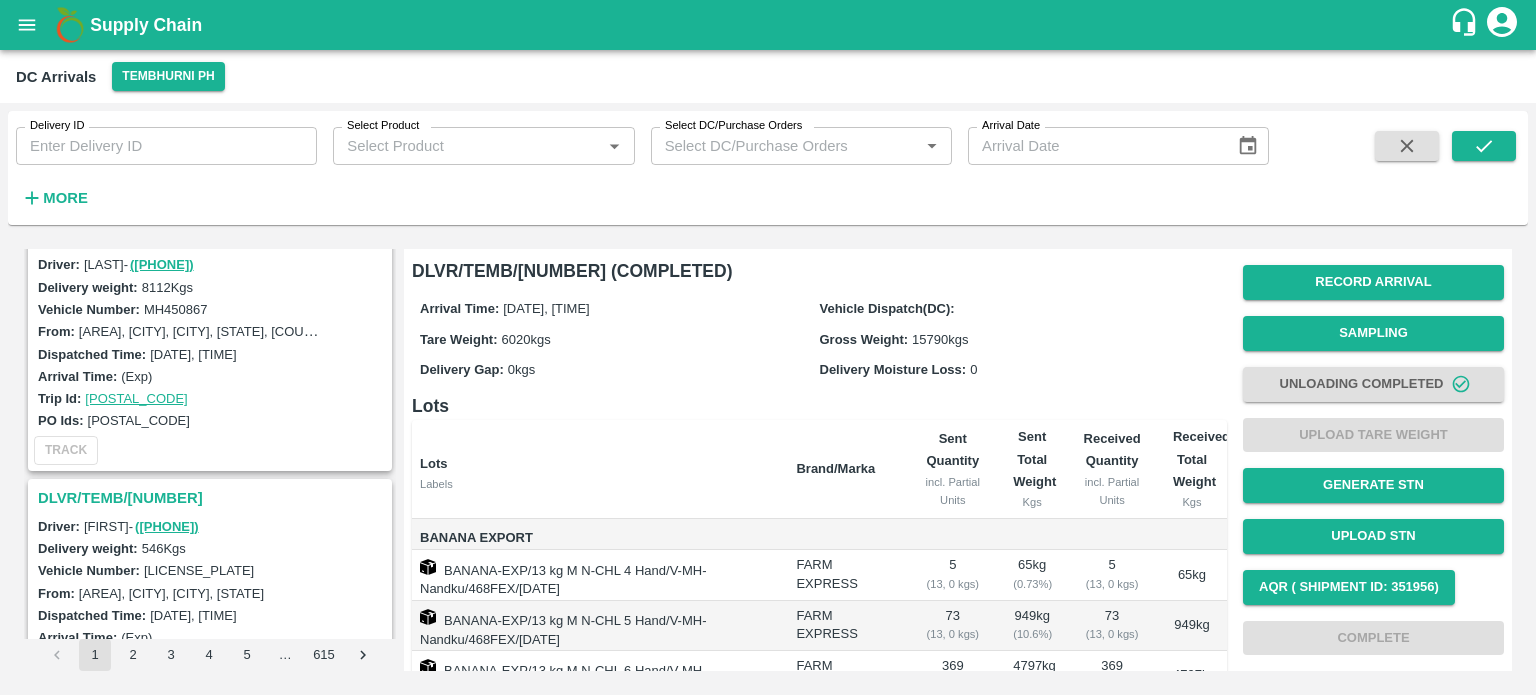 scroll, scrollTop: 0, scrollLeft: 0, axis: both 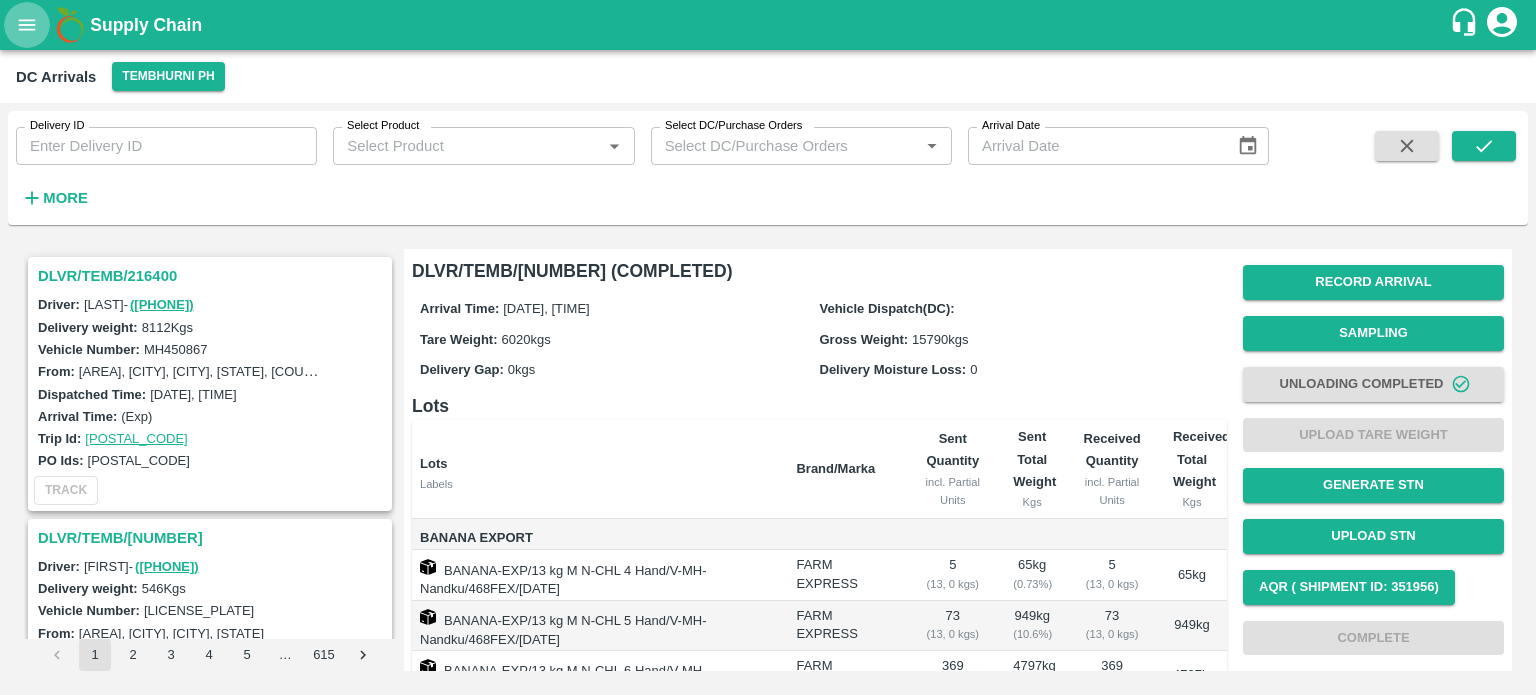 click 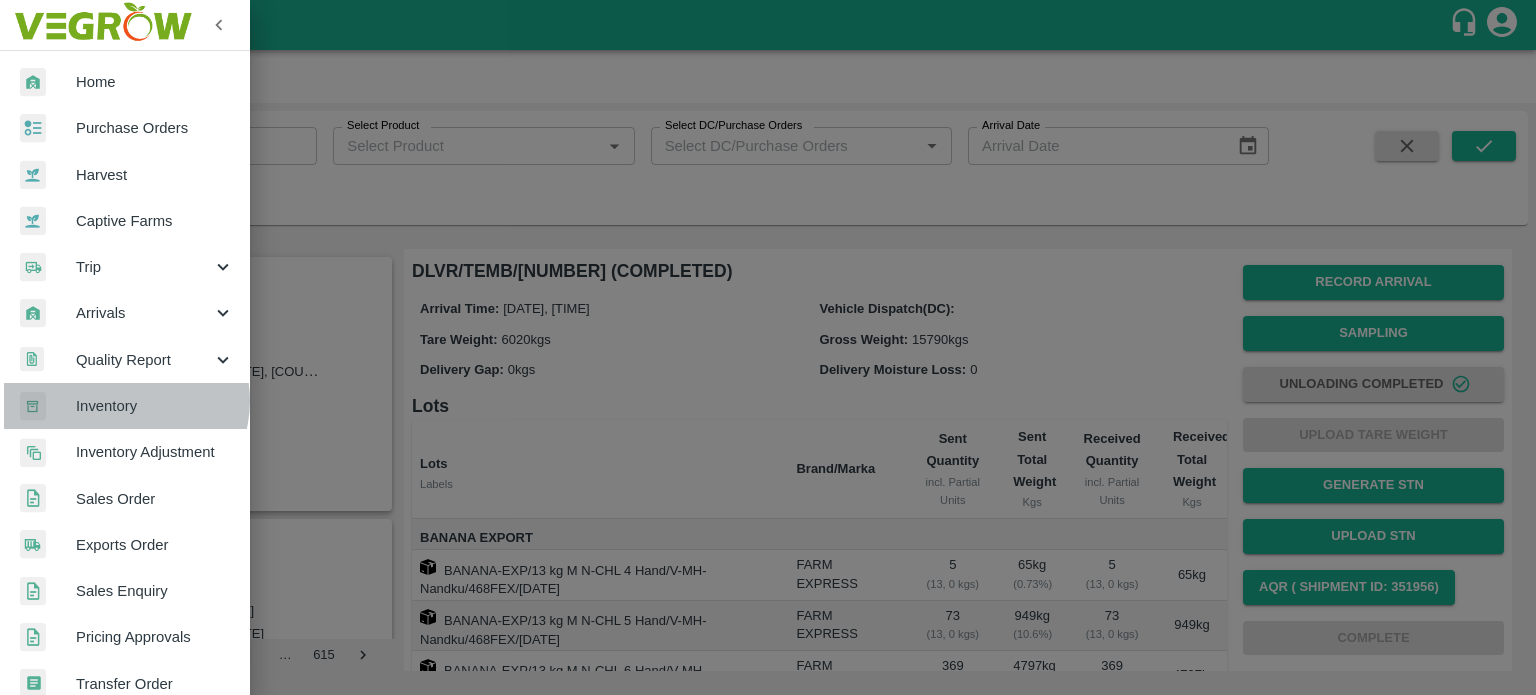 click on "Inventory" at bounding box center (155, 406) 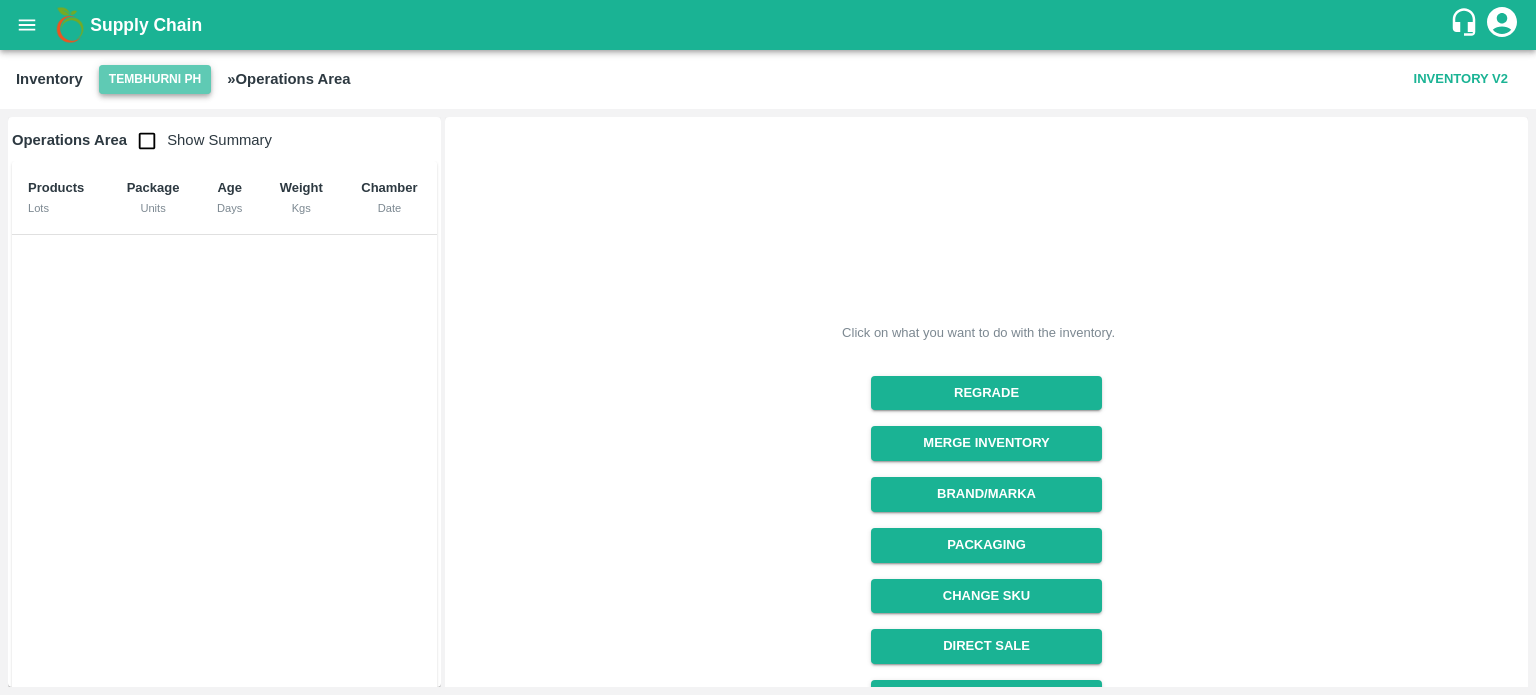 click on "Tembhurni PH" at bounding box center [155, 79] 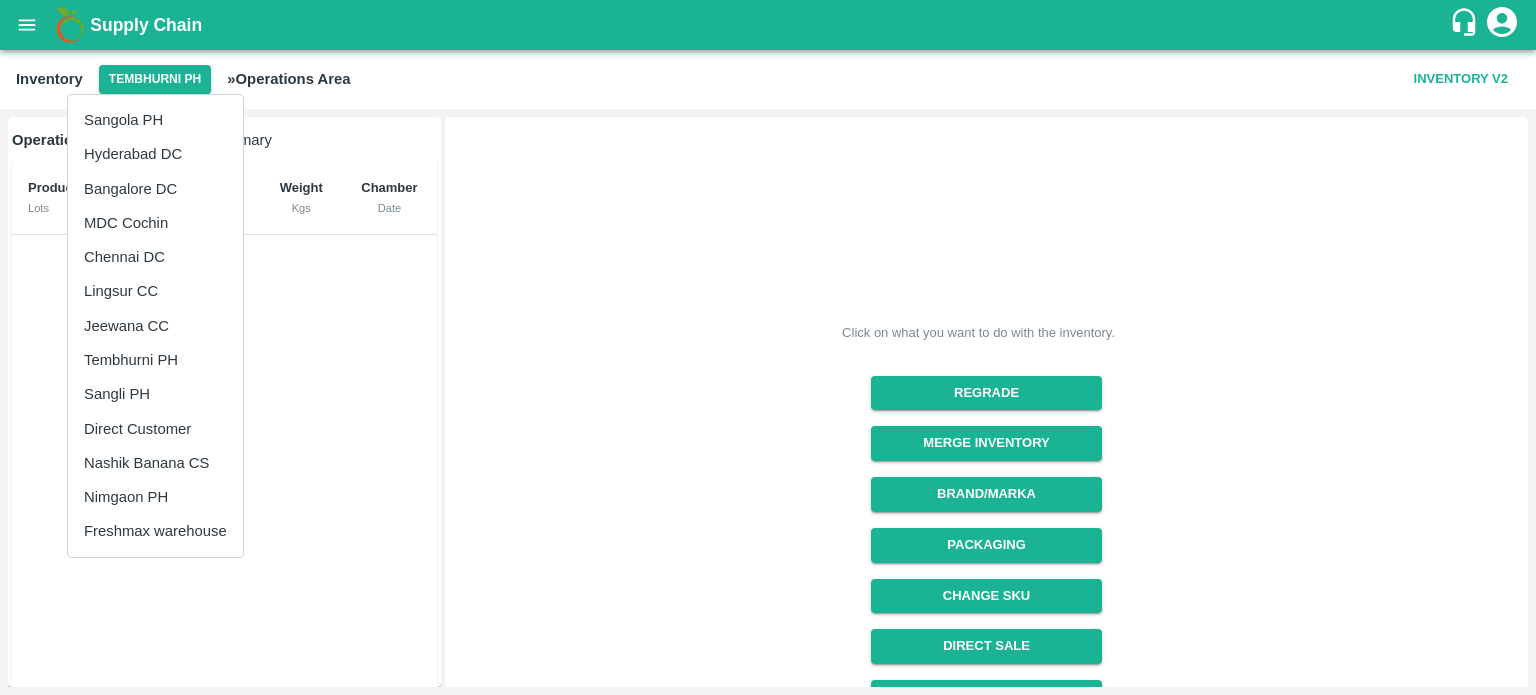 click on "Nashik Banana CS" at bounding box center (155, 463) 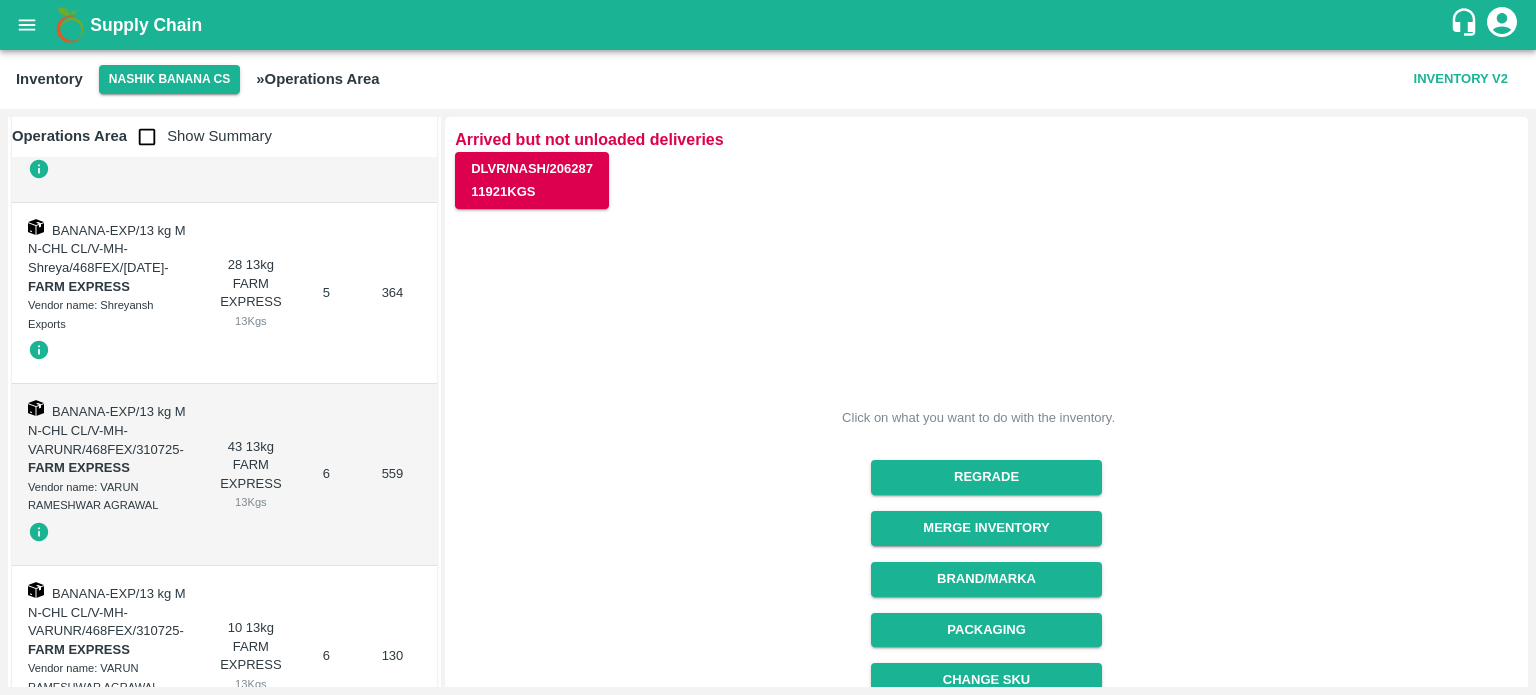 scroll, scrollTop: 24870, scrollLeft: 0, axis: vertical 